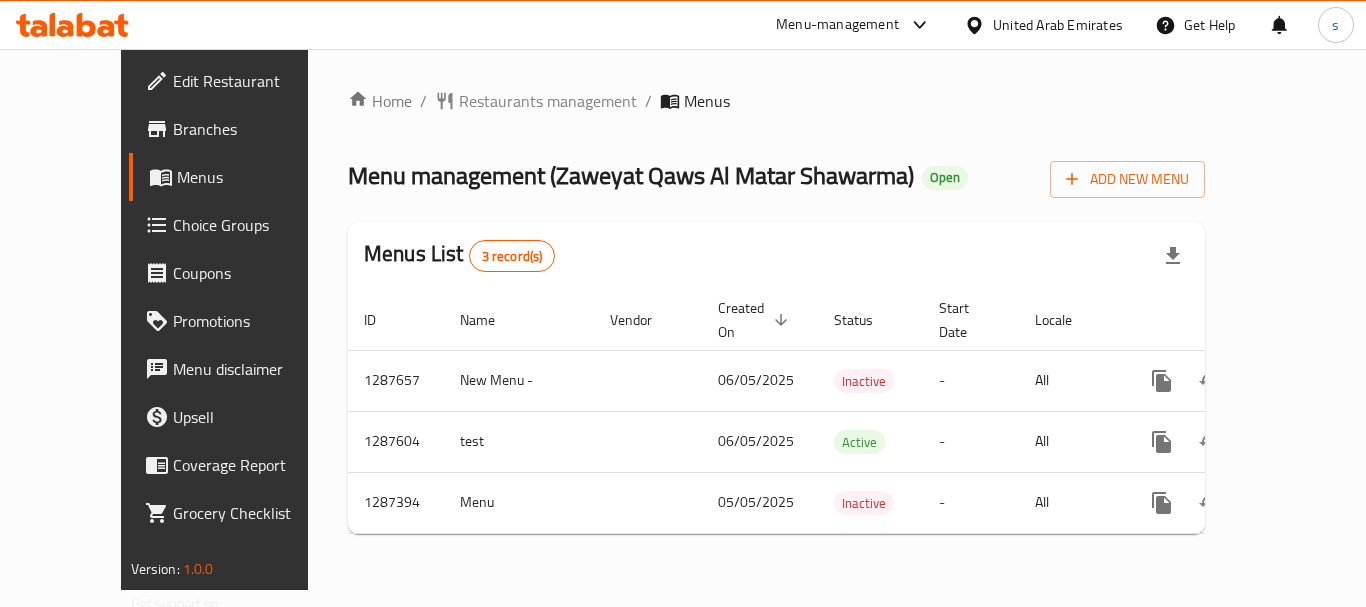 click on "Menu-management" at bounding box center (854, 25) 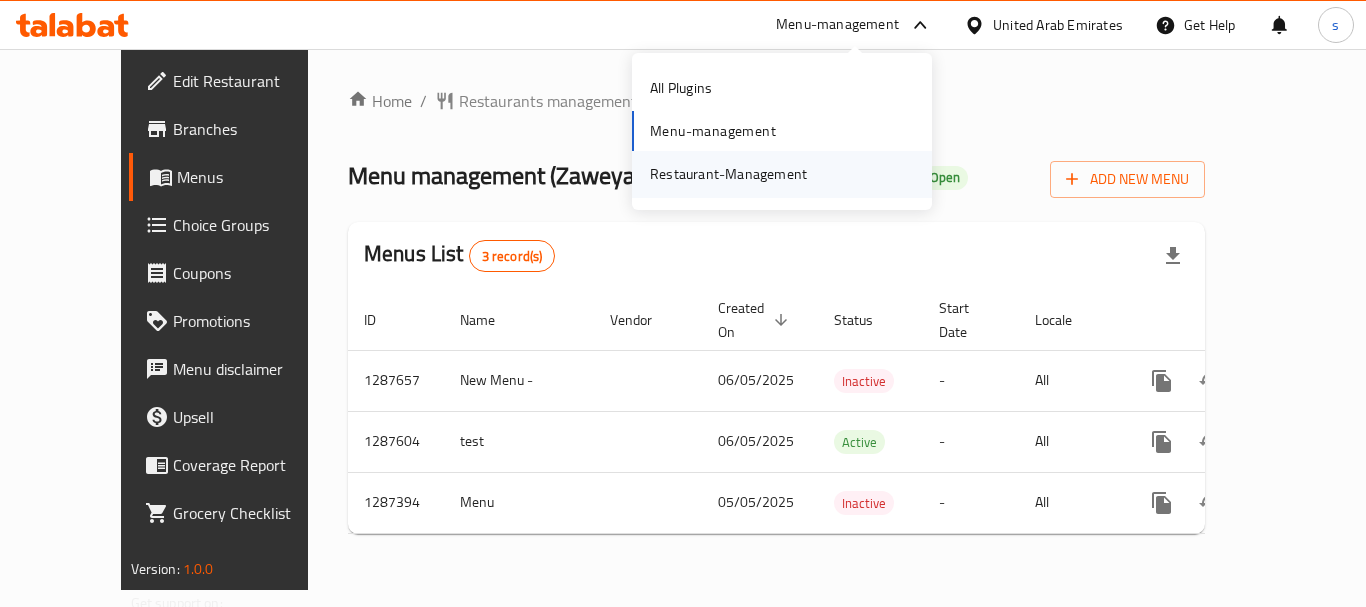click on "Restaurant-Management" at bounding box center [728, 174] 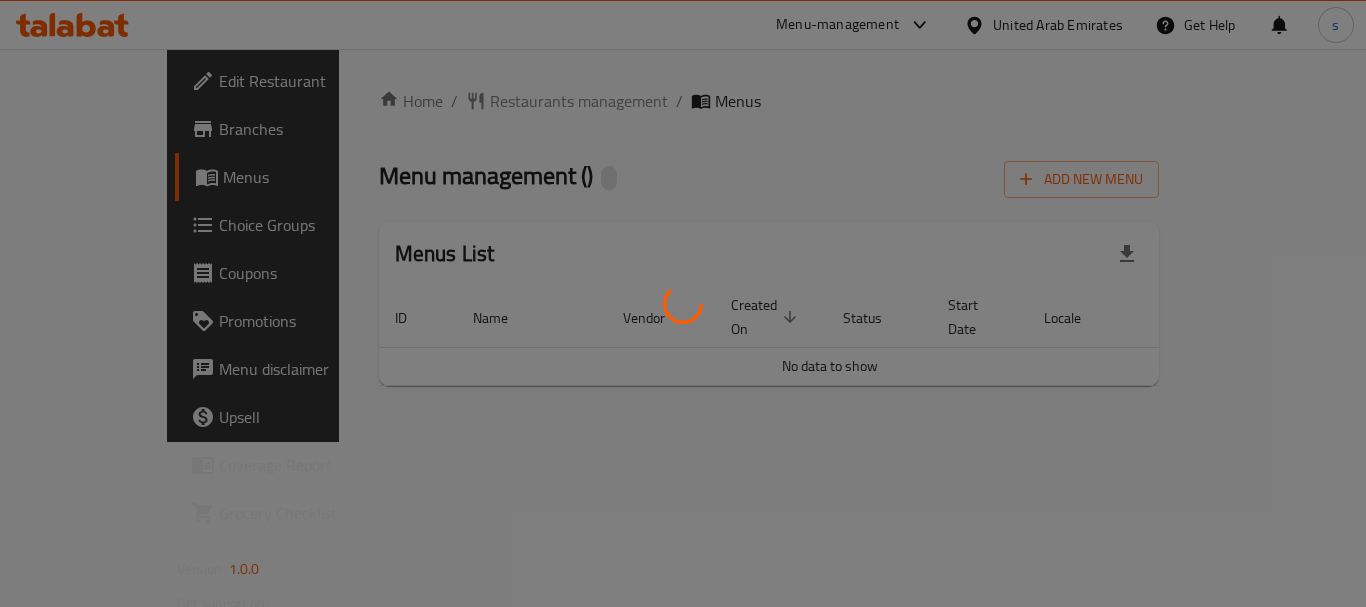 scroll, scrollTop: 0, scrollLeft: 0, axis: both 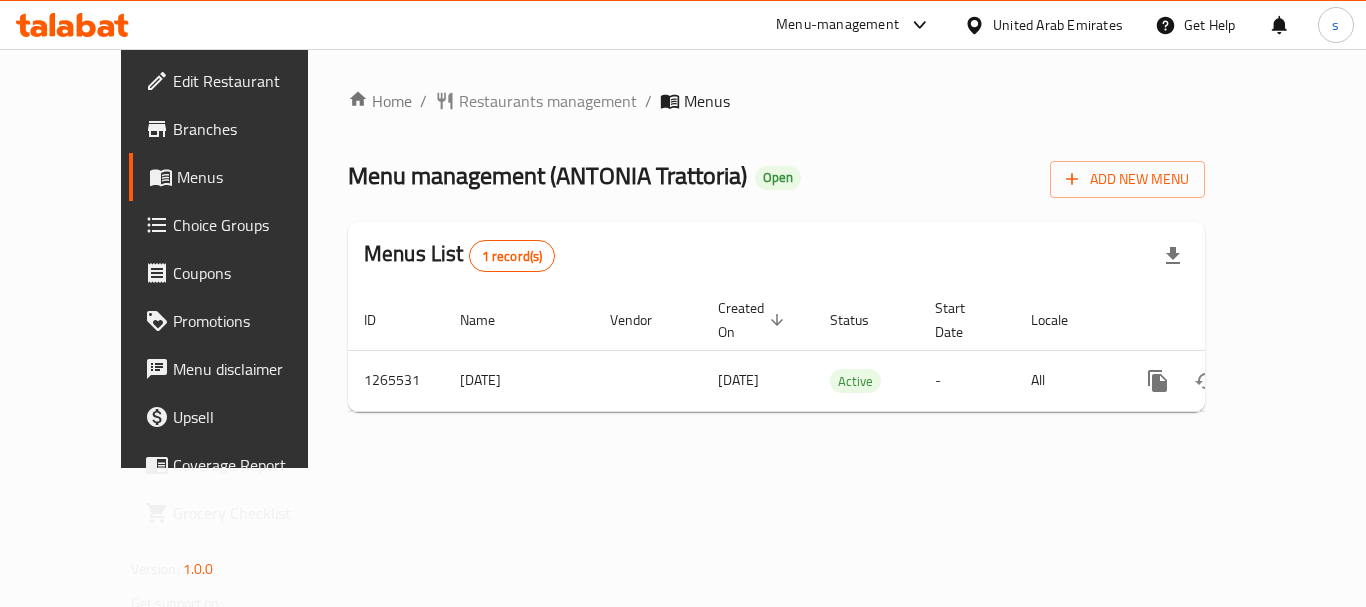 click on "Menu-management" at bounding box center (854, 25) 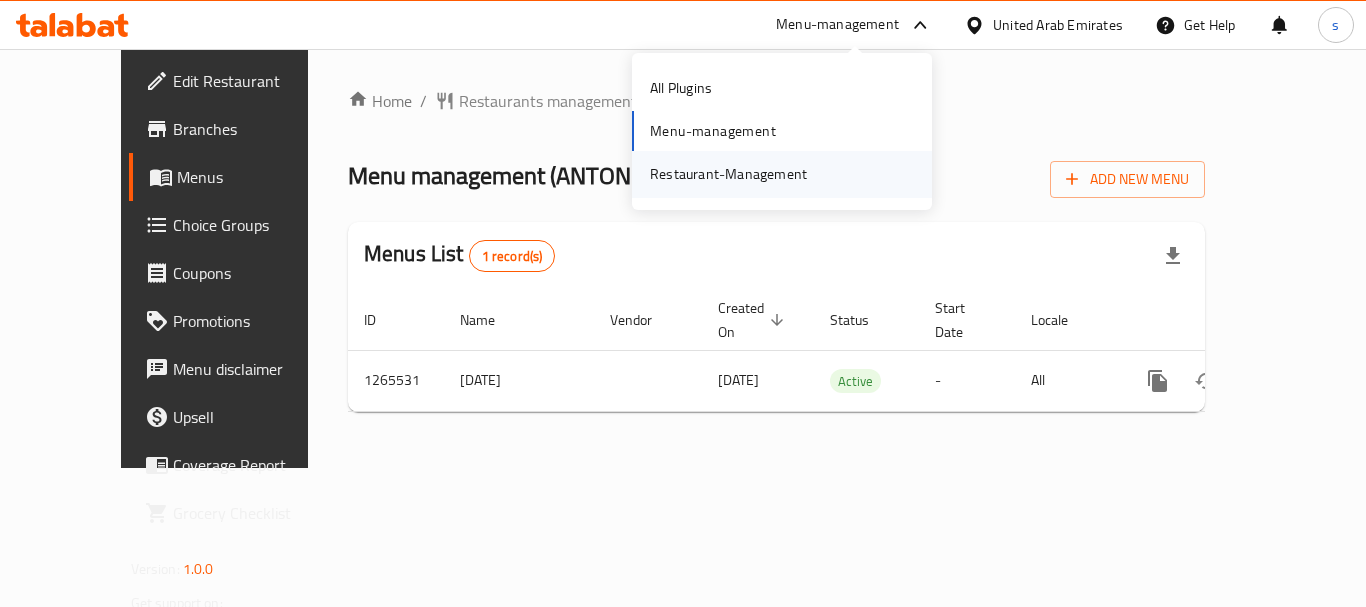 click on "Restaurant-Management" at bounding box center (728, 174) 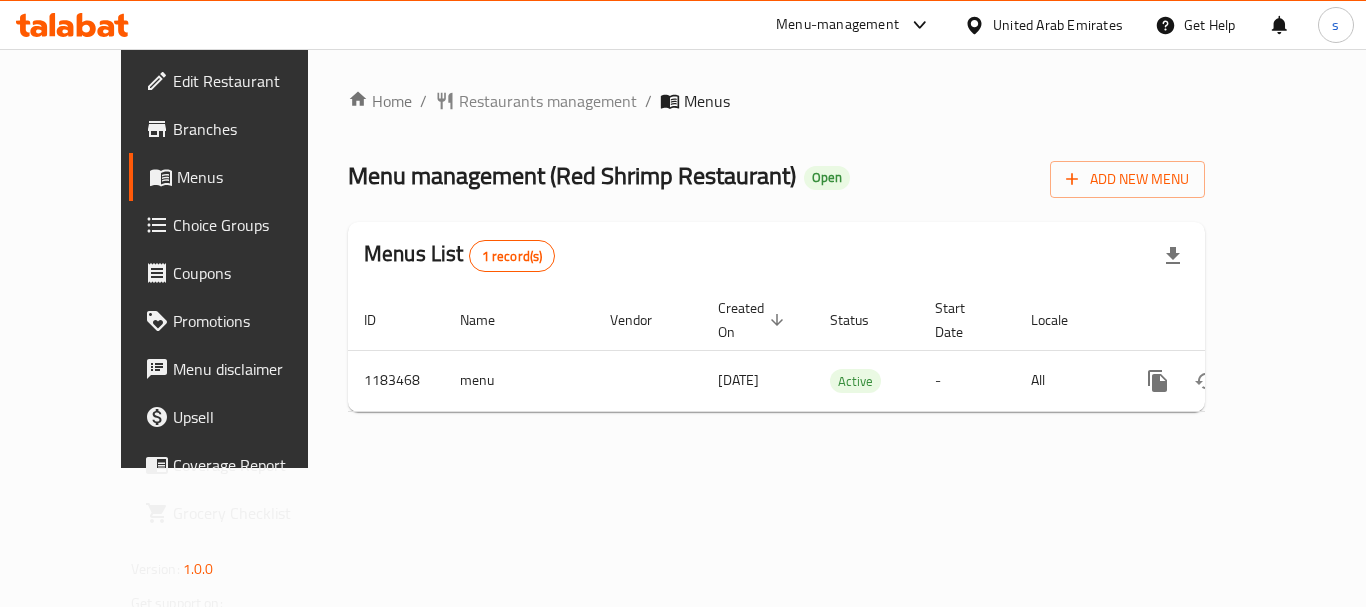 scroll, scrollTop: 0, scrollLeft: 0, axis: both 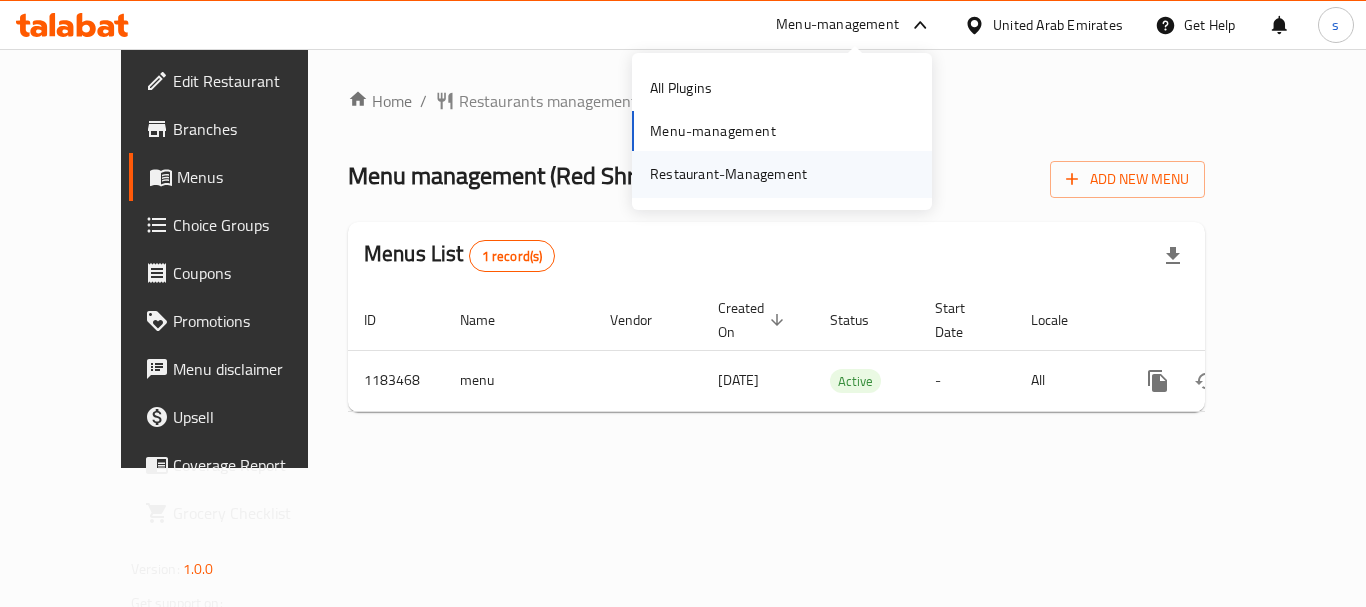 click on "Restaurant-Management" at bounding box center [728, 174] 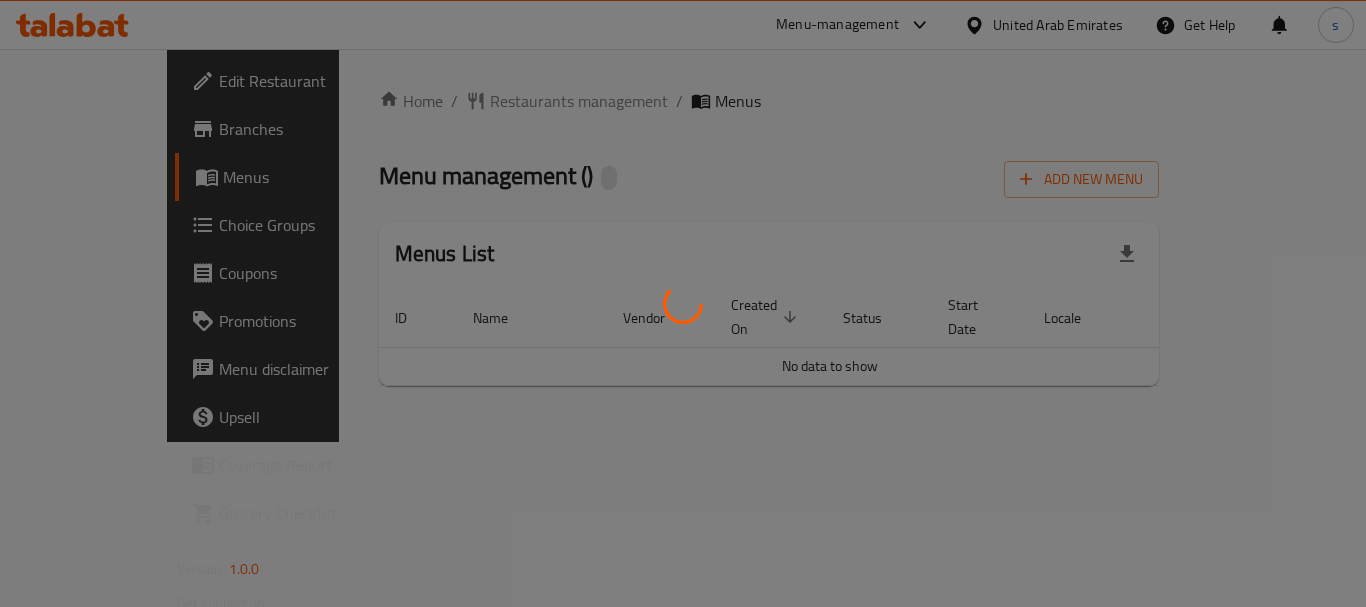 scroll, scrollTop: 0, scrollLeft: 0, axis: both 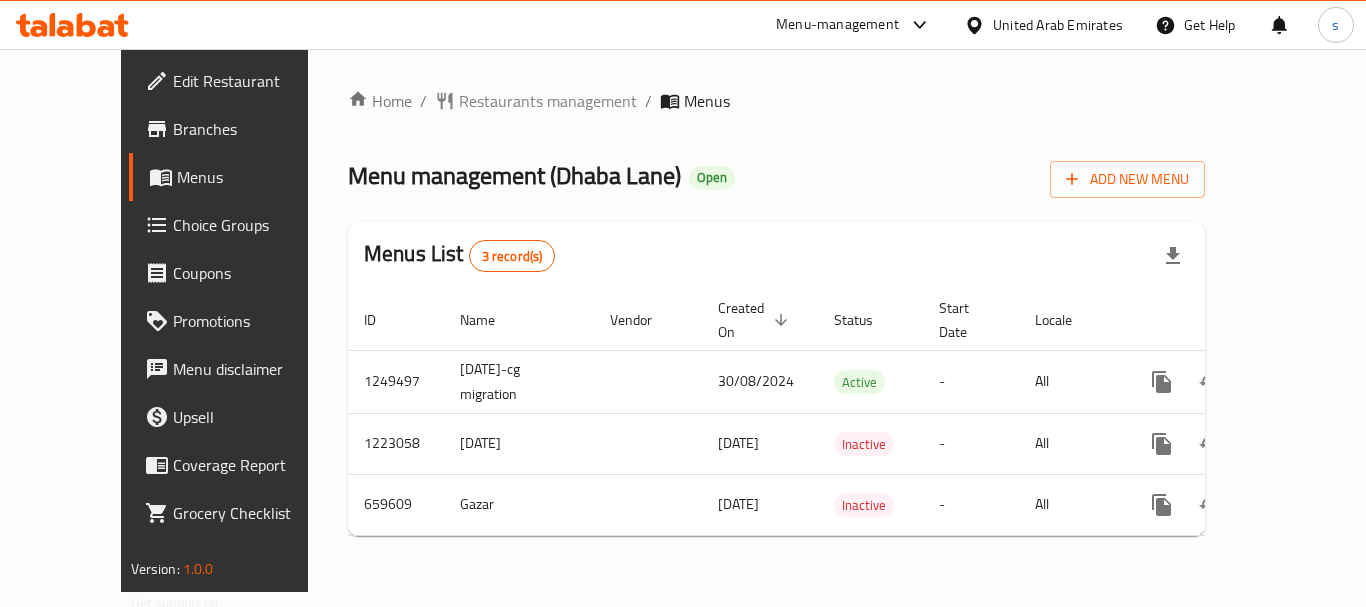 click at bounding box center [919, 25] 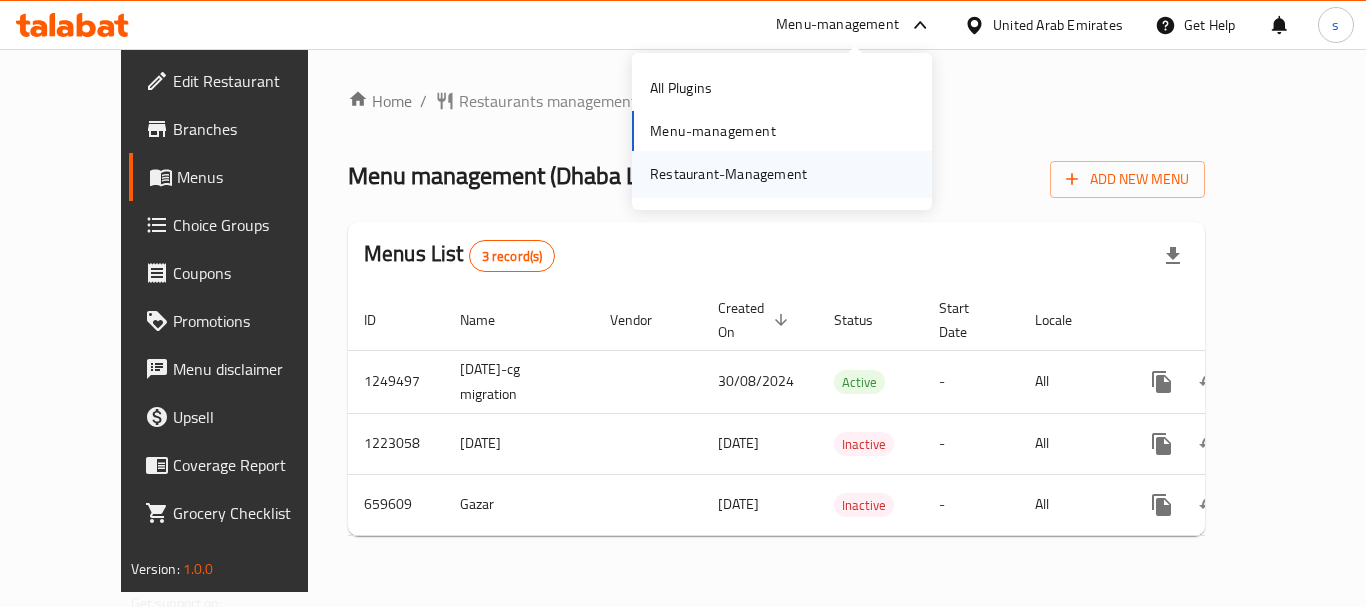 click on "Restaurant-Management" at bounding box center [728, 174] 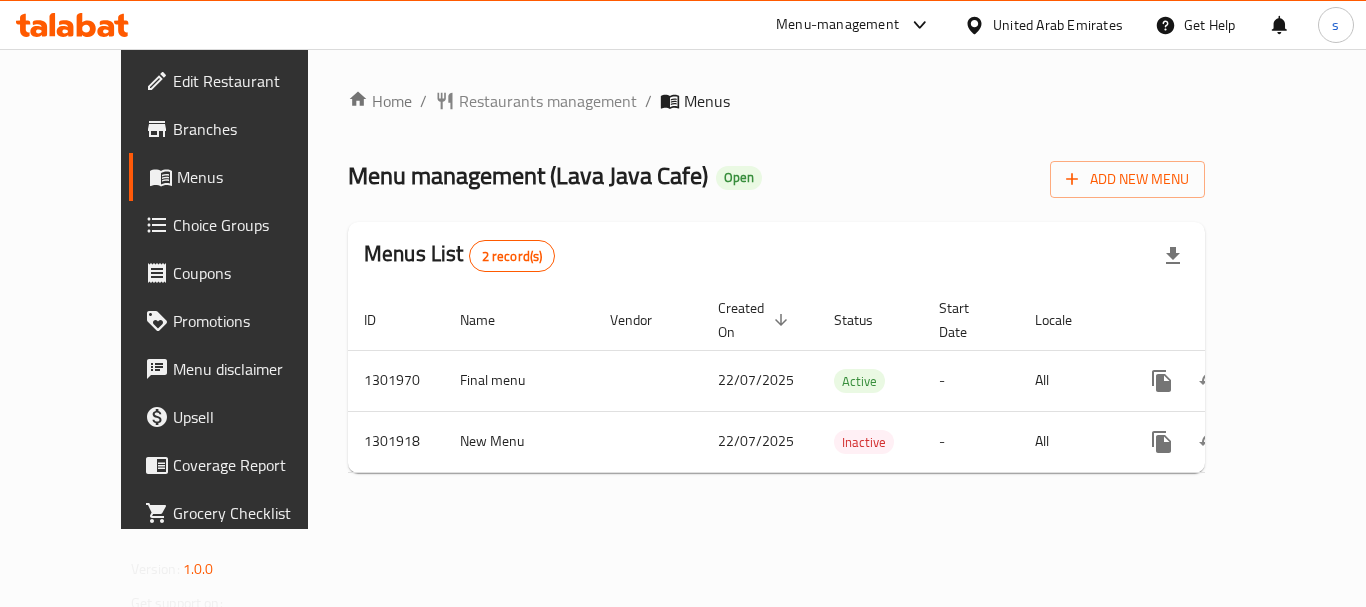 scroll, scrollTop: 0, scrollLeft: 0, axis: both 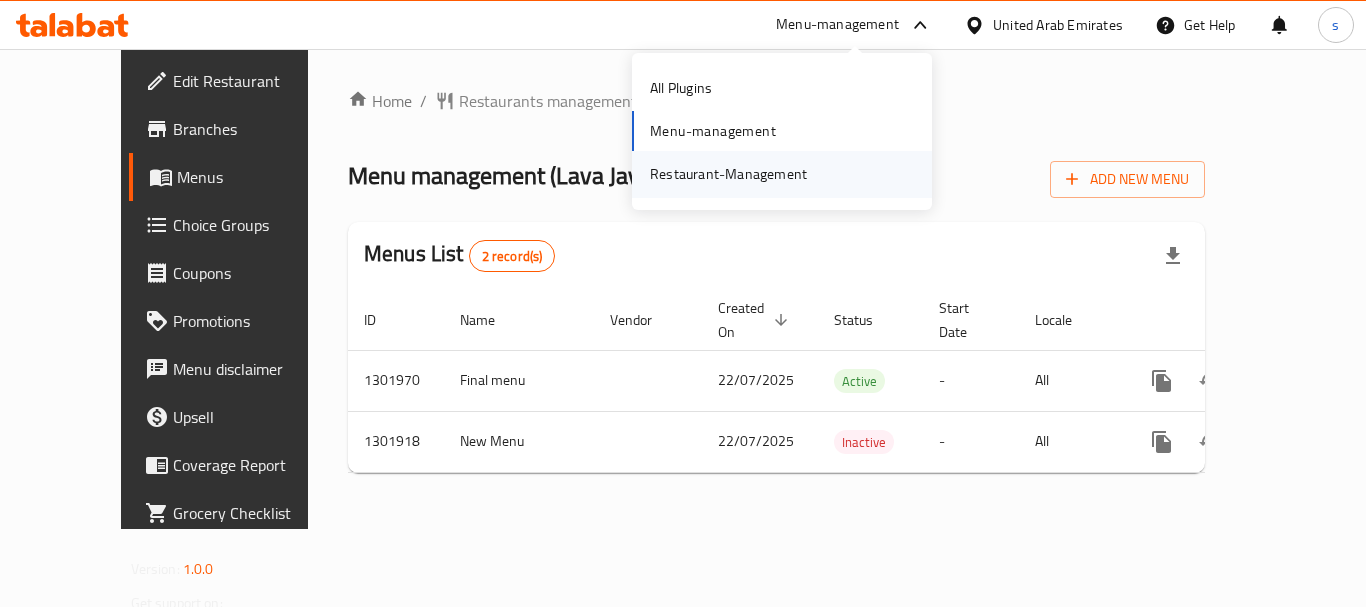click on "Restaurant-Management" at bounding box center [728, 174] 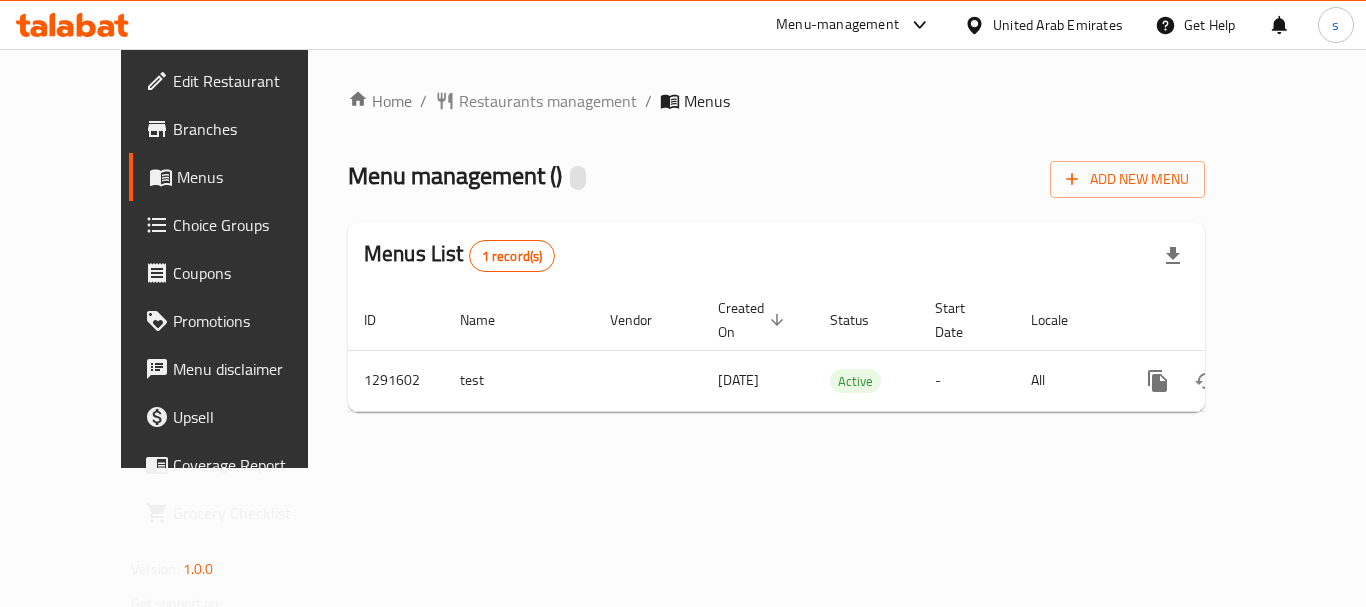 scroll, scrollTop: 0, scrollLeft: 0, axis: both 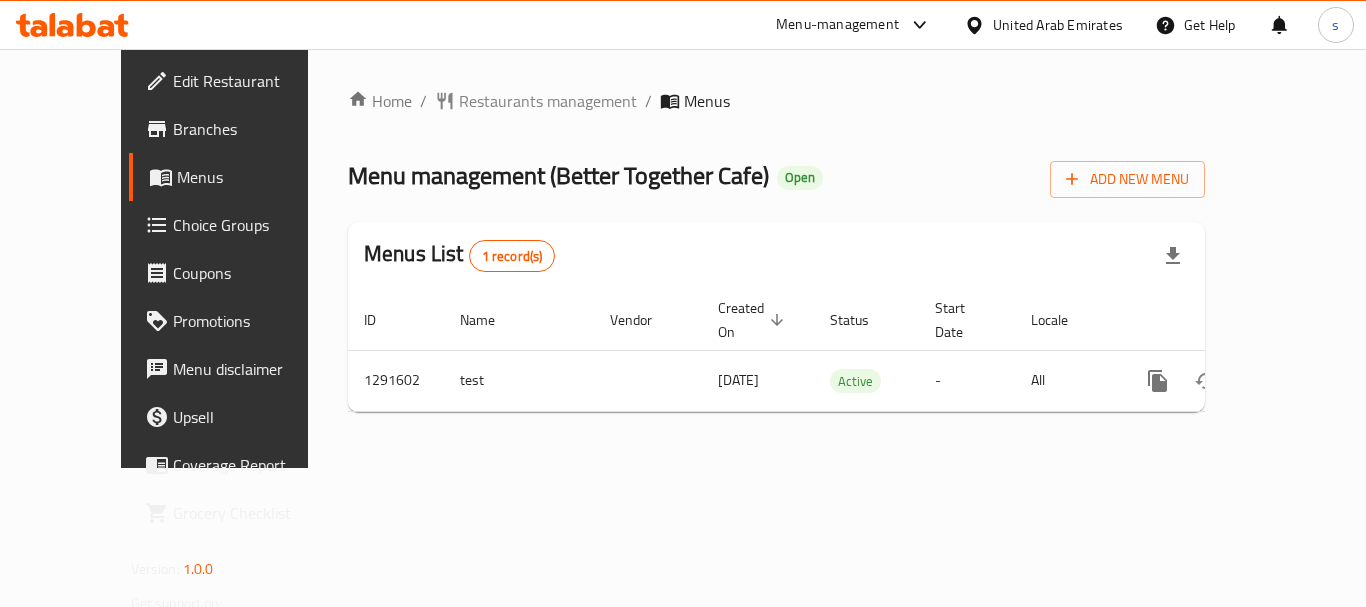 click 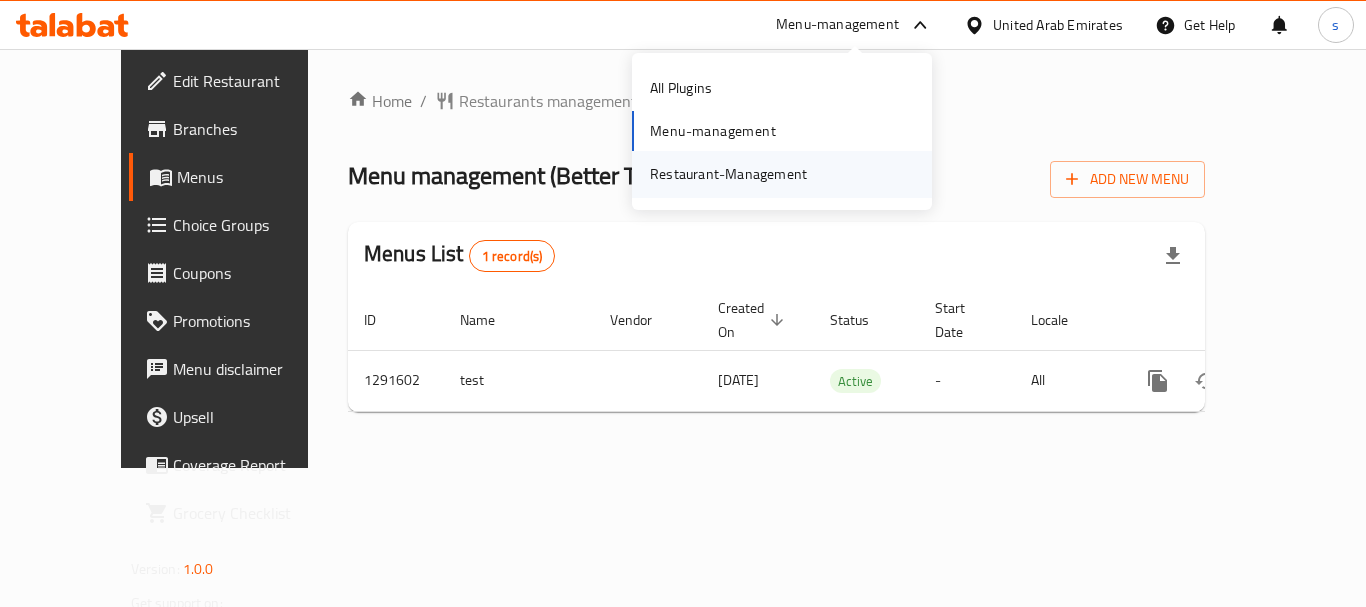 click on "Restaurant-Management" at bounding box center (728, 174) 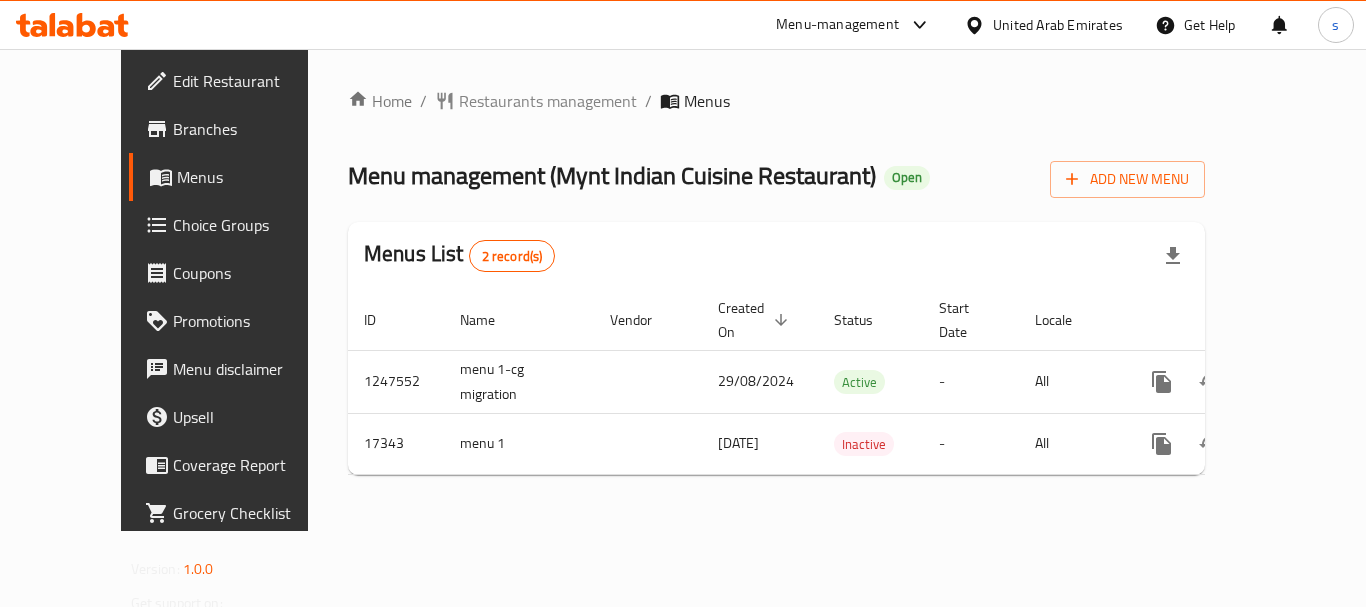 scroll, scrollTop: 0, scrollLeft: 0, axis: both 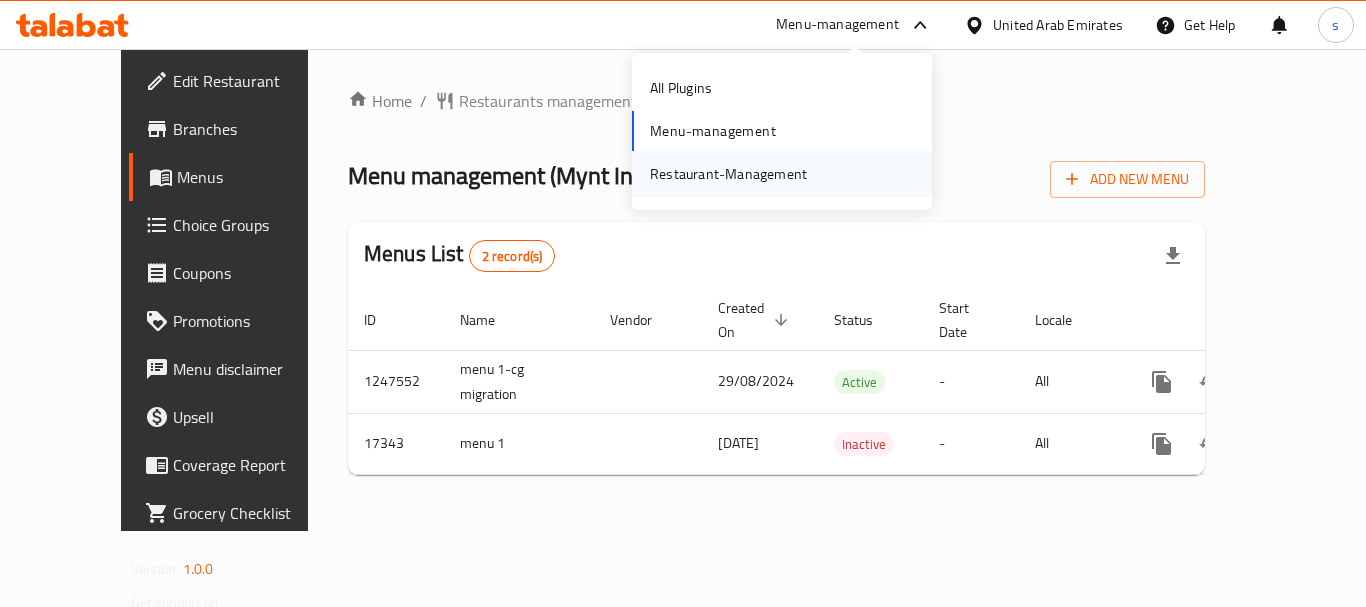 click on "Restaurant-Management" at bounding box center (728, 174) 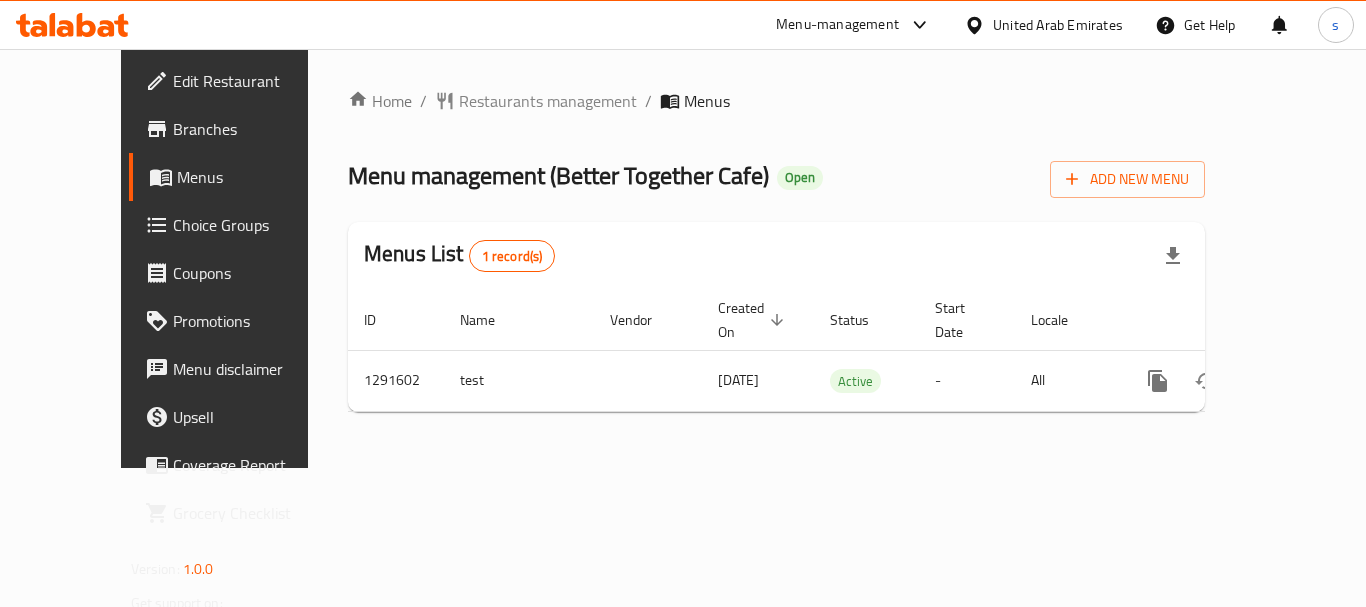 scroll, scrollTop: 0, scrollLeft: 0, axis: both 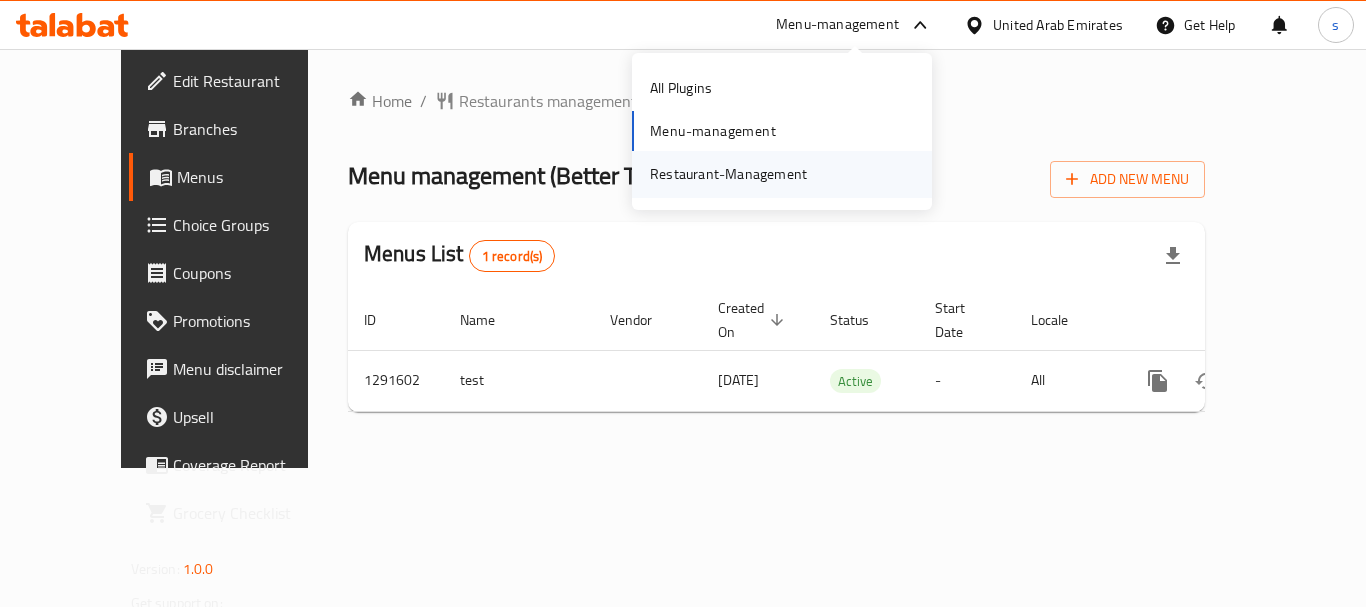 click on "Restaurant-Management" at bounding box center (728, 174) 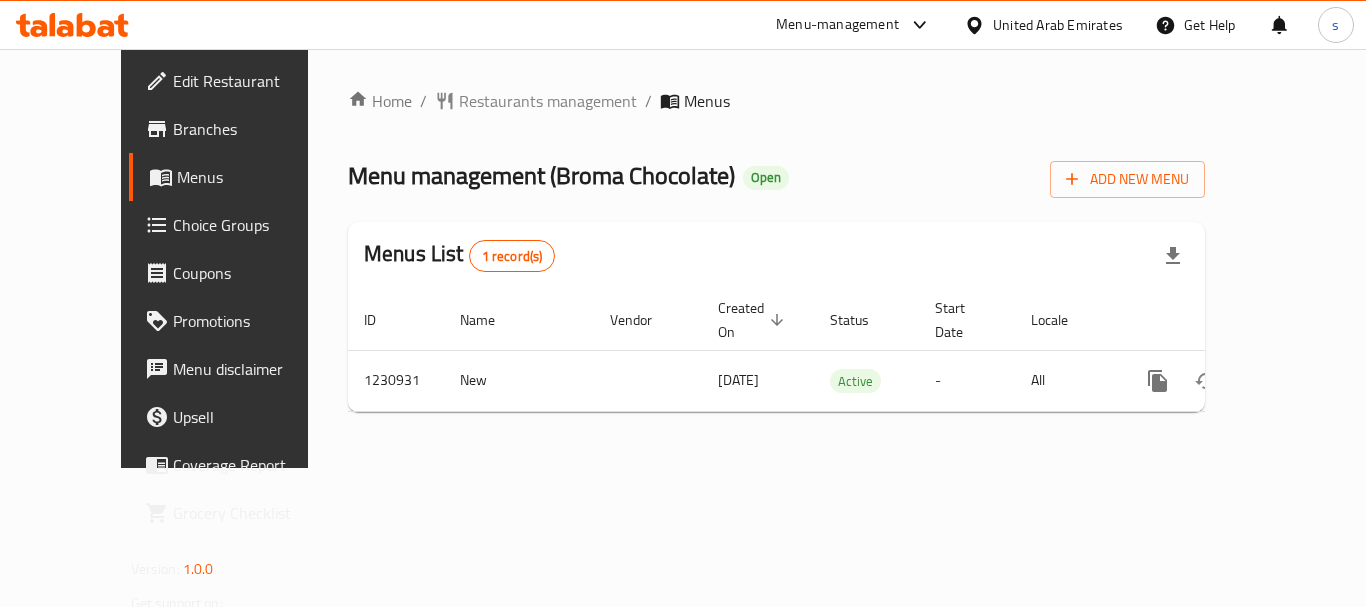 scroll, scrollTop: 0, scrollLeft: 0, axis: both 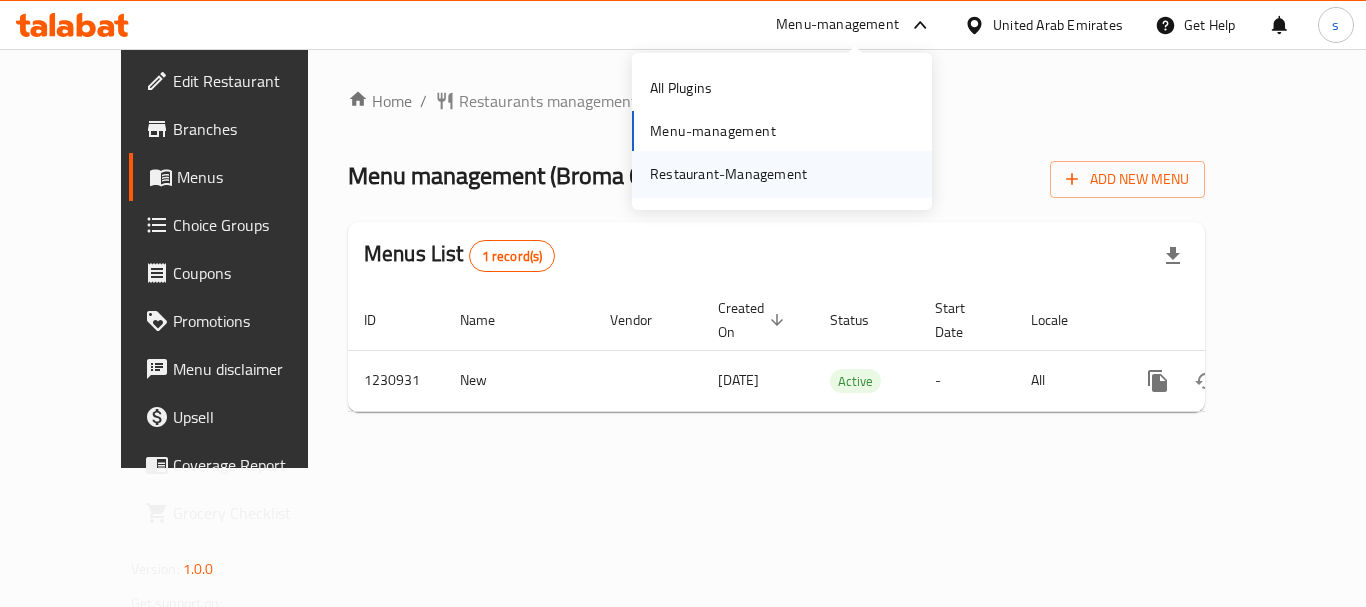 click on "Restaurant-Management" at bounding box center [728, 174] 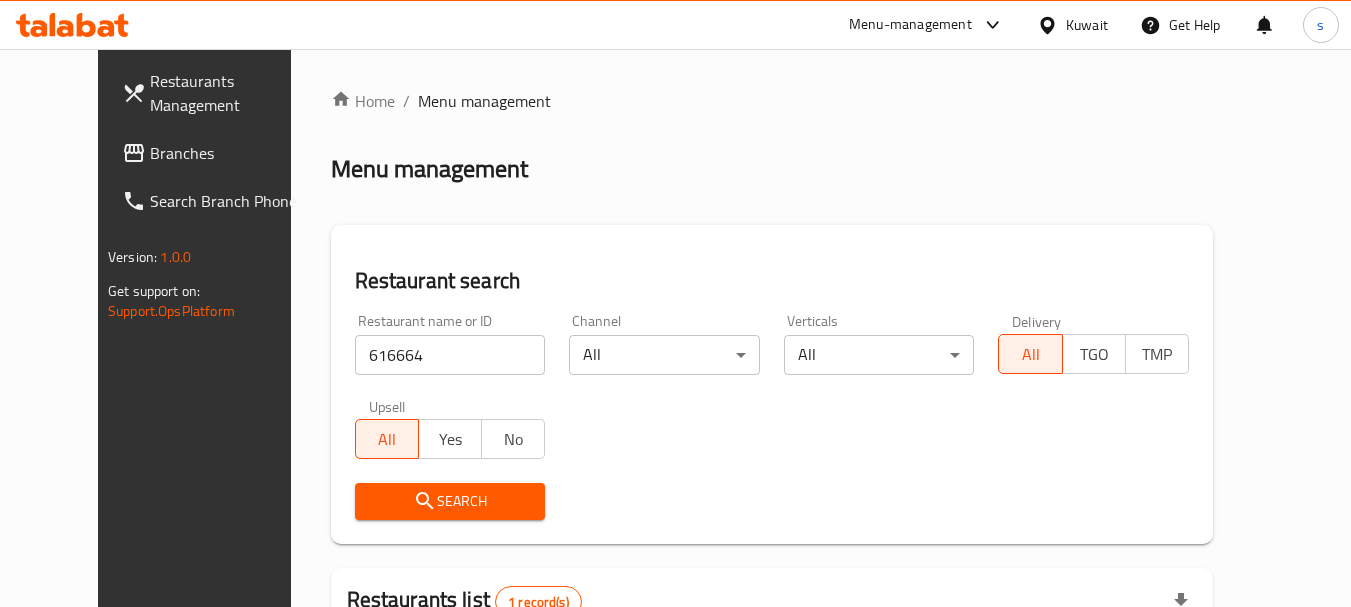 scroll, scrollTop: 234, scrollLeft: 0, axis: vertical 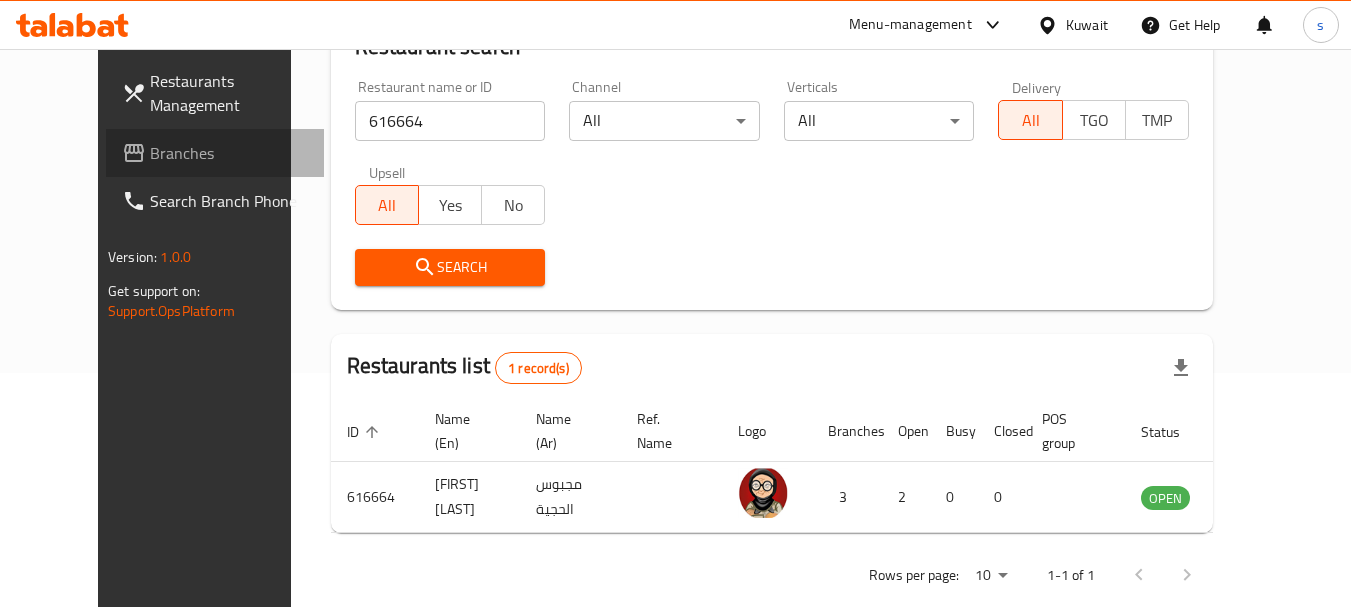 click on "Branches" at bounding box center (229, 153) 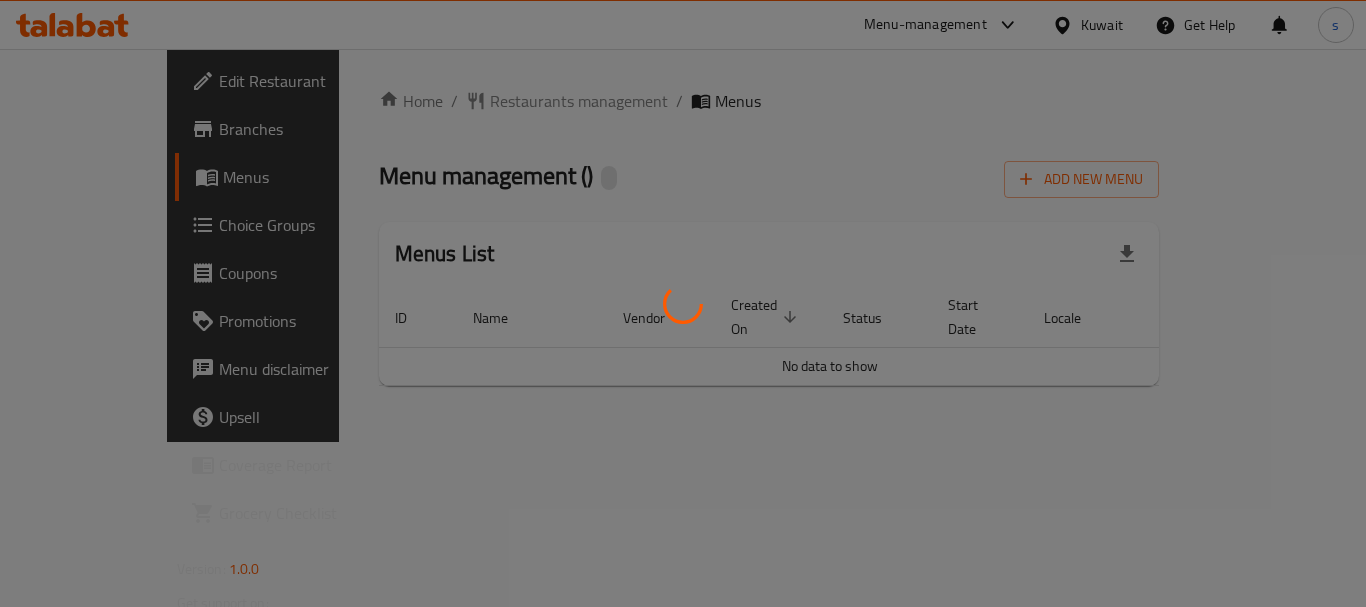 scroll, scrollTop: 0, scrollLeft: 0, axis: both 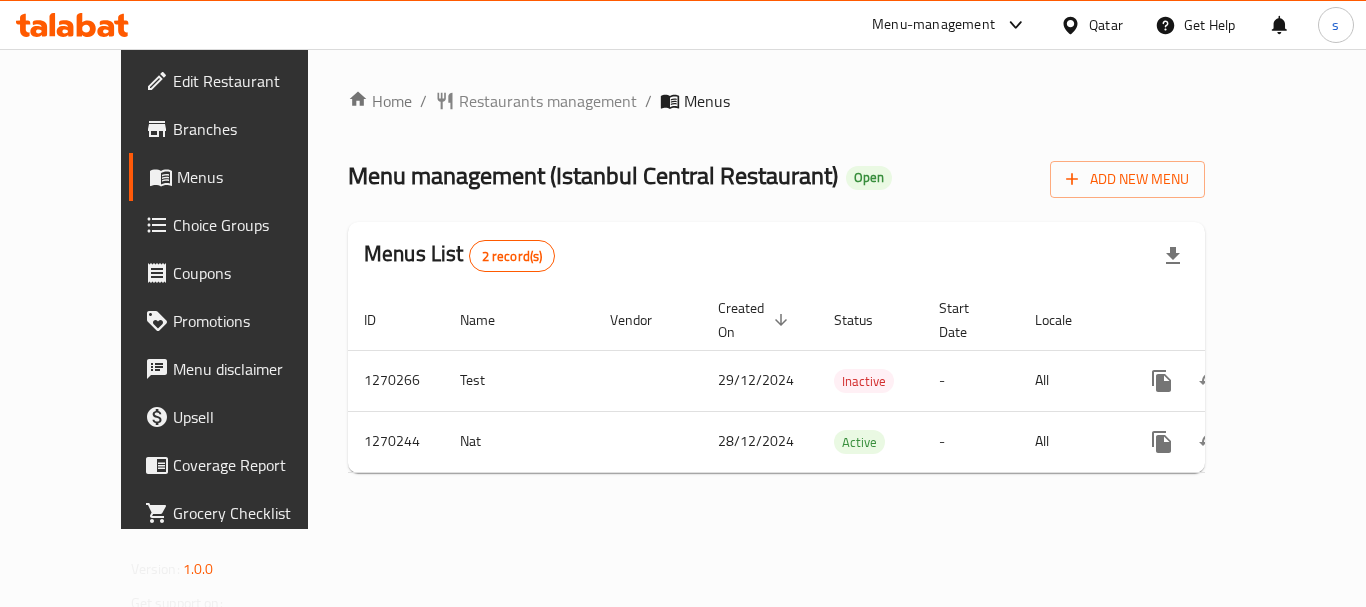 click 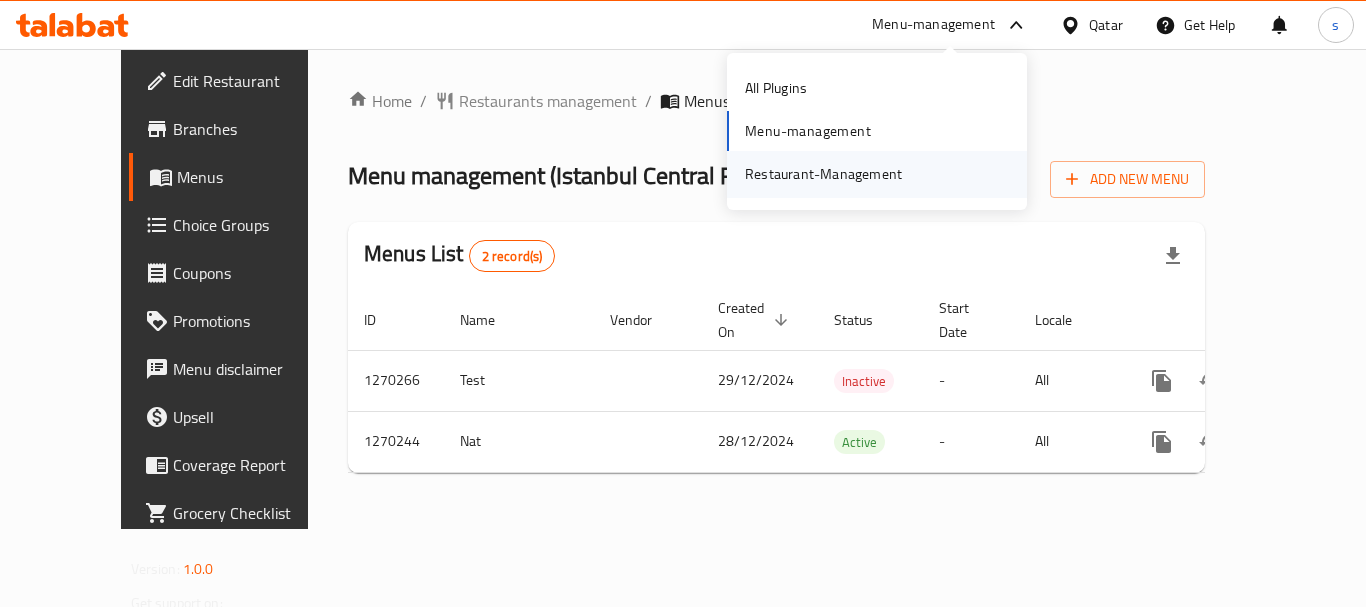 click on "Restaurant-Management" at bounding box center [823, 174] 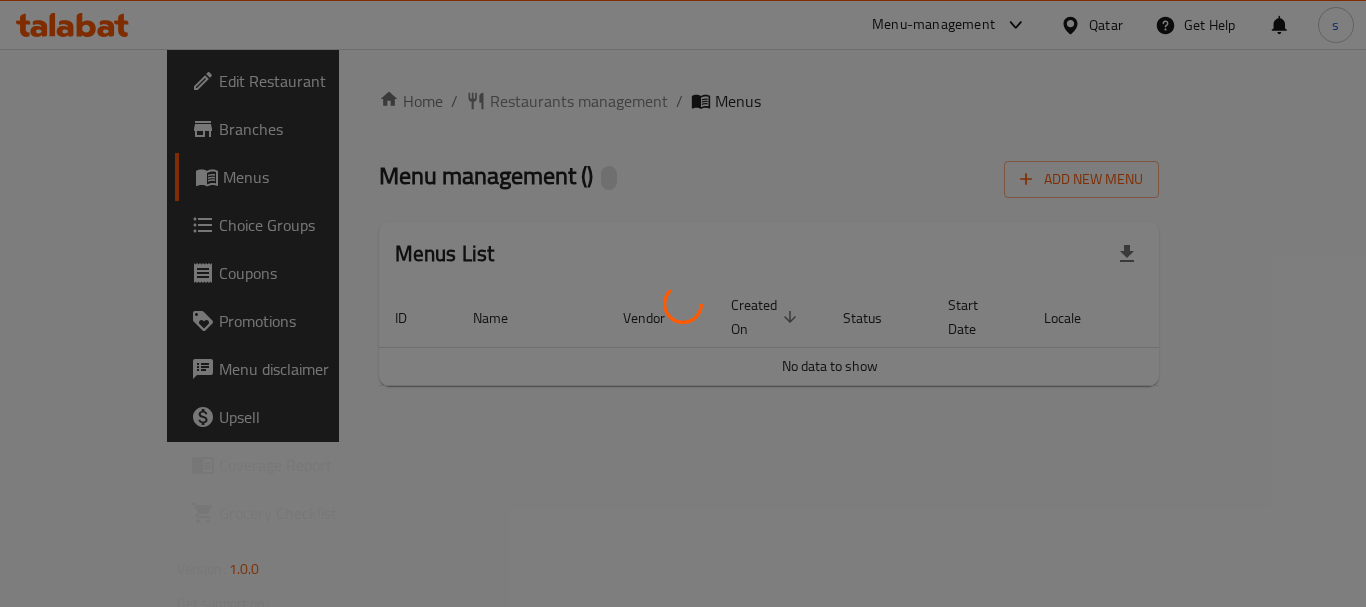 scroll, scrollTop: 0, scrollLeft: 0, axis: both 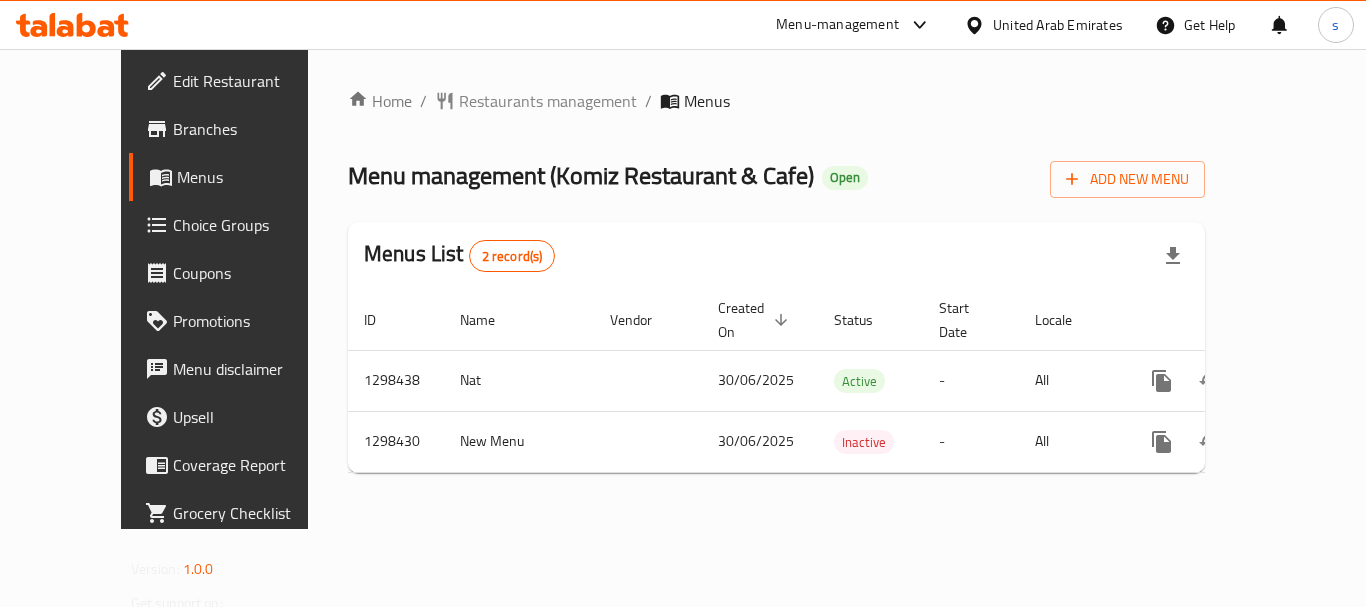 click 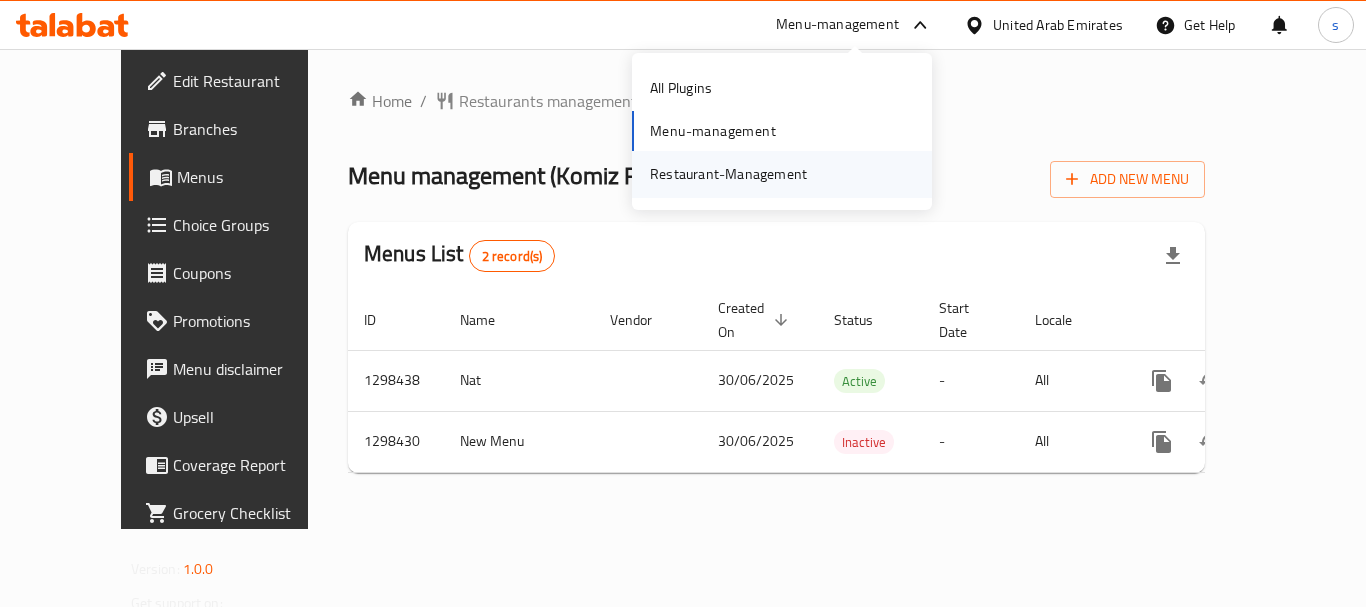 click on "Restaurant-Management" at bounding box center [728, 174] 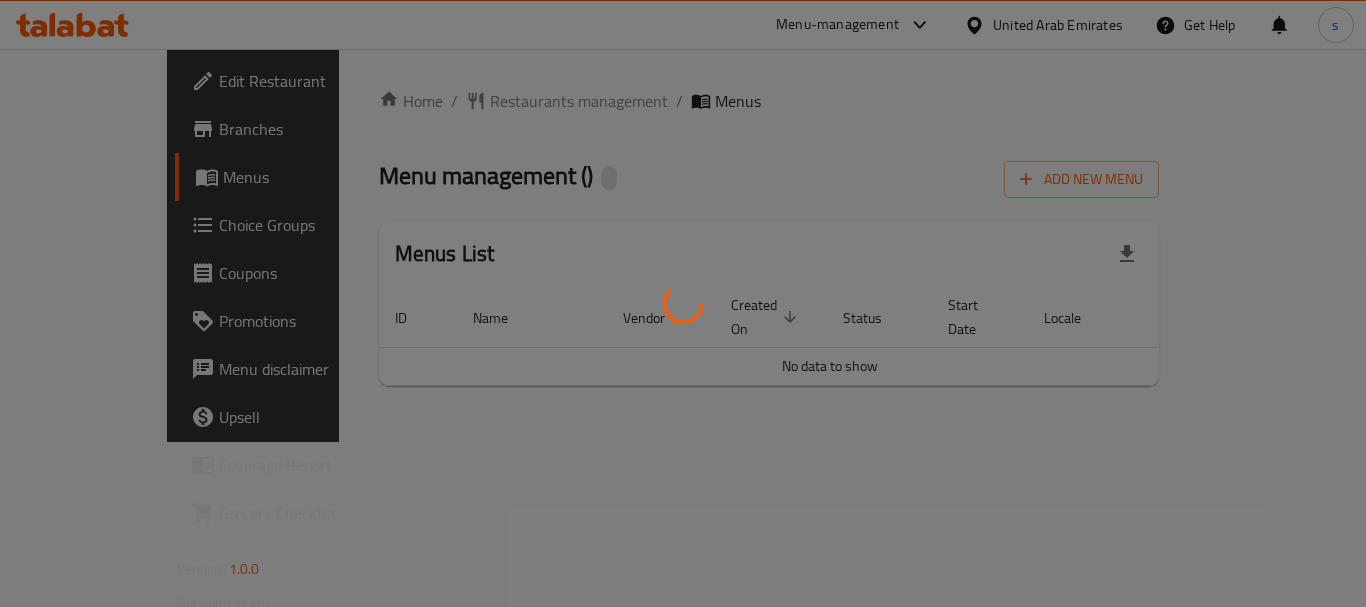 scroll, scrollTop: 0, scrollLeft: 0, axis: both 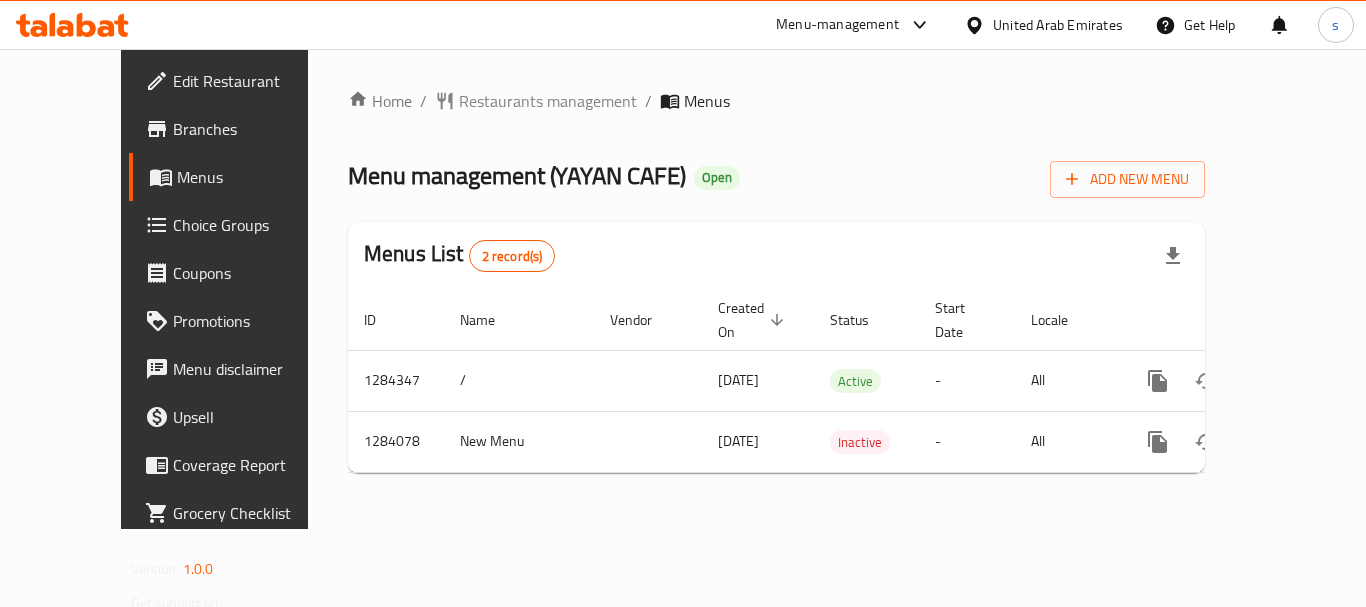 click 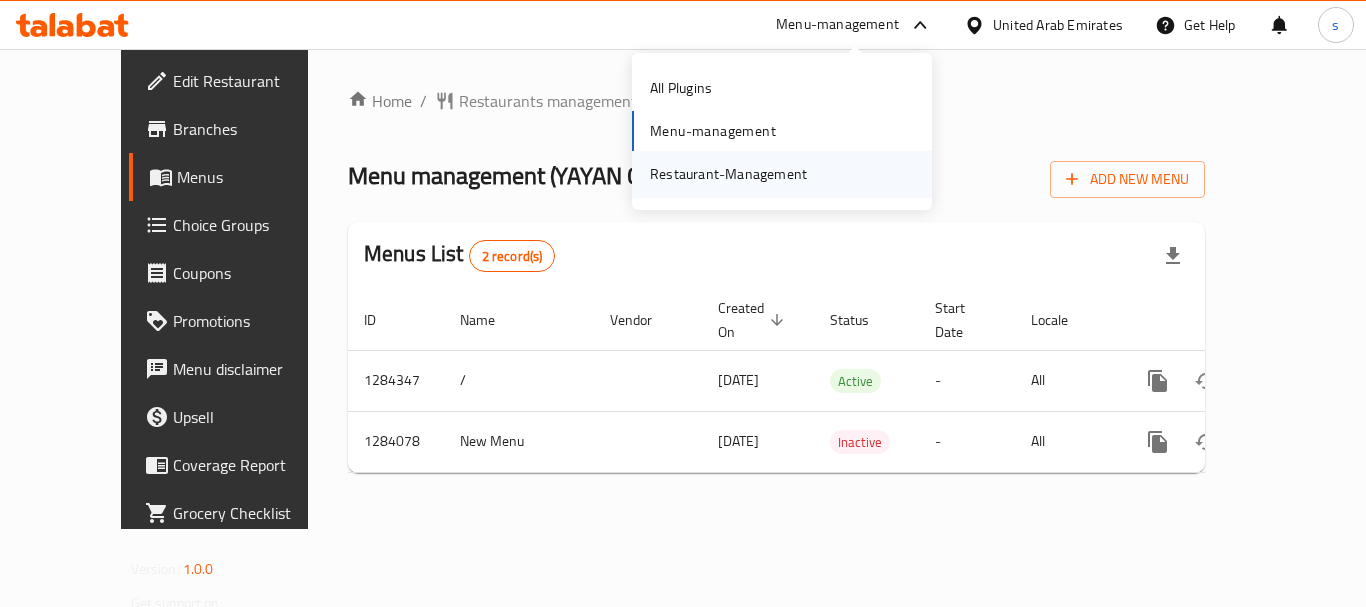 click on "Restaurant-Management" at bounding box center [728, 174] 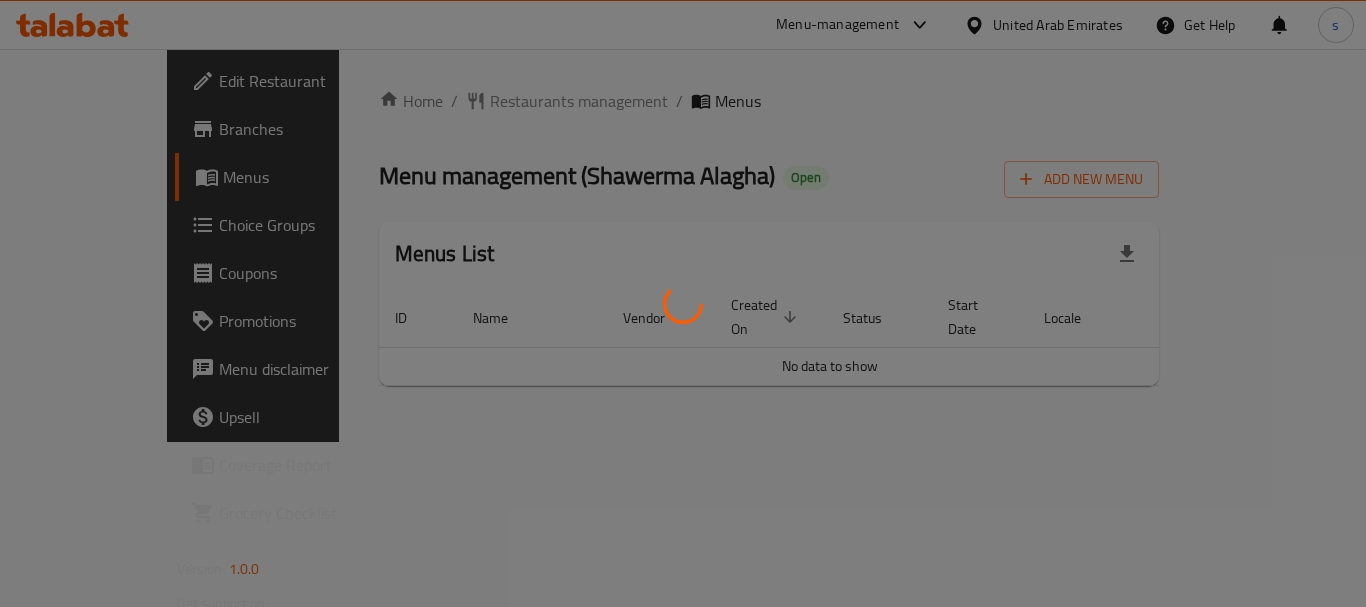 scroll, scrollTop: 0, scrollLeft: 0, axis: both 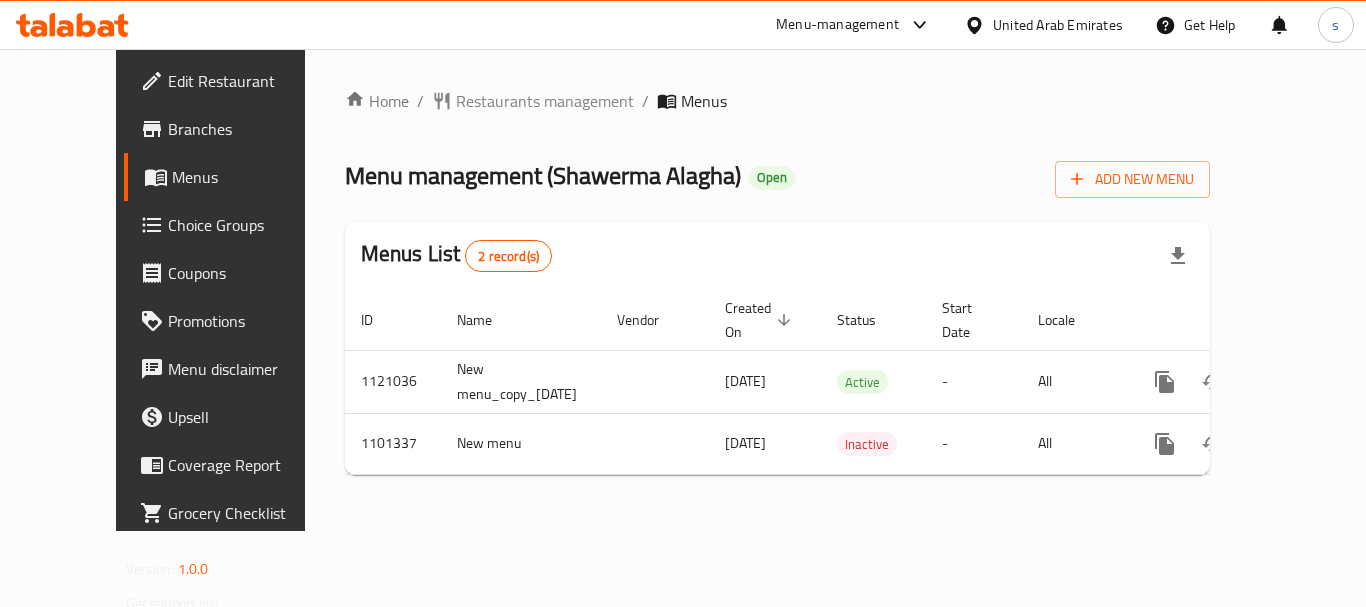 click 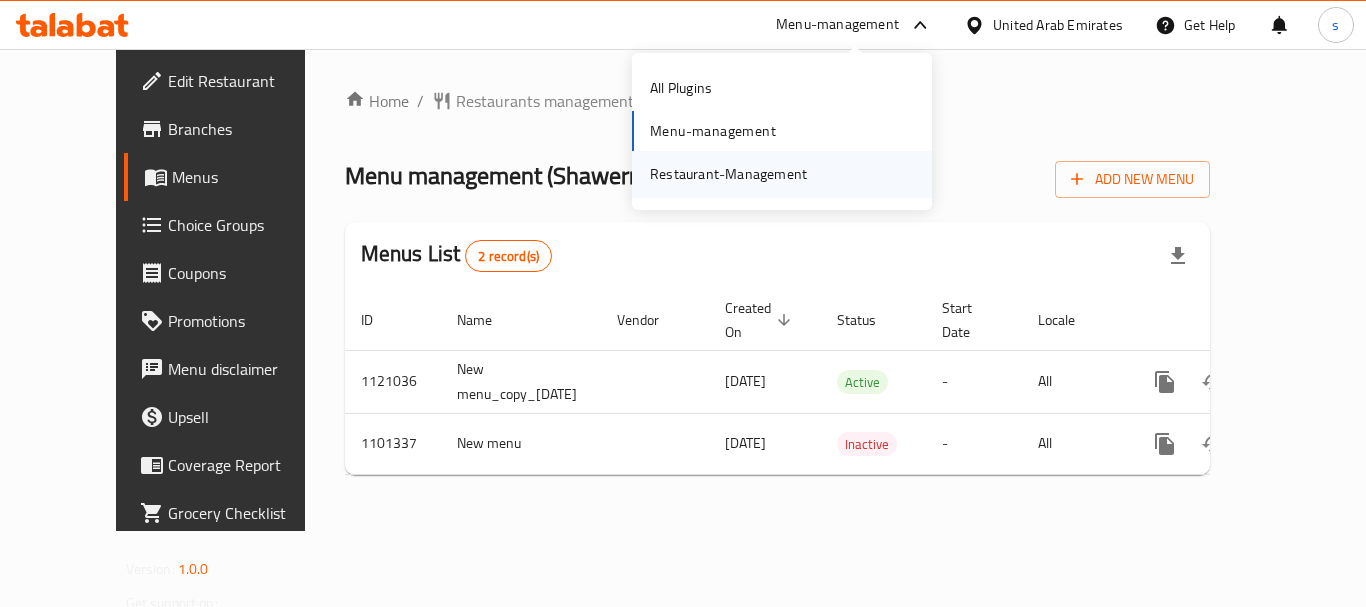 click on "Restaurant-Management" at bounding box center [728, 174] 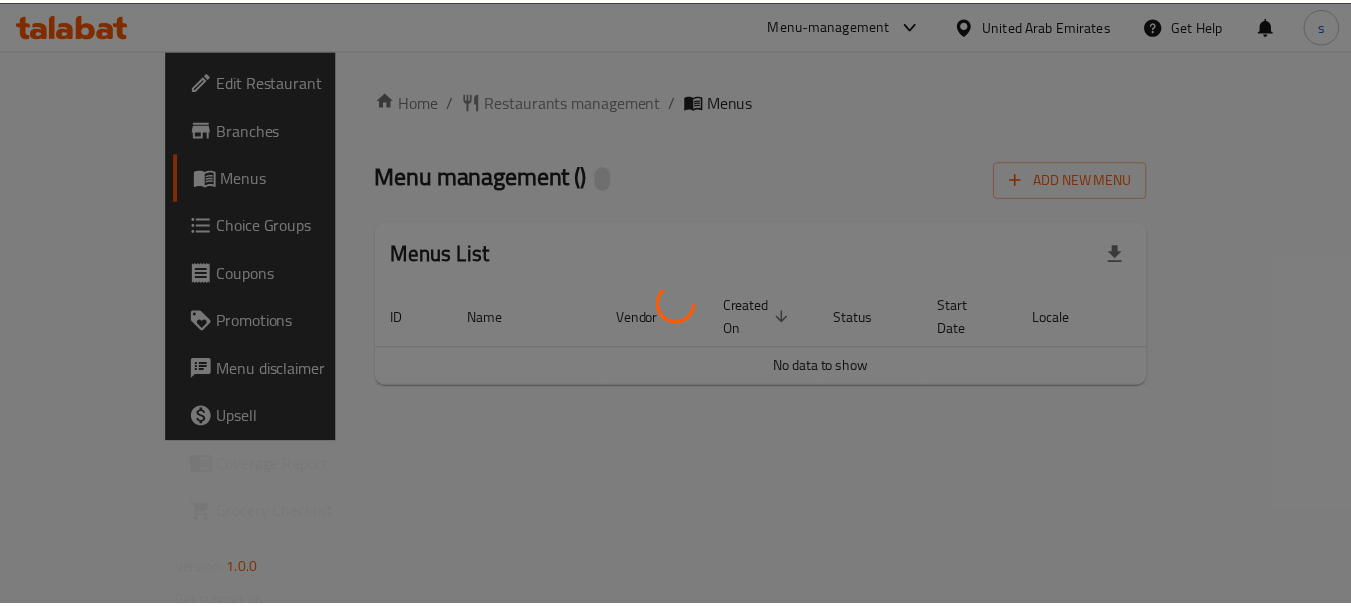 scroll, scrollTop: 0, scrollLeft: 0, axis: both 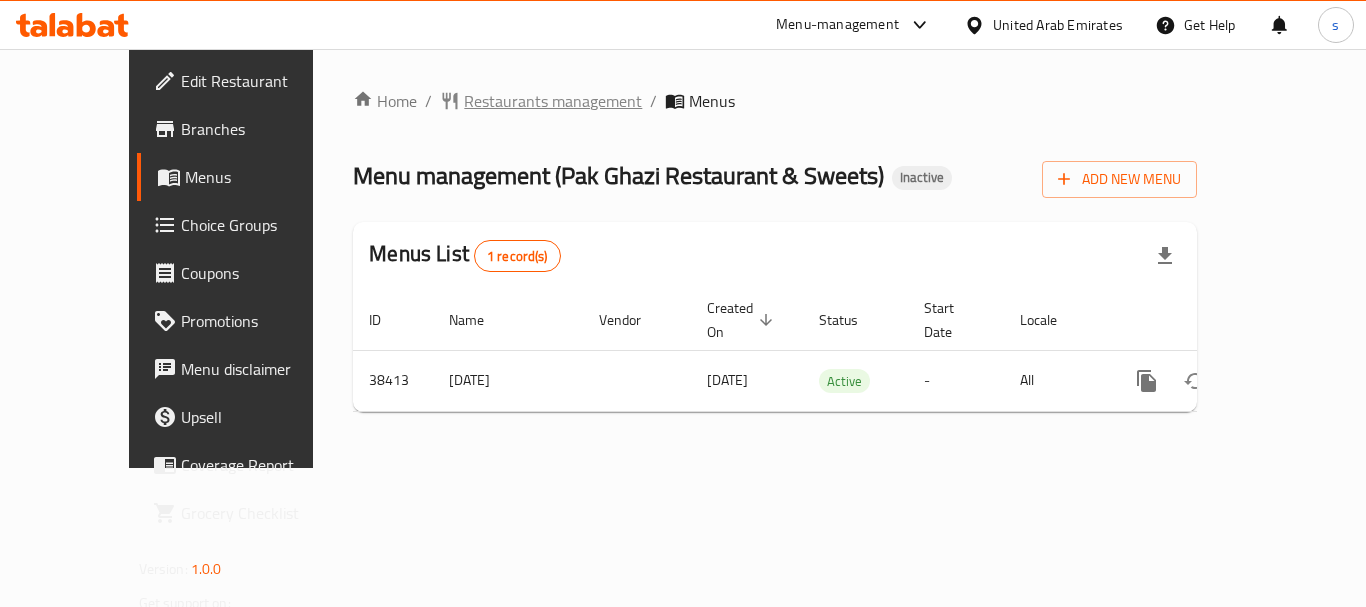 click on "Restaurants management" at bounding box center [553, 101] 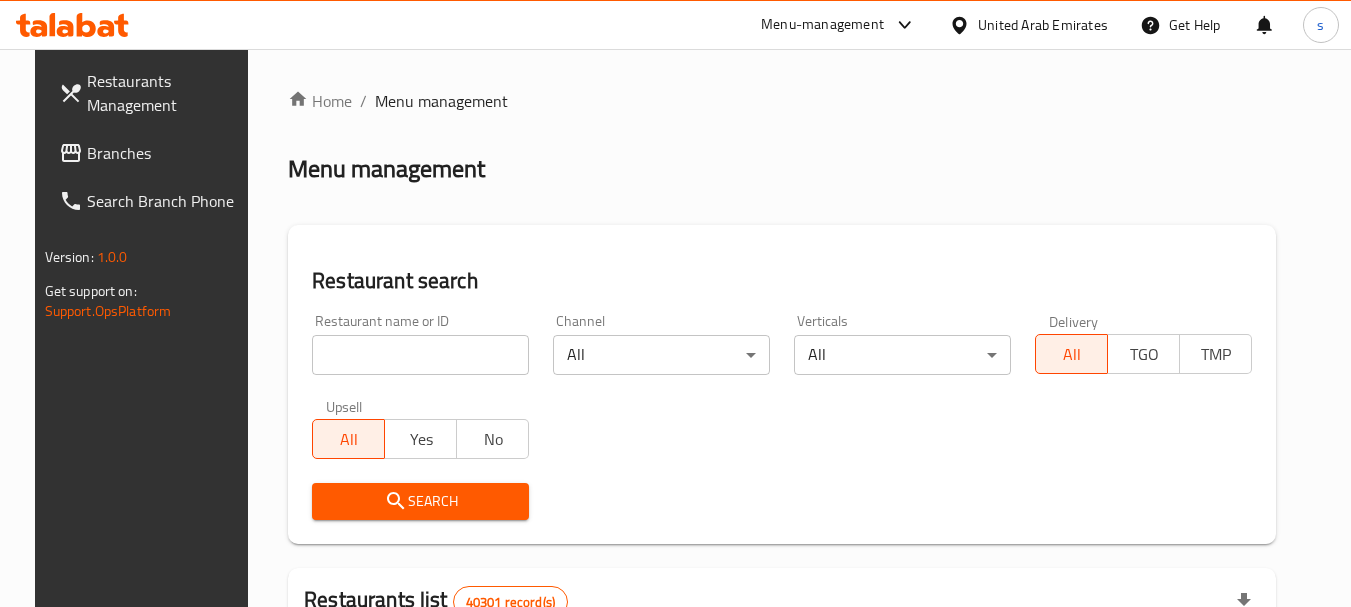 click at bounding box center (420, 355) 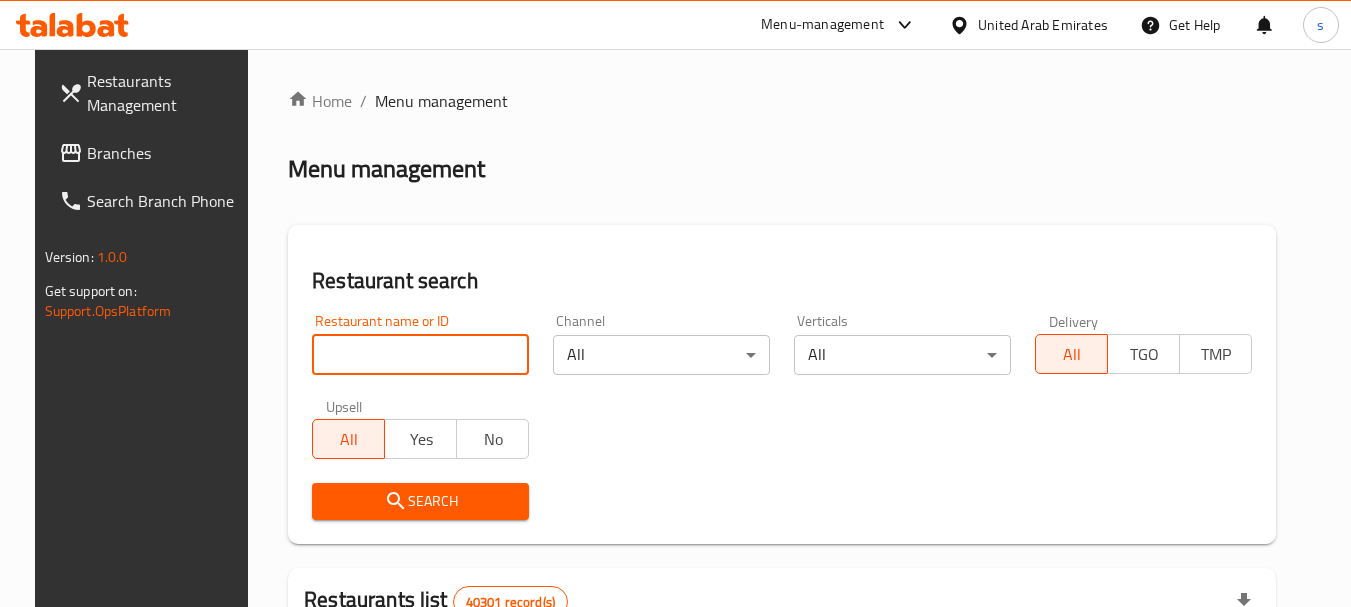 paste on "19978" 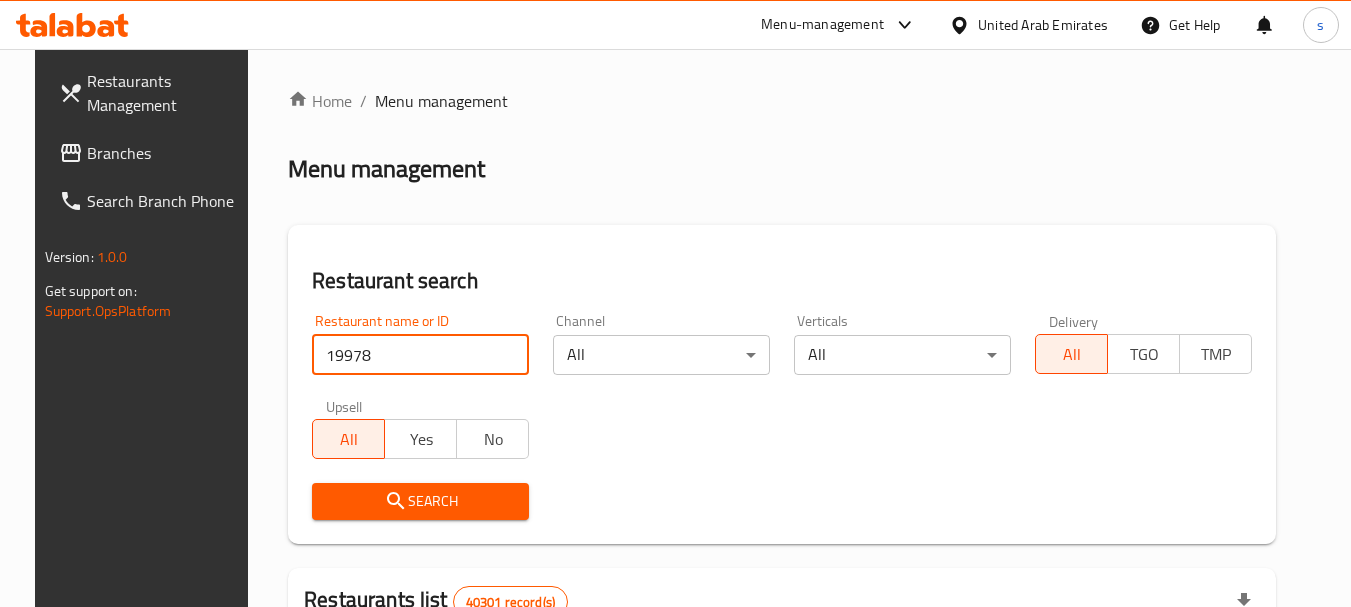 type on "19978" 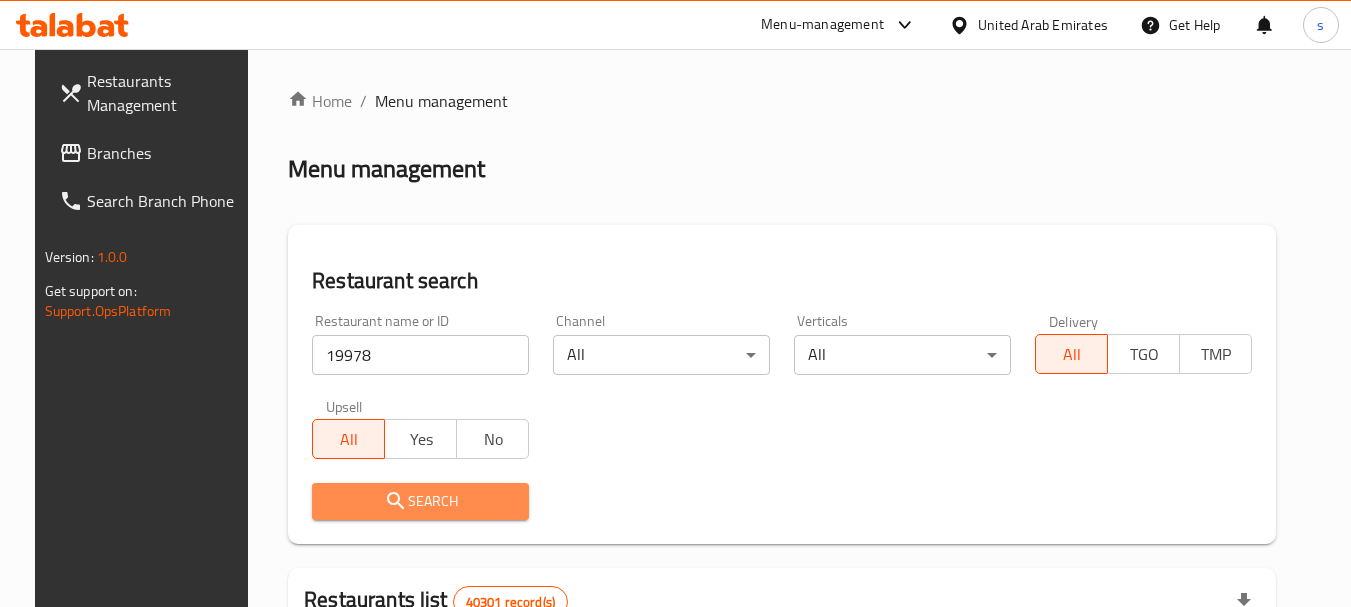 click 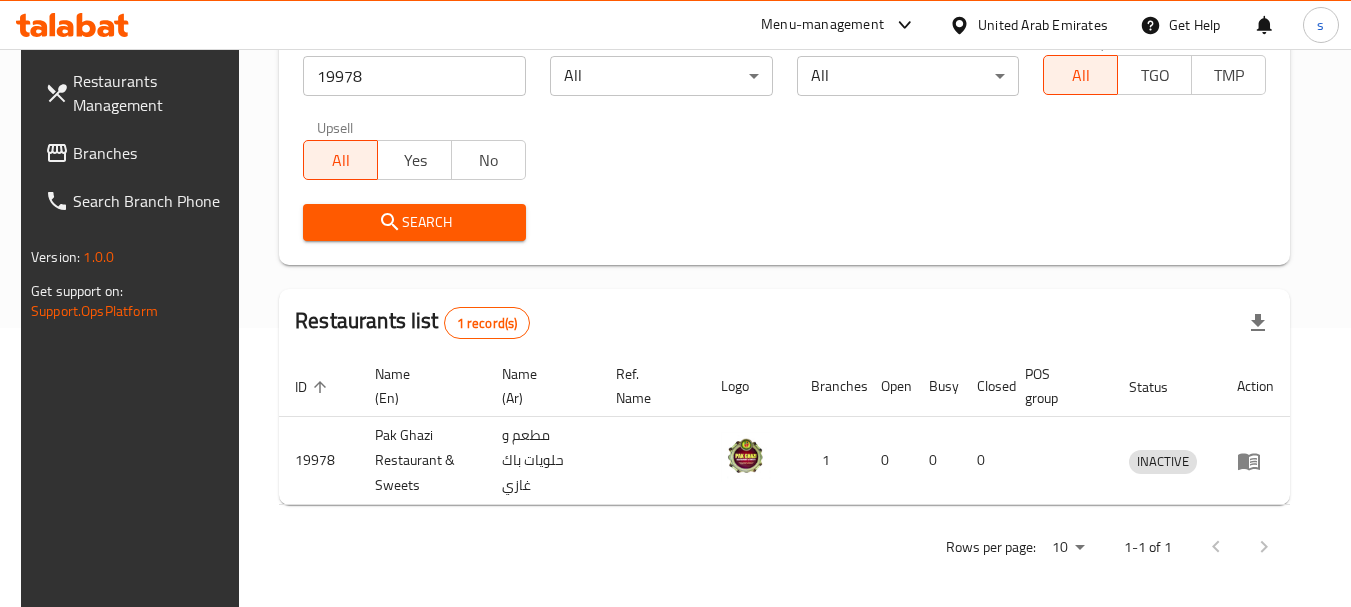 scroll, scrollTop: 285, scrollLeft: 0, axis: vertical 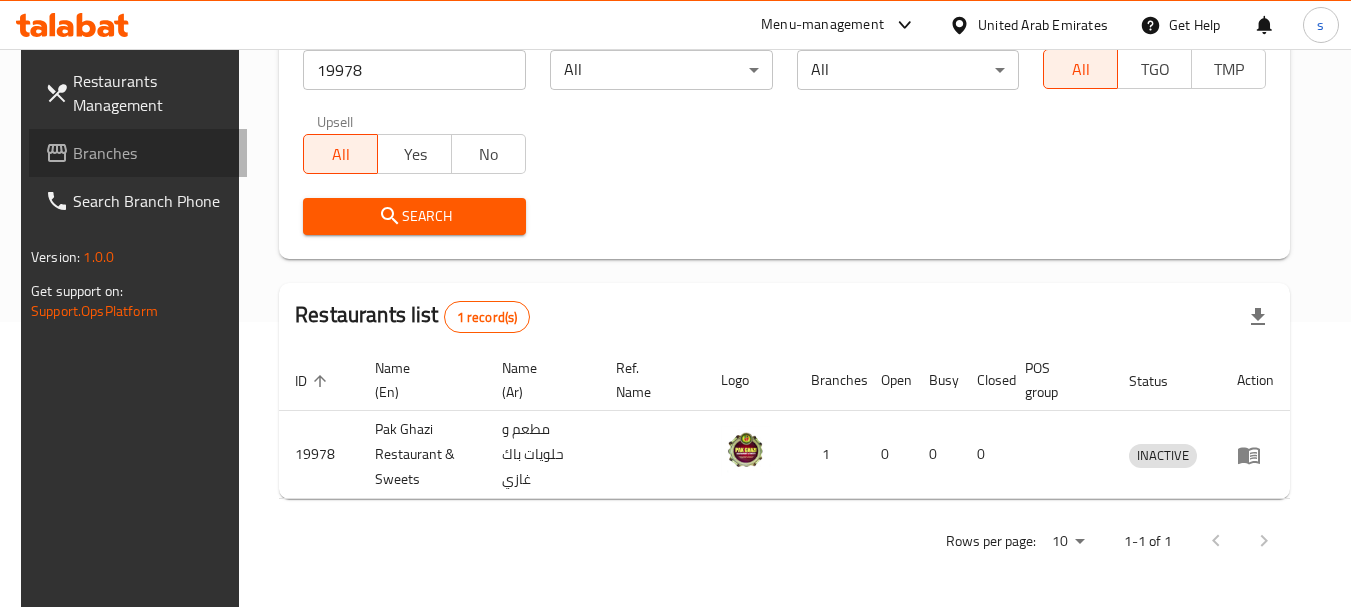 click on "Branches" at bounding box center [152, 153] 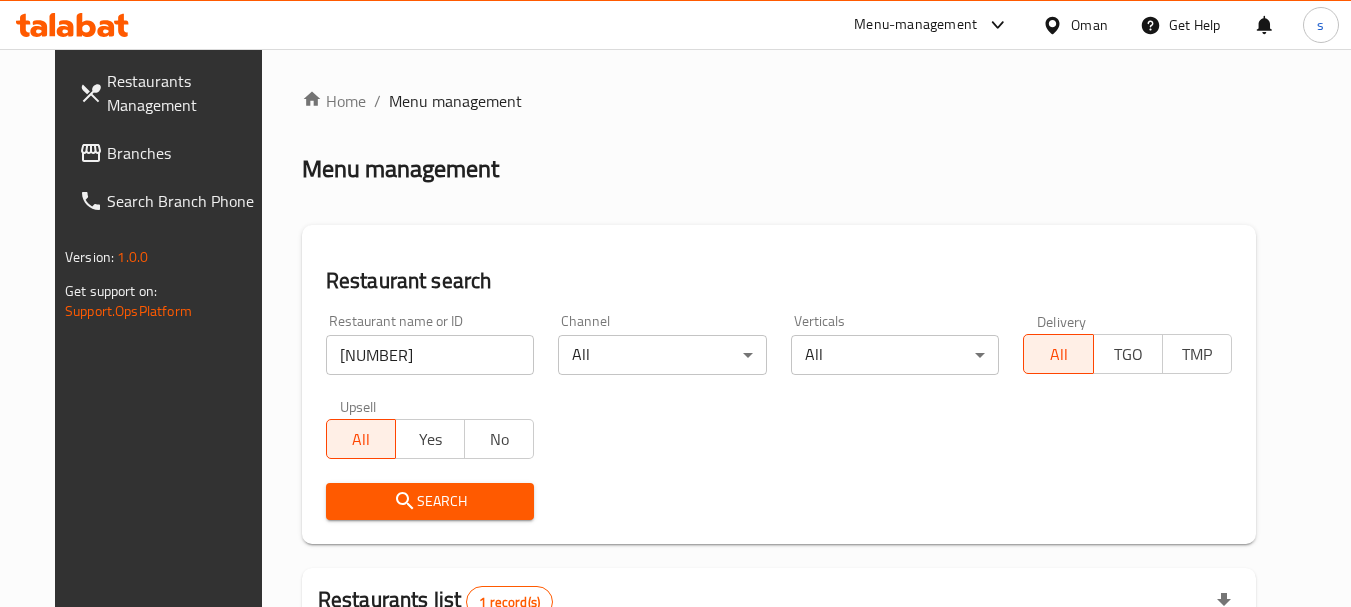 scroll, scrollTop: 234, scrollLeft: 0, axis: vertical 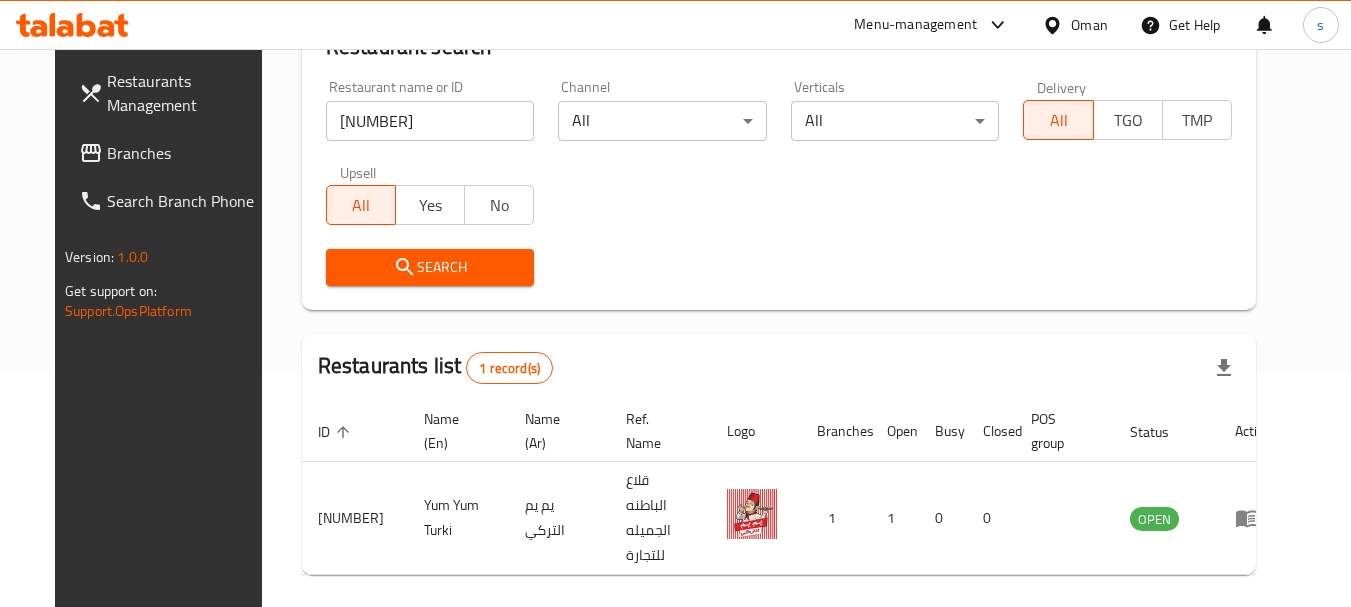 click 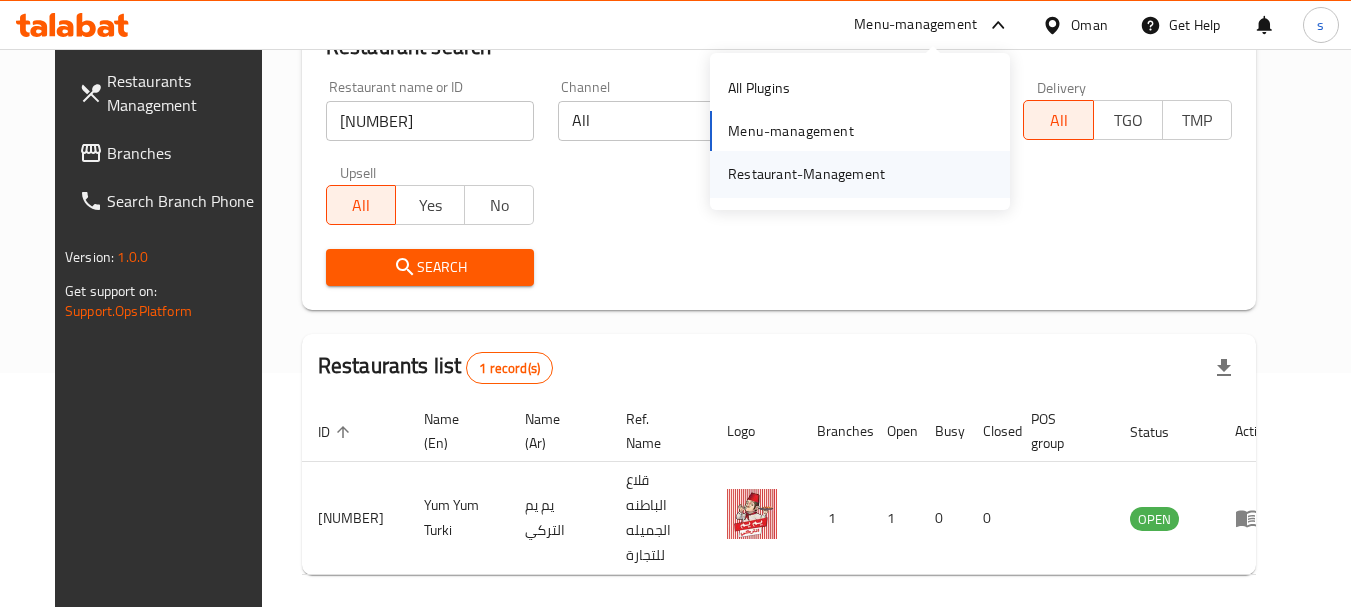 click on "Restaurant-Management" at bounding box center [806, 174] 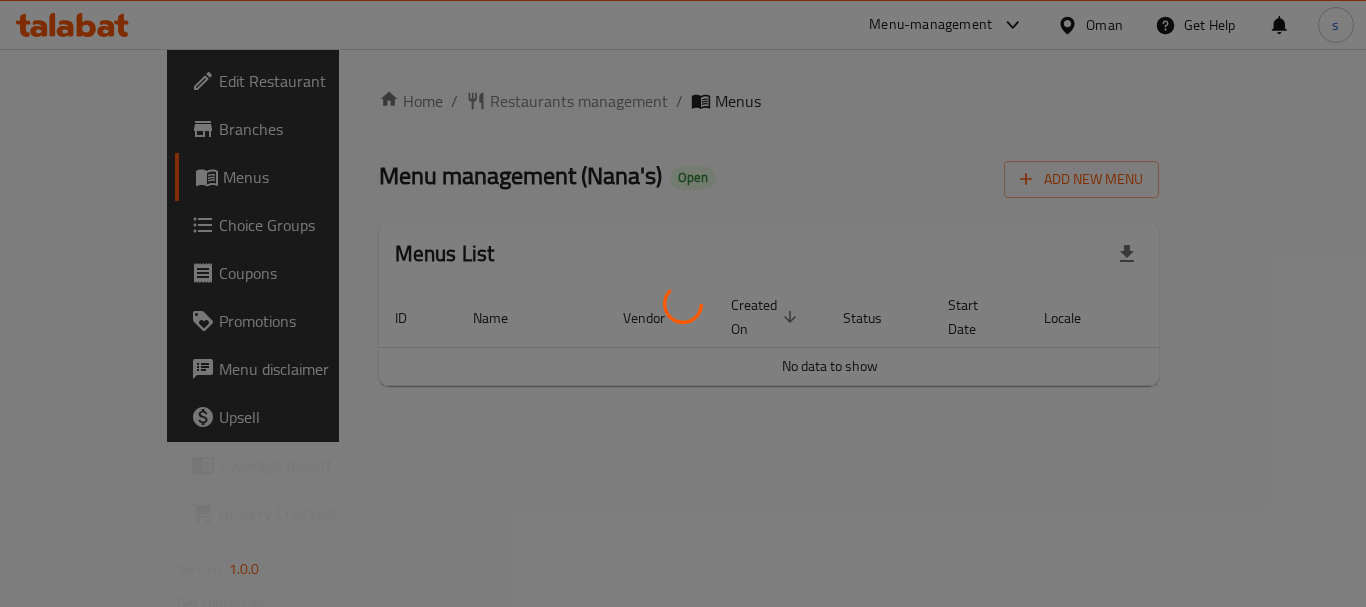 scroll, scrollTop: 0, scrollLeft: 0, axis: both 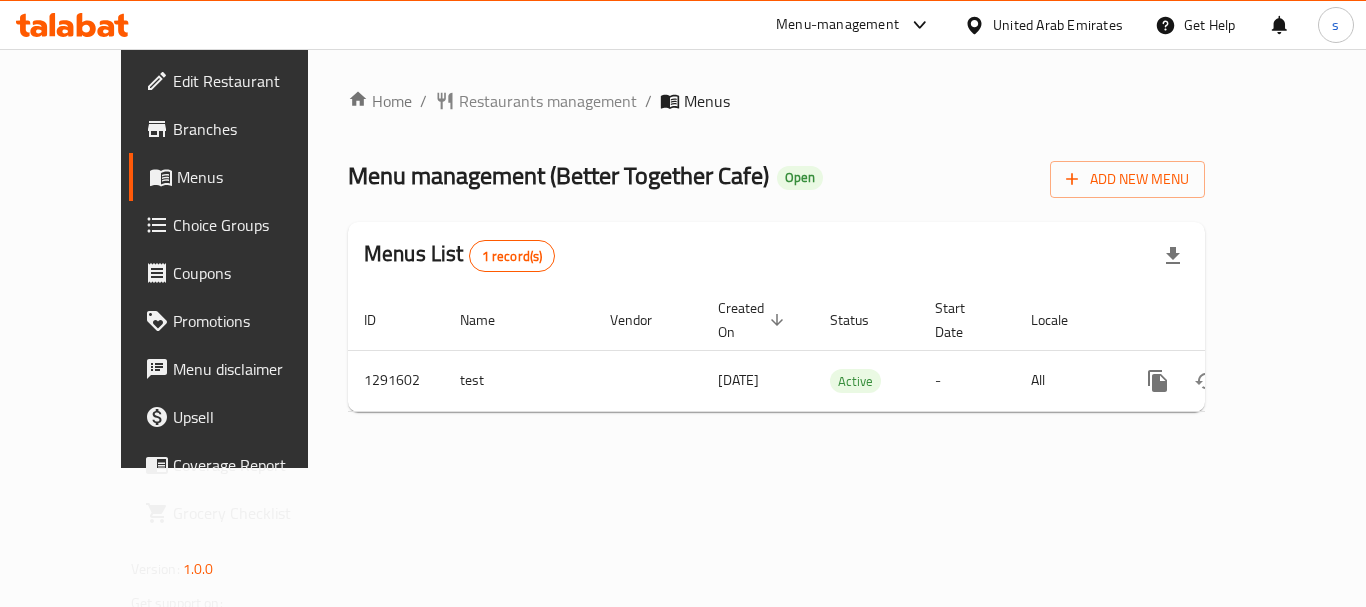 click 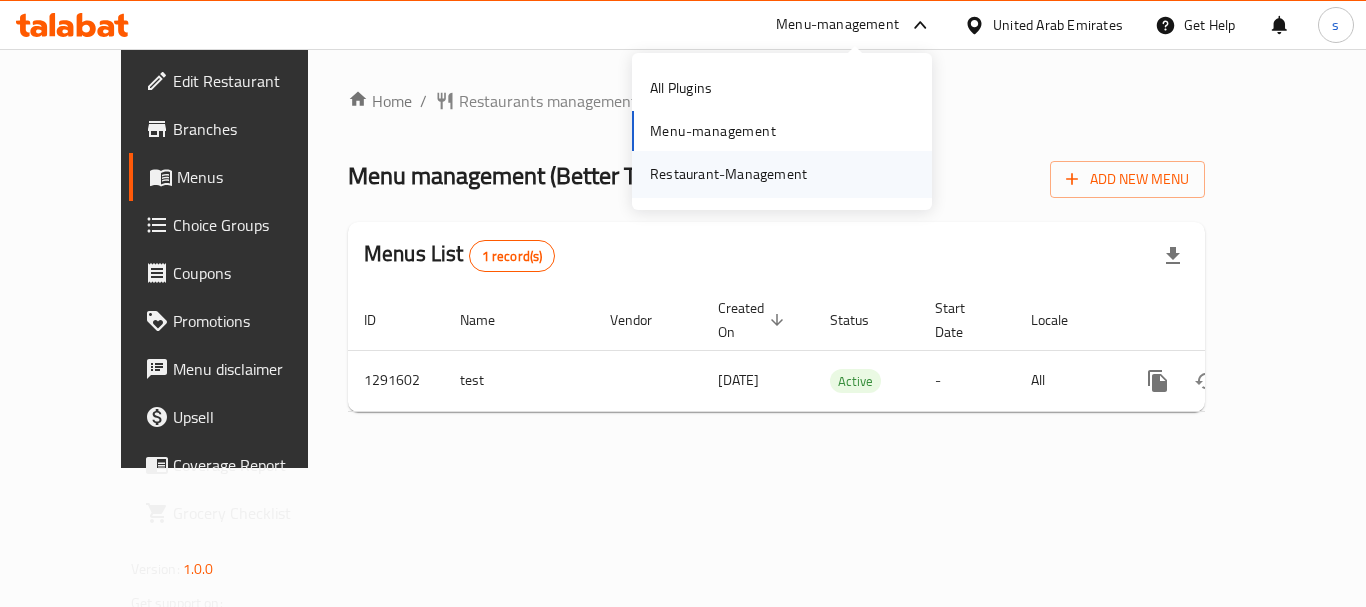 click on "Restaurant-Management" at bounding box center (728, 174) 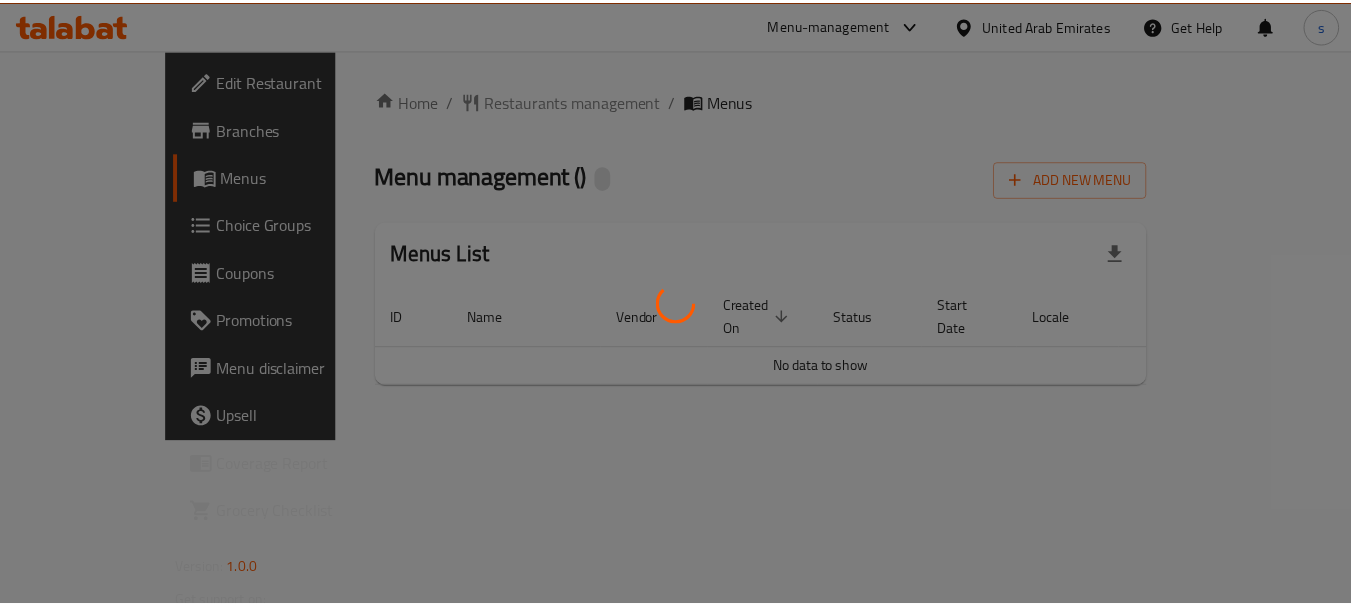 scroll, scrollTop: 0, scrollLeft: 0, axis: both 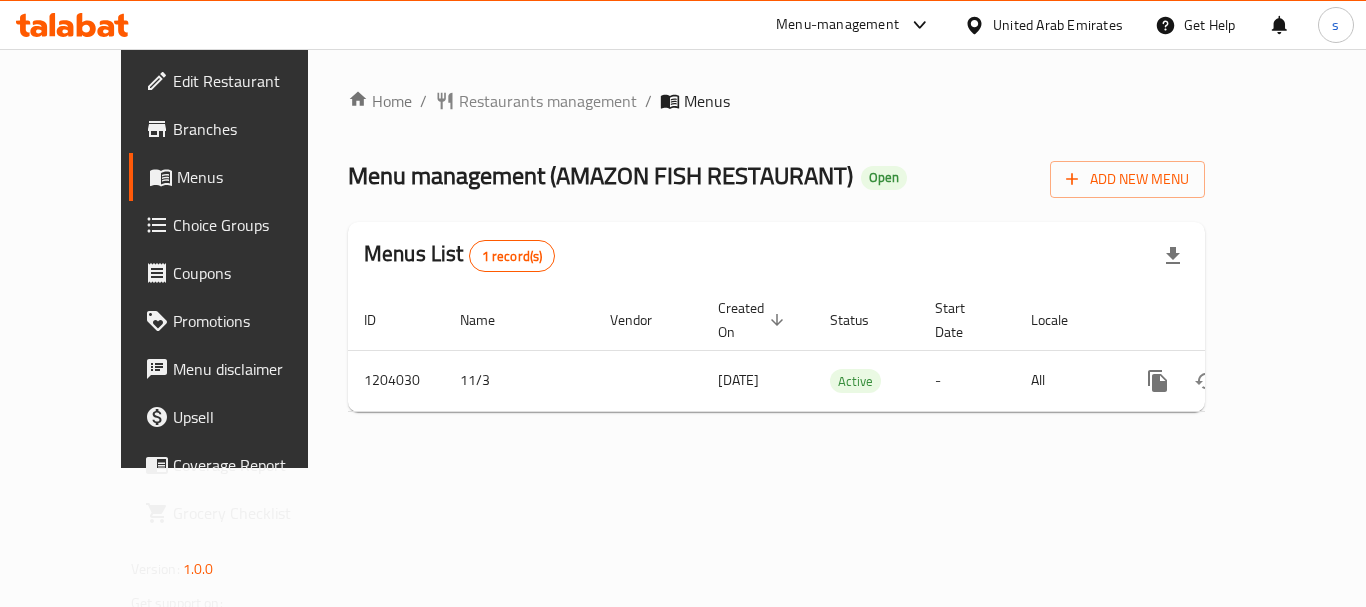 click on "Restaurants management" at bounding box center [548, 101] 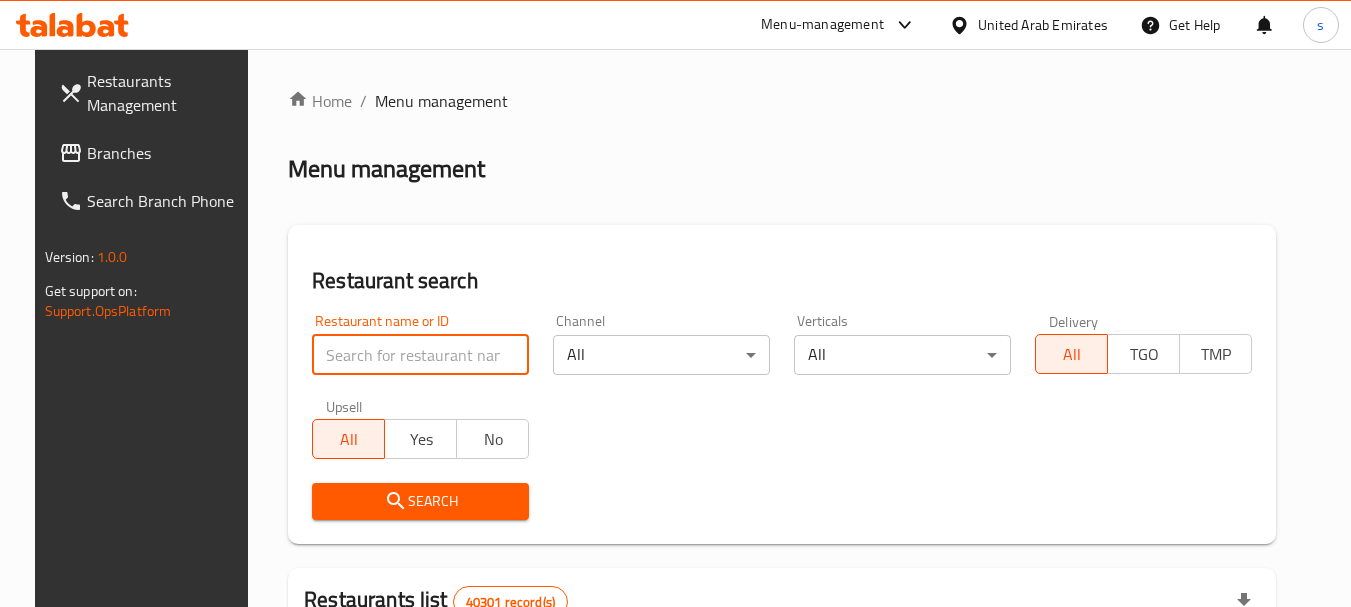 click at bounding box center (420, 355) 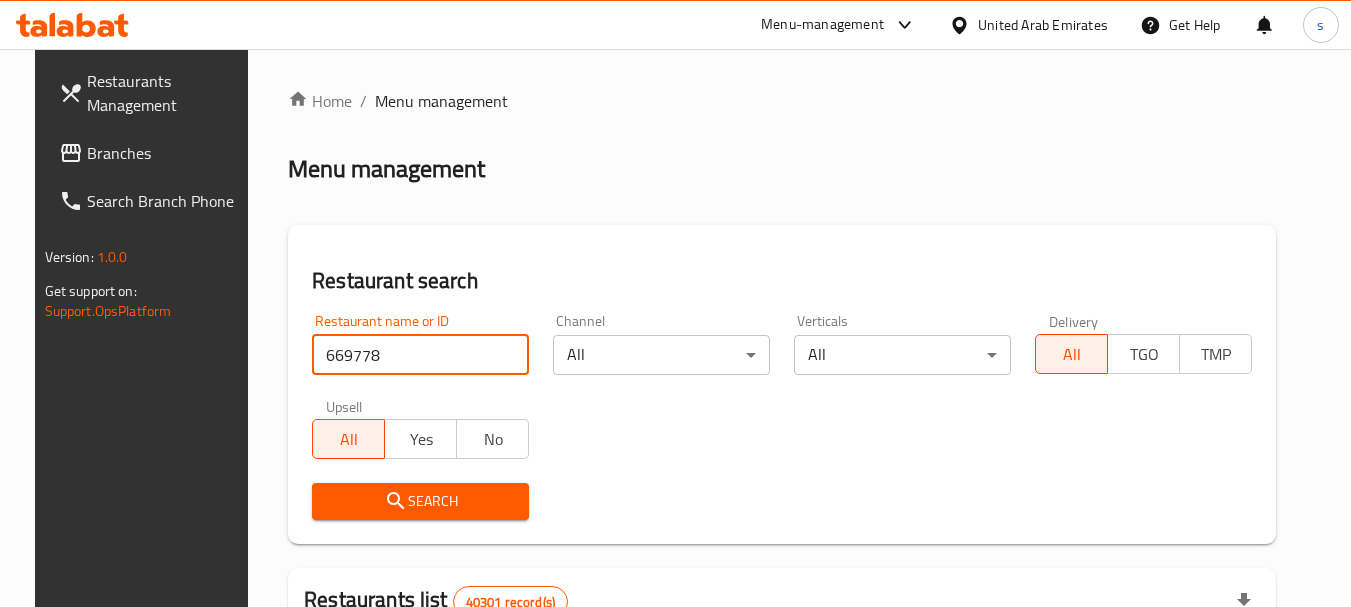 type on "669778" 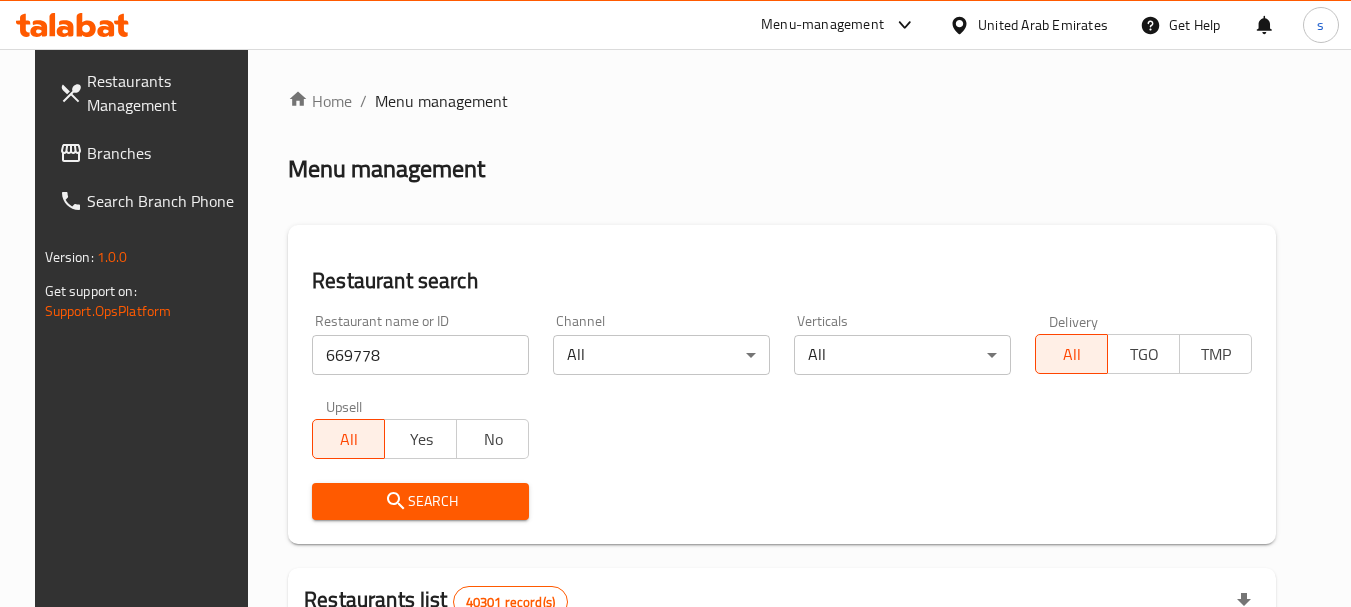 click on "Search" at bounding box center [420, 501] 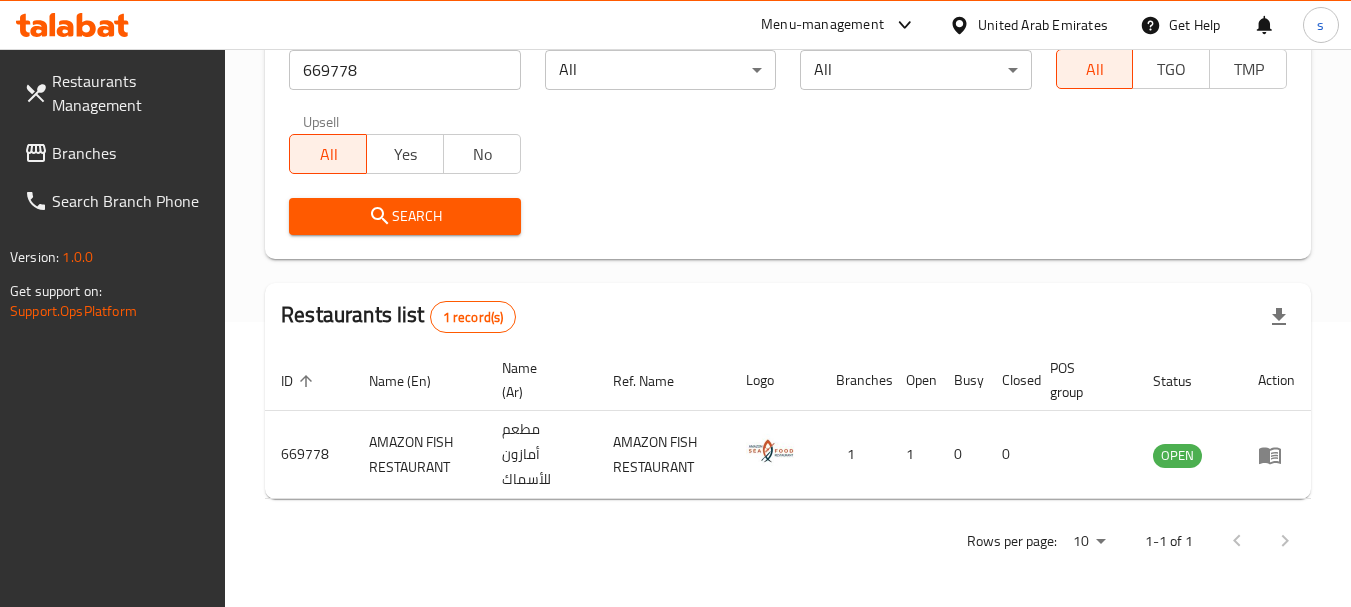 scroll, scrollTop: 285, scrollLeft: 0, axis: vertical 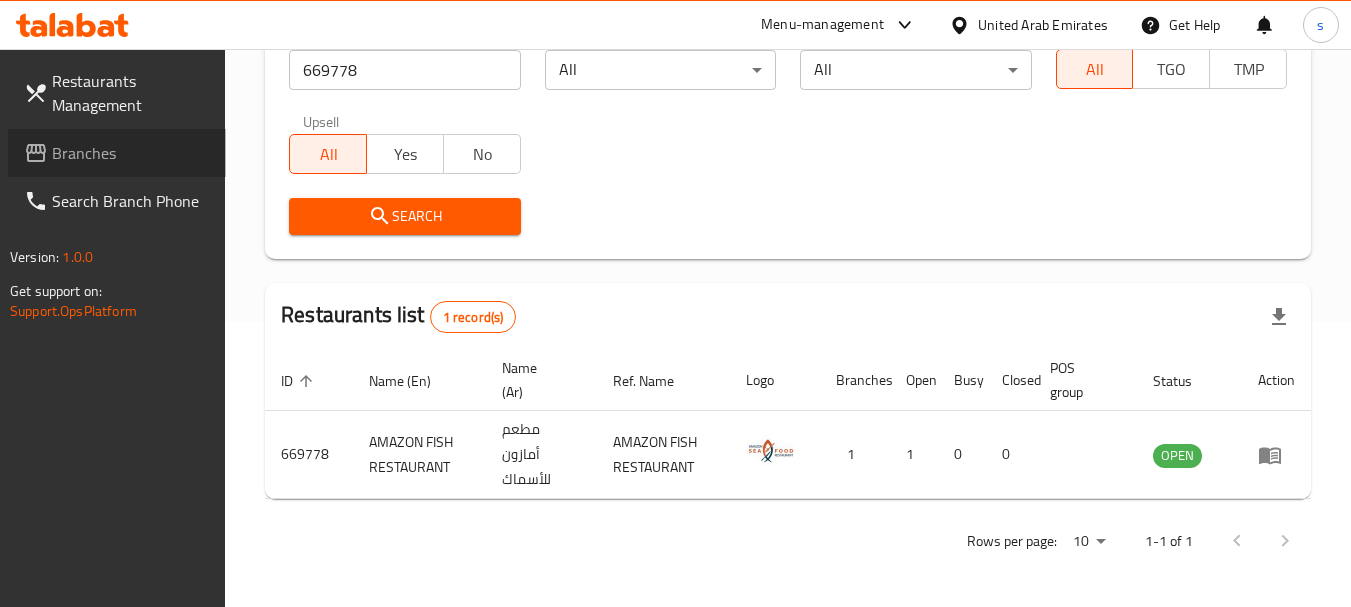 click on "Branches" at bounding box center (131, 153) 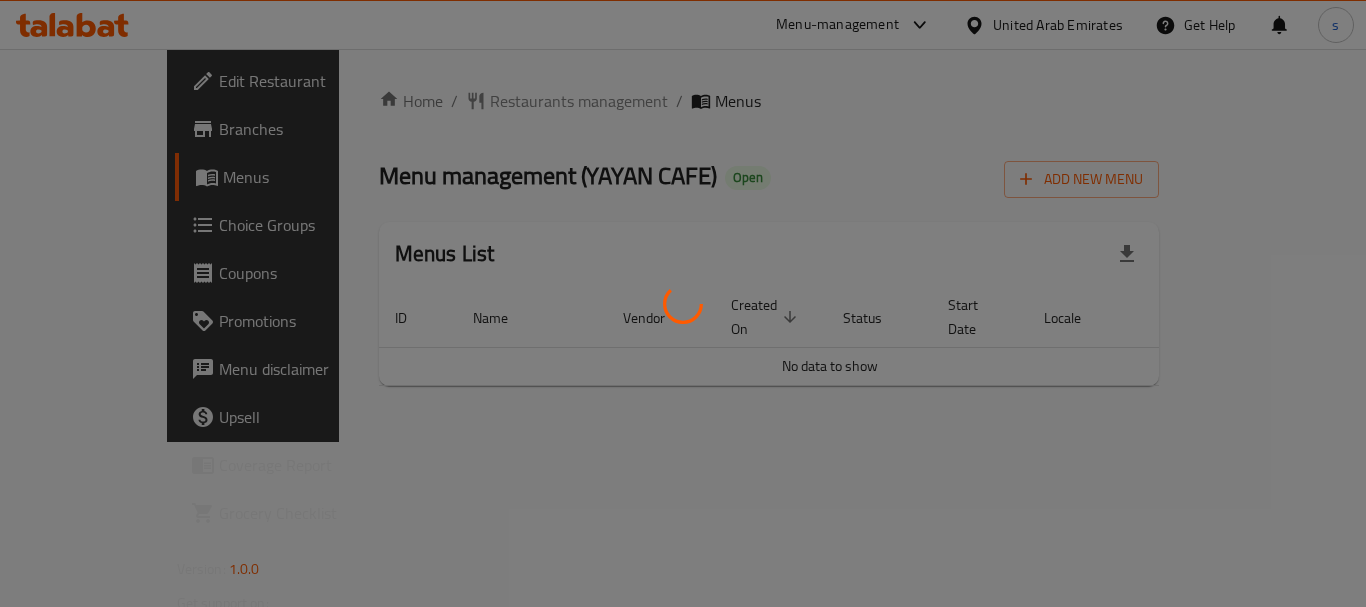 scroll, scrollTop: 0, scrollLeft: 0, axis: both 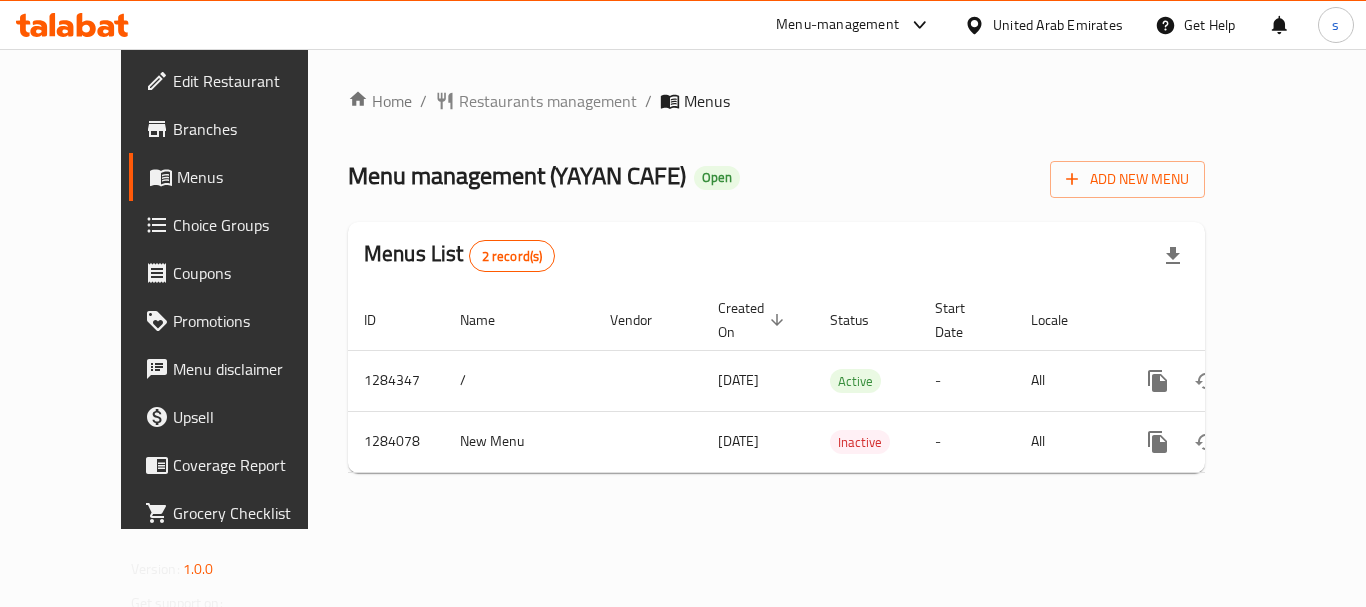 click at bounding box center (915, 25) 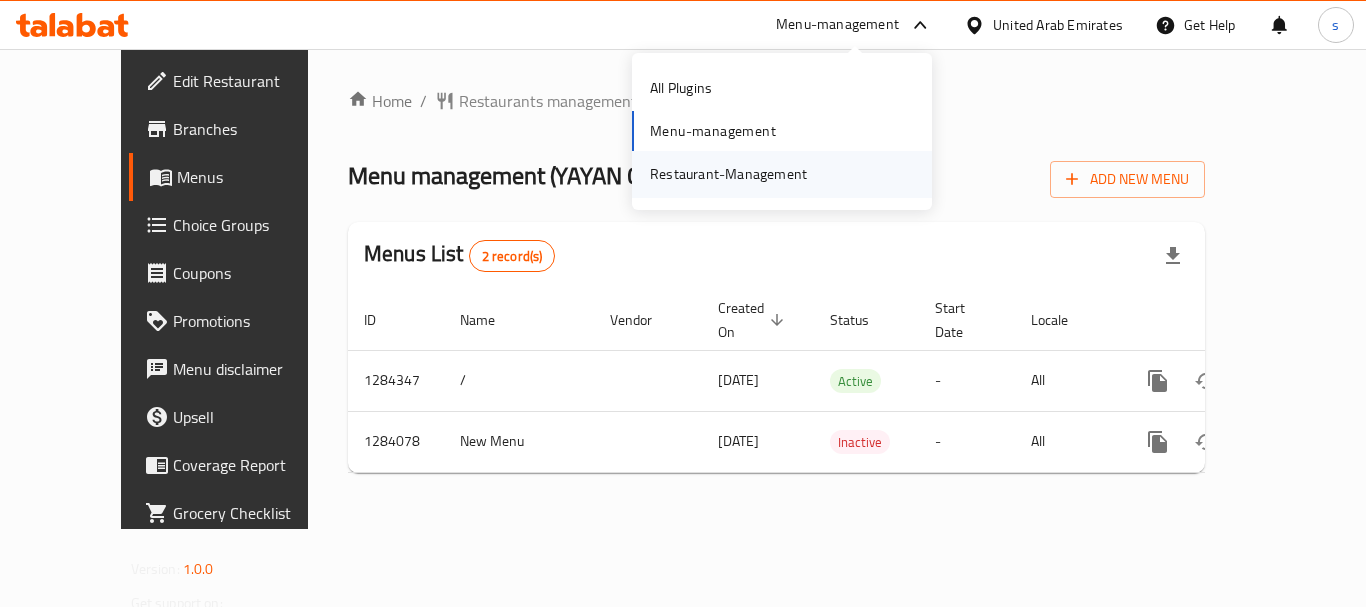 click on "Restaurant-Management" at bounding box center (728, 174) 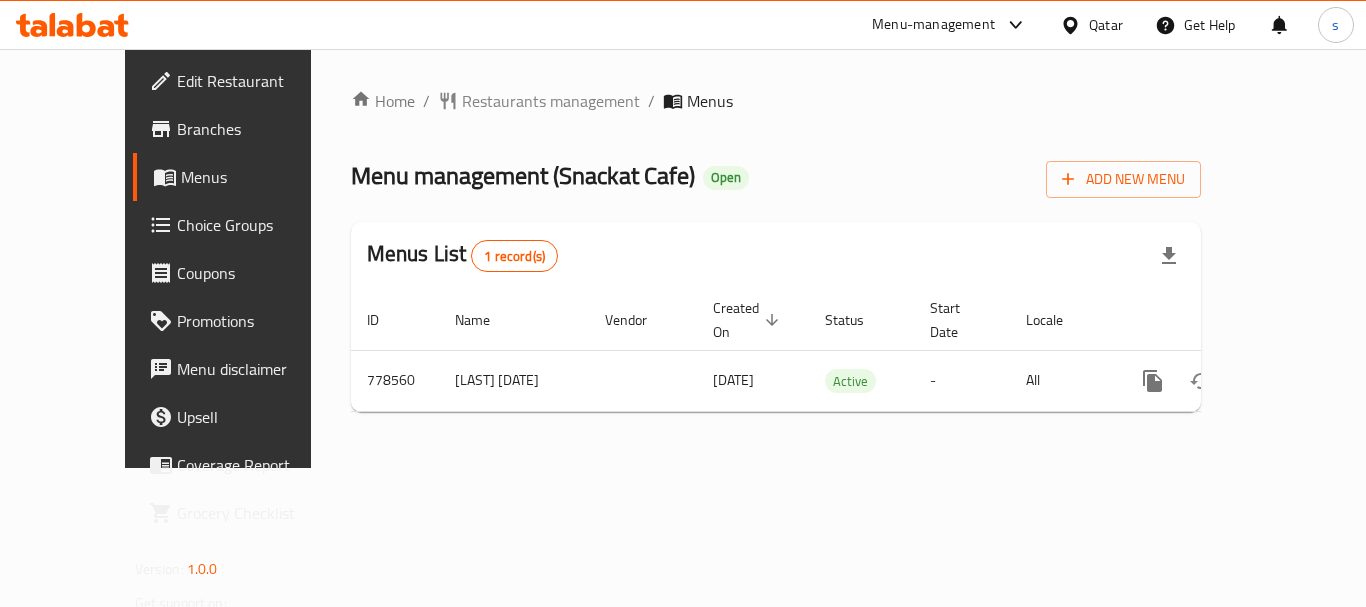 scroll, scrollTop: 0, scrollLeft: 0, axis: both 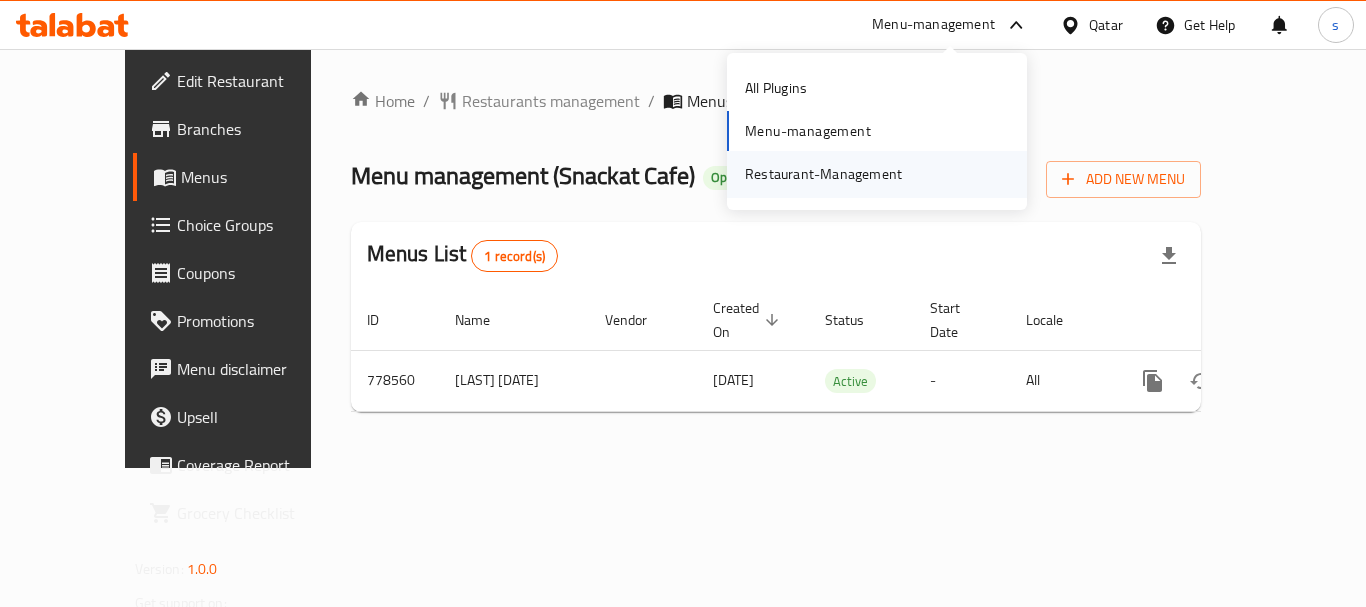 click on "Restaurant-Management" at bounding box center [823, 174] 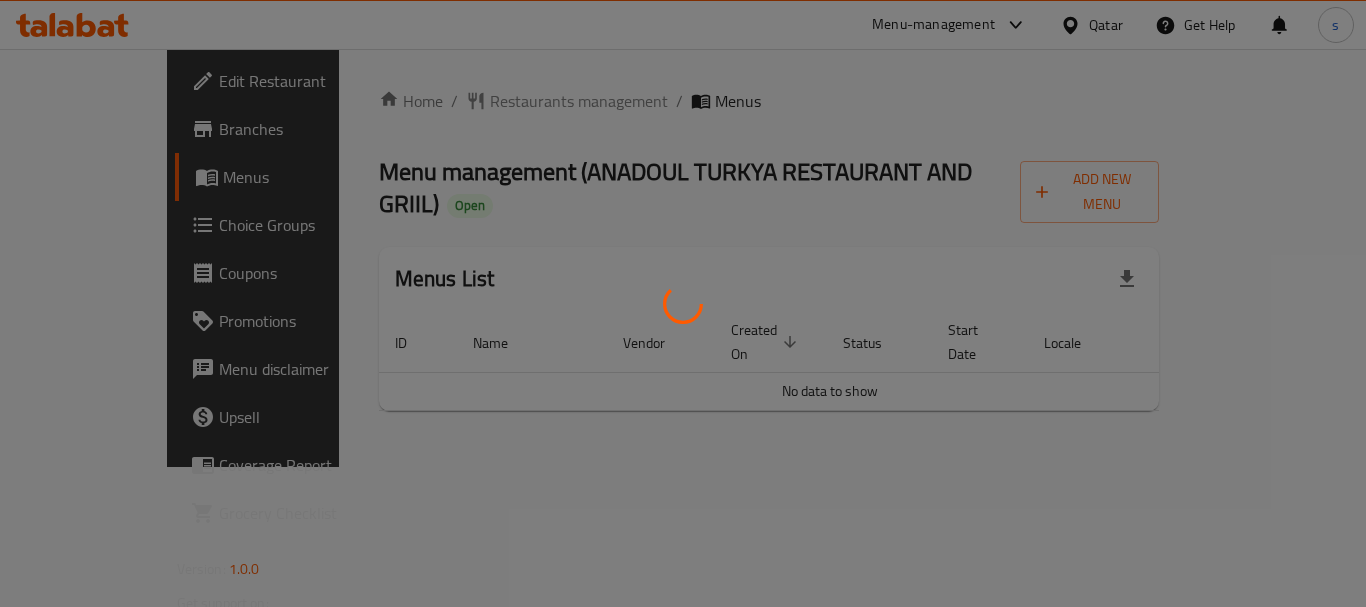 scroll, scrollTop: 0, scrollLeft: 0, axis: both 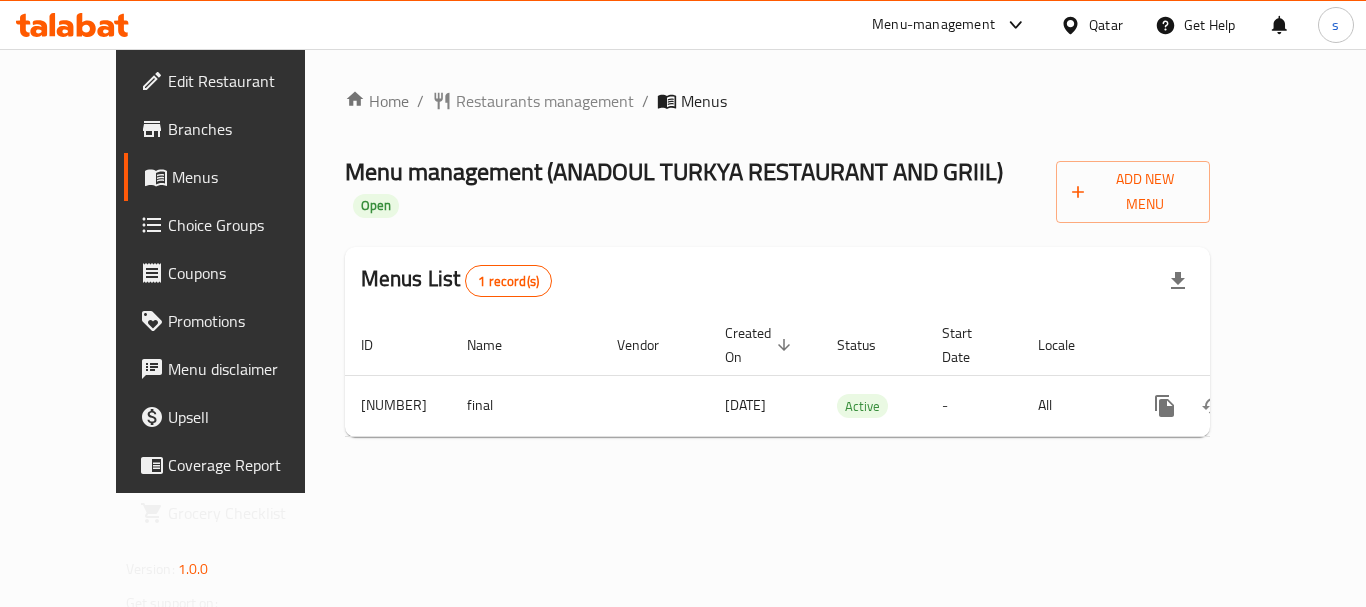 click 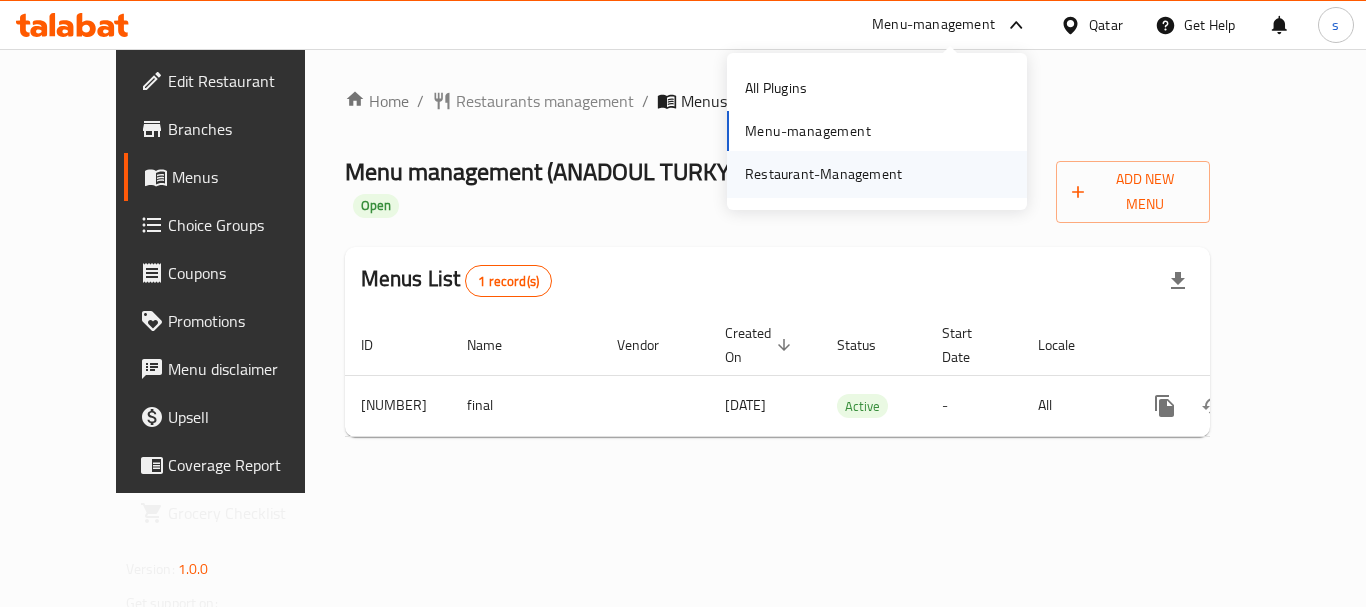 click on "Restaurant-Management" at bounding box center [823, 174] 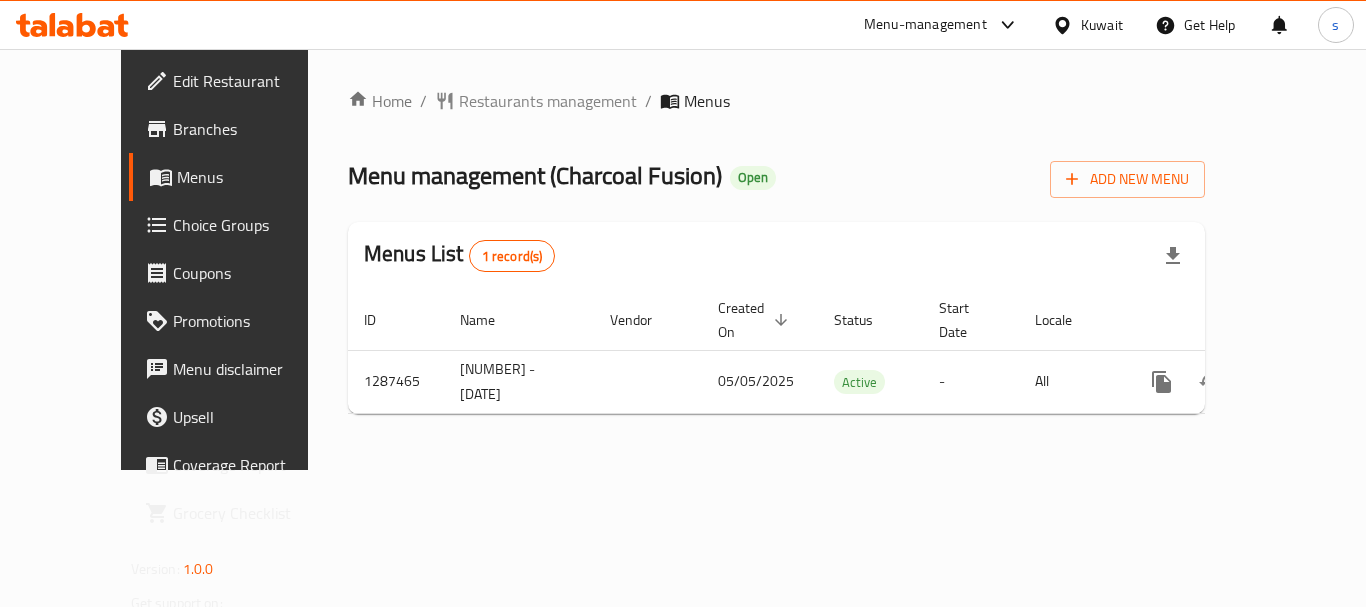 scroll, scrollTop: 0, scrollLeft: 0, axis: both 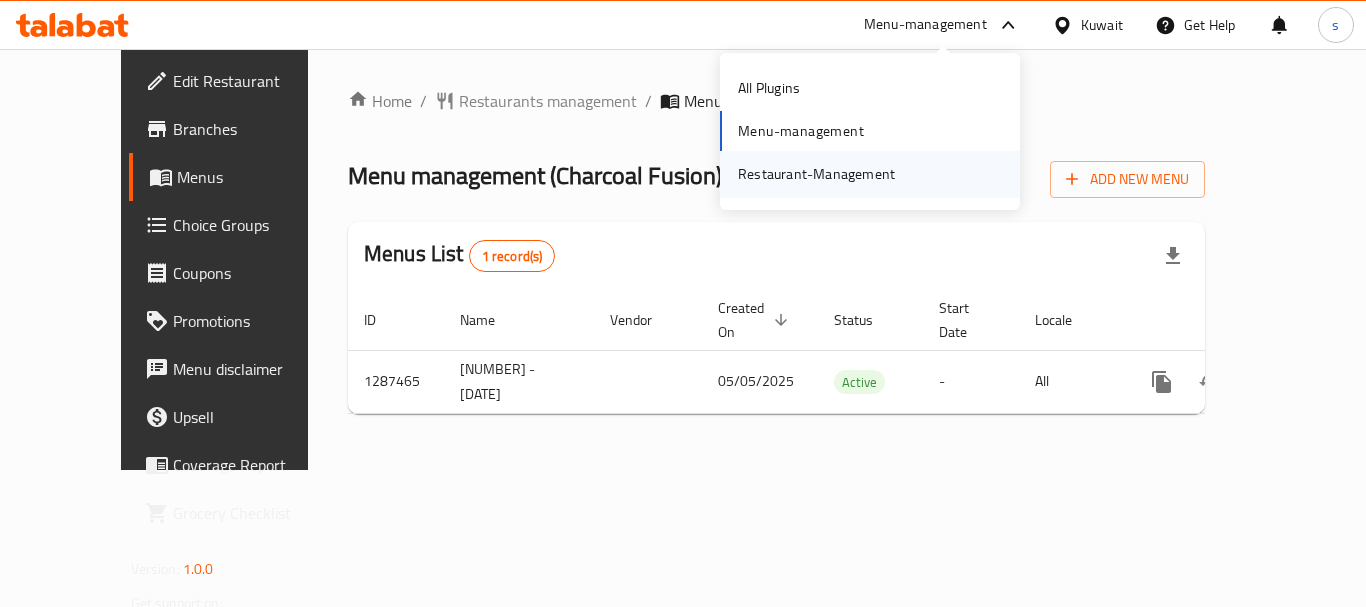 click on "Restaurant-Management" at bounding box center [816, 174] 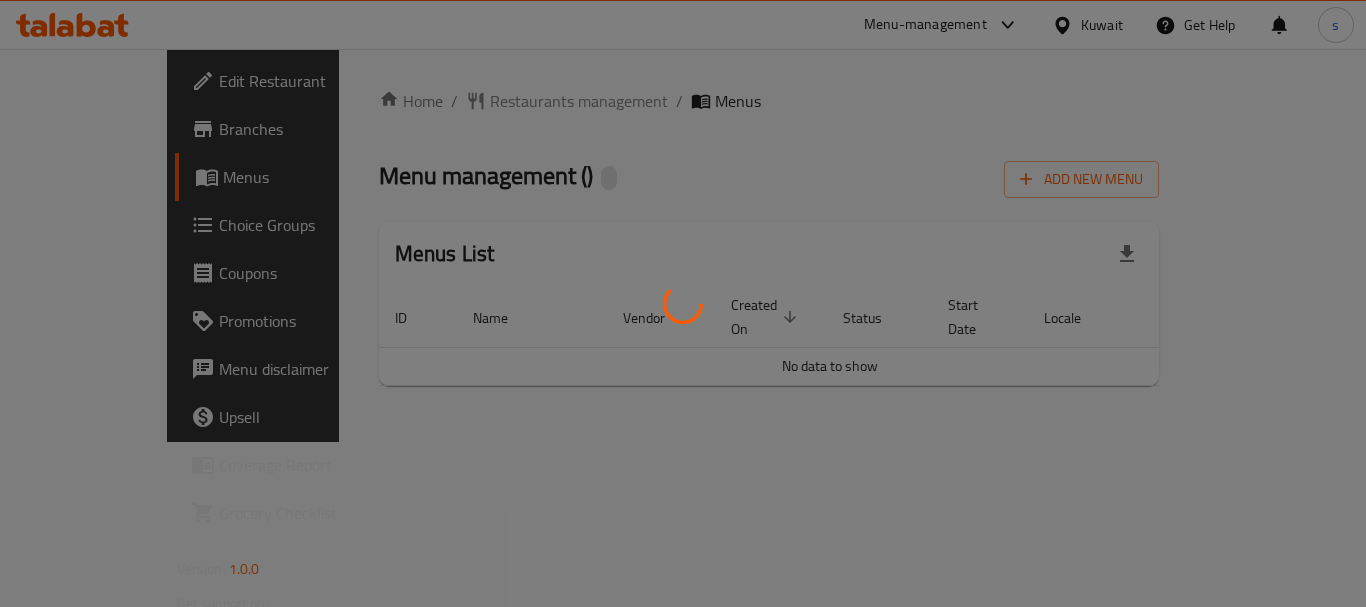 scroll, scrollTop: 0, scrollLeft: 0, axis: both 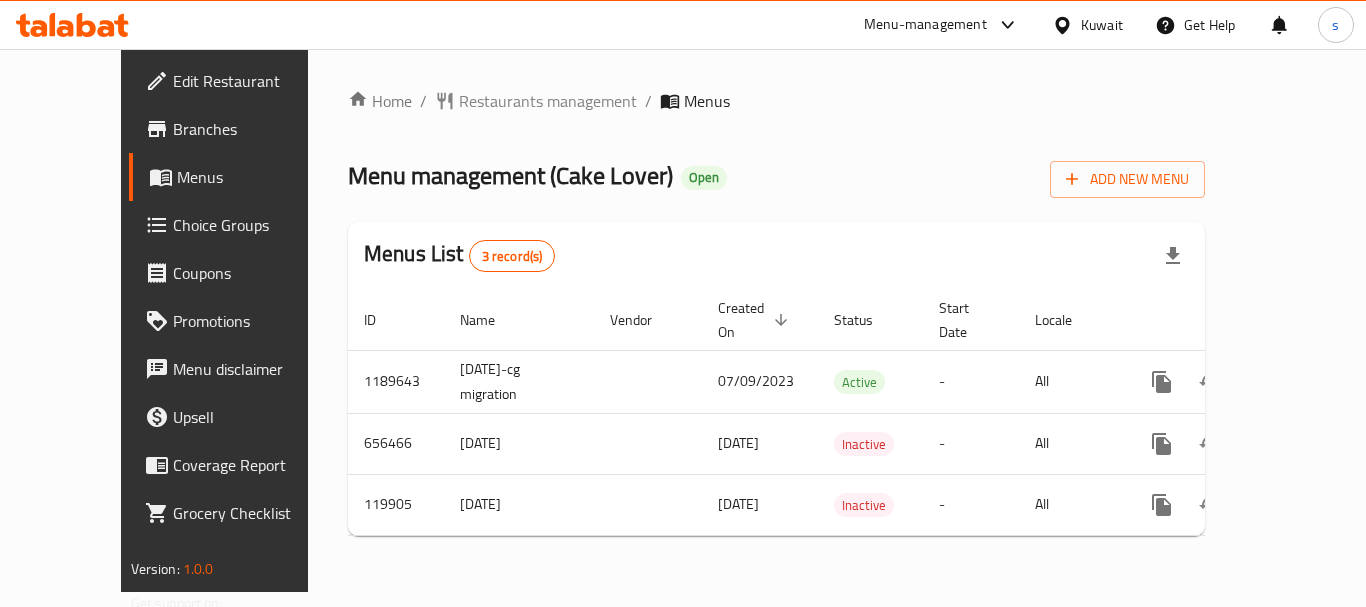 click 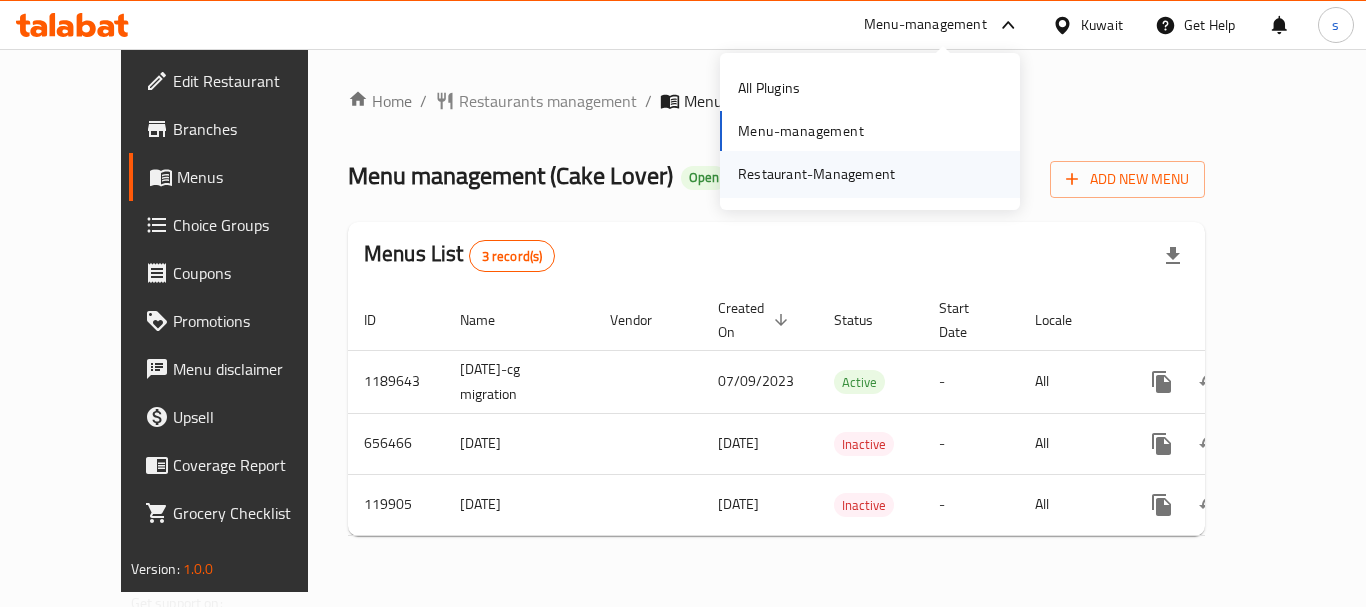 click on "Restaurant-Management" at bounding box center (816, 174) 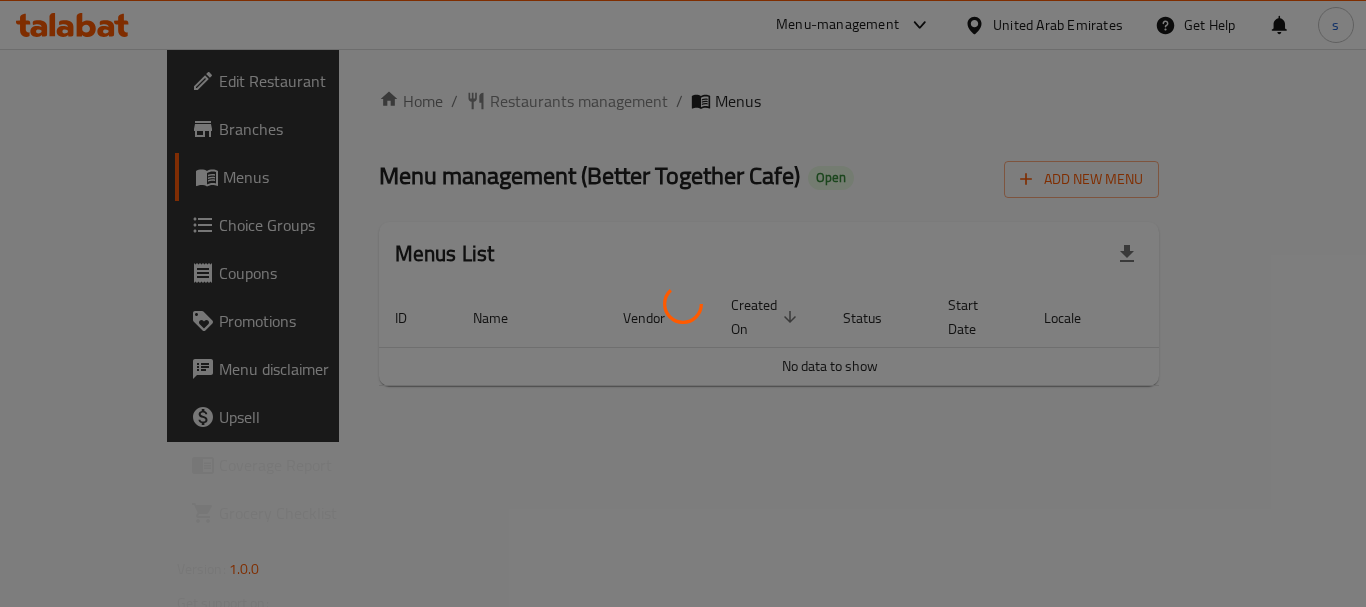 scroll, scrollTop: 0, scrollLeft: 0, axis: both 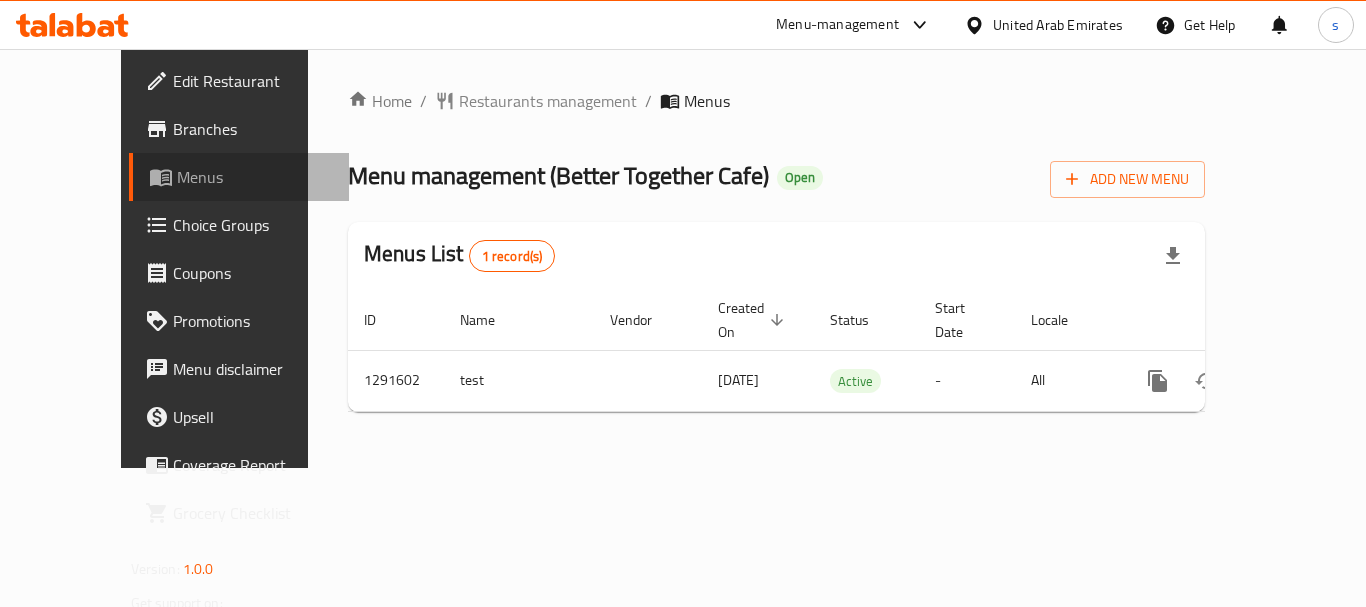 click on "Menus" at bounding box center [255, 177] 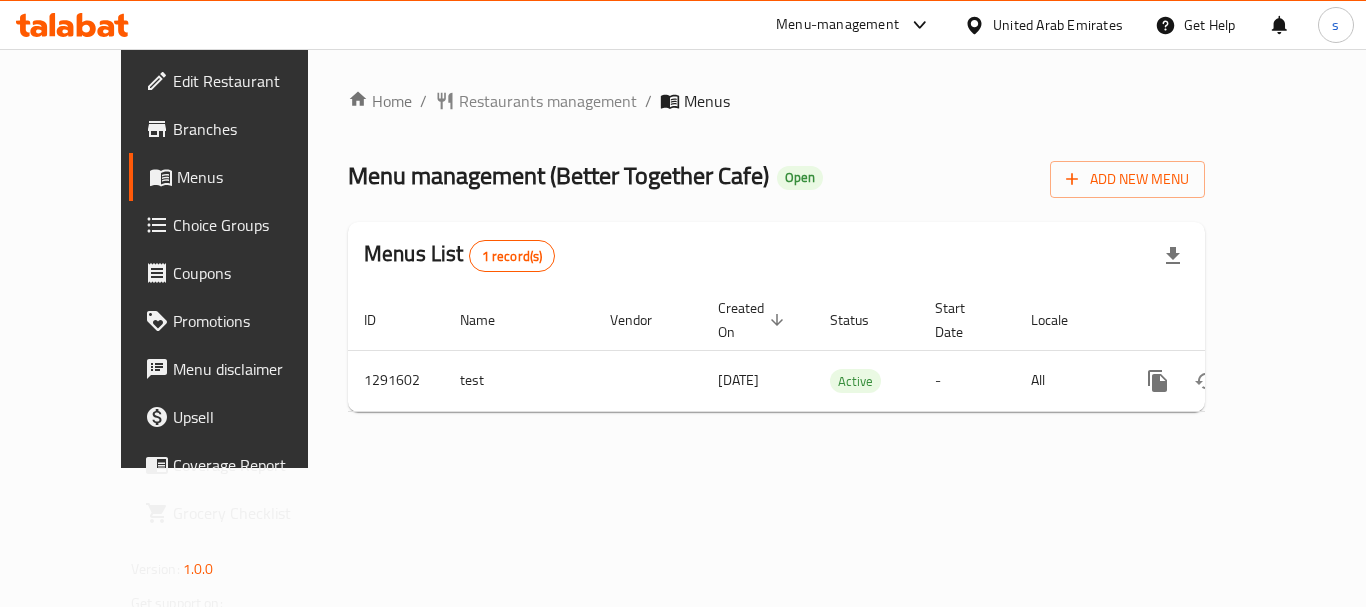 click on "Branches" at bounding box center (253, 129) 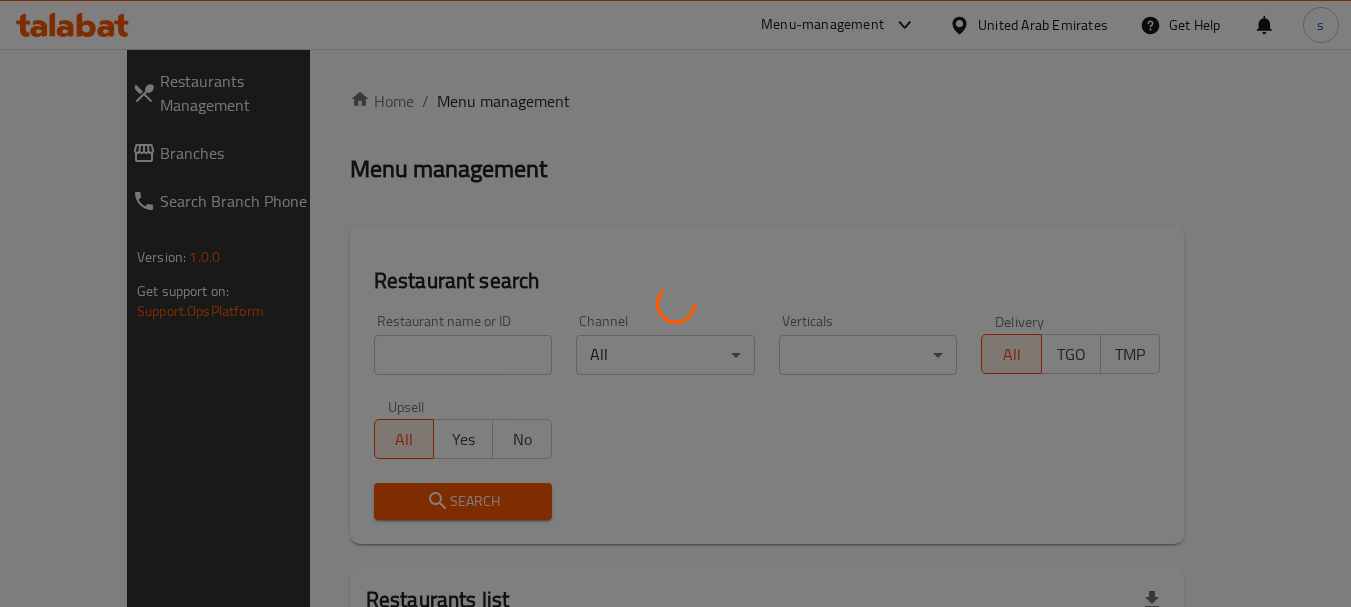 scroll, scrollTop: 0, scrollLeft: 0, axis: both 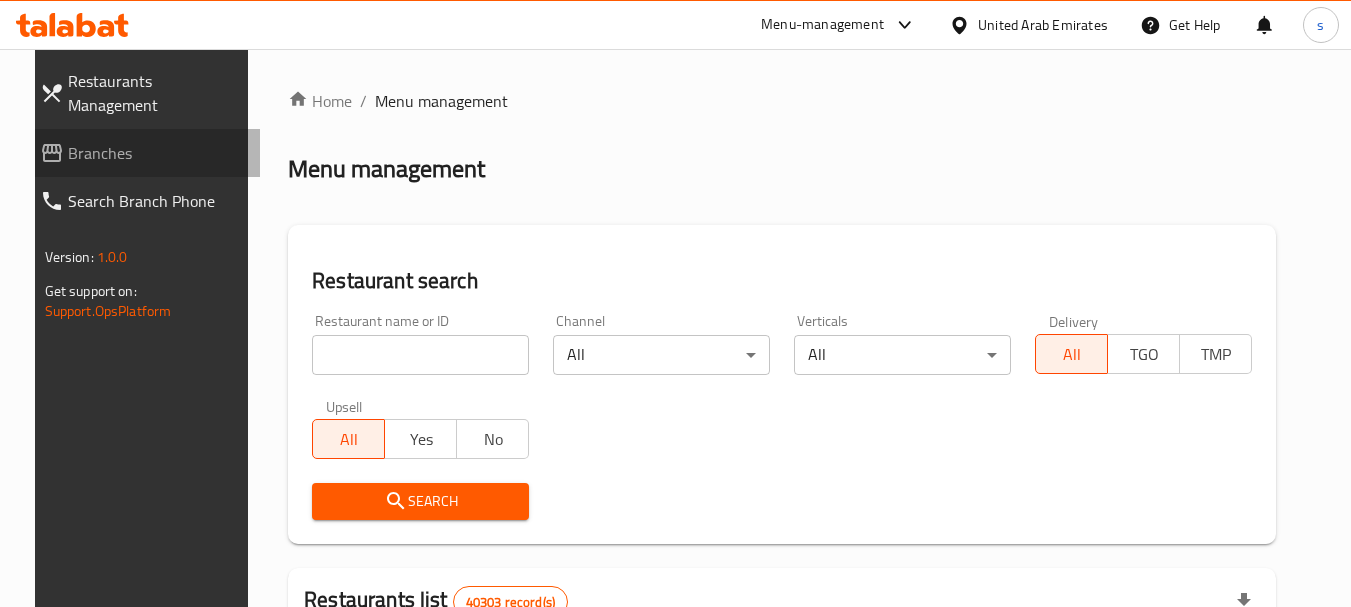 click on "Branches" at bounding box center [142, 153] 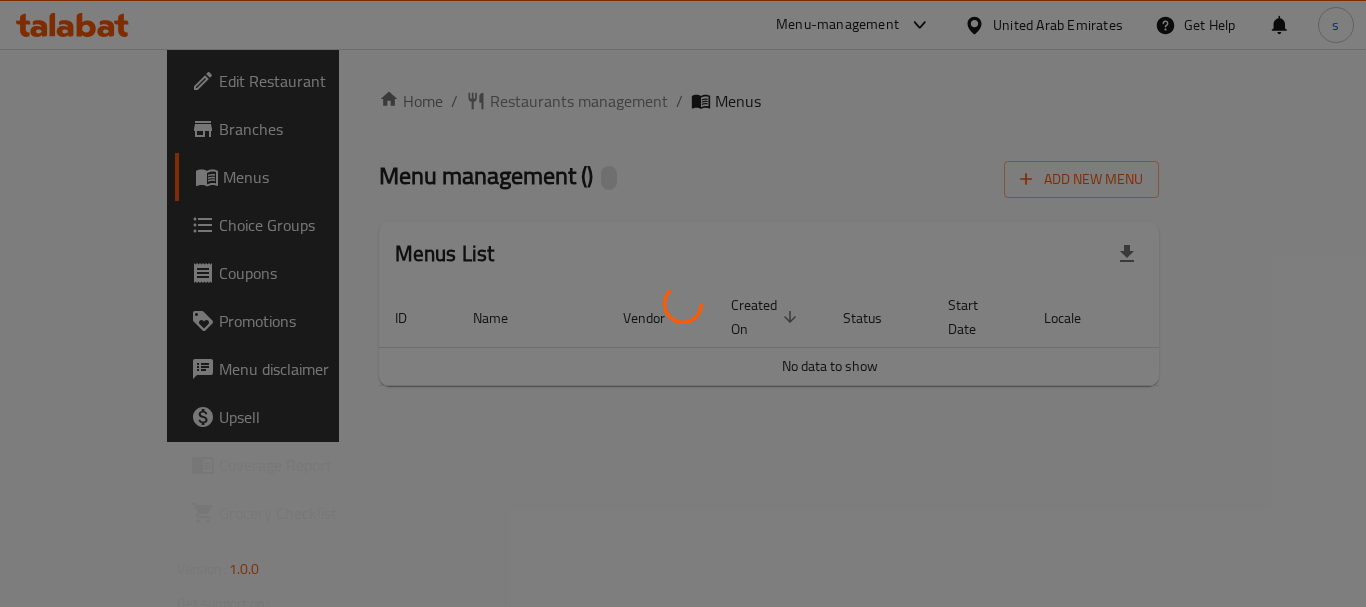 scroll, scrollTop: 0, scrollLeft: 0, axis: both 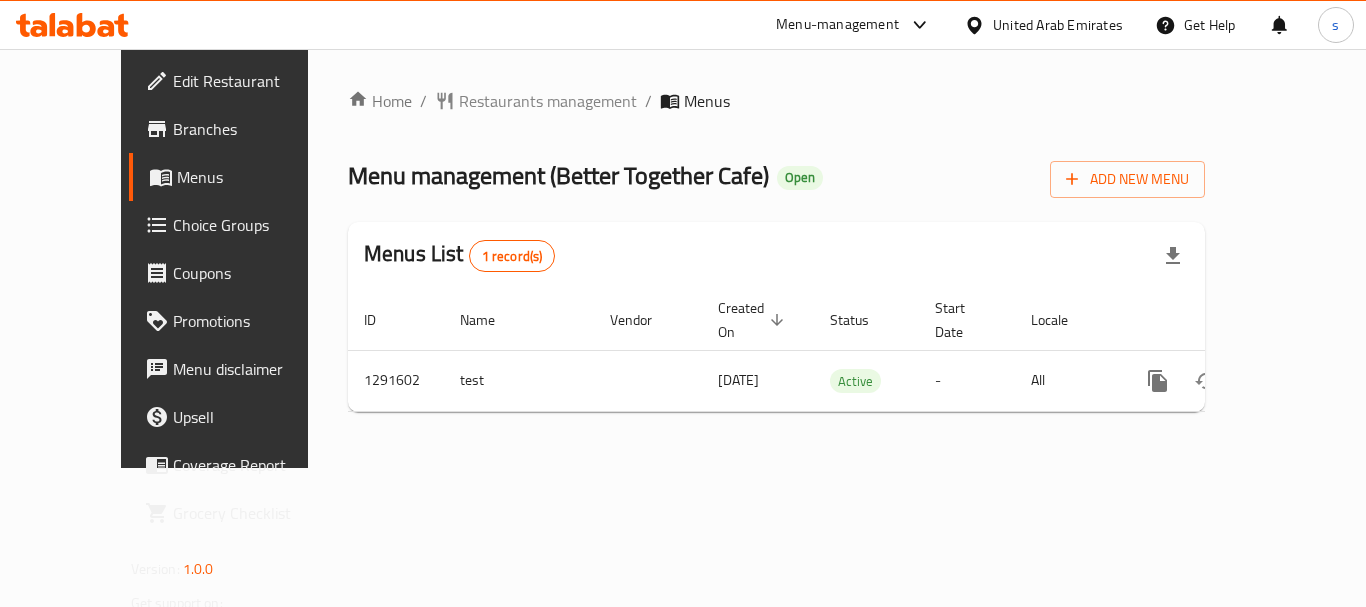 click on "Menu-management" at bounding box center [854, 25] 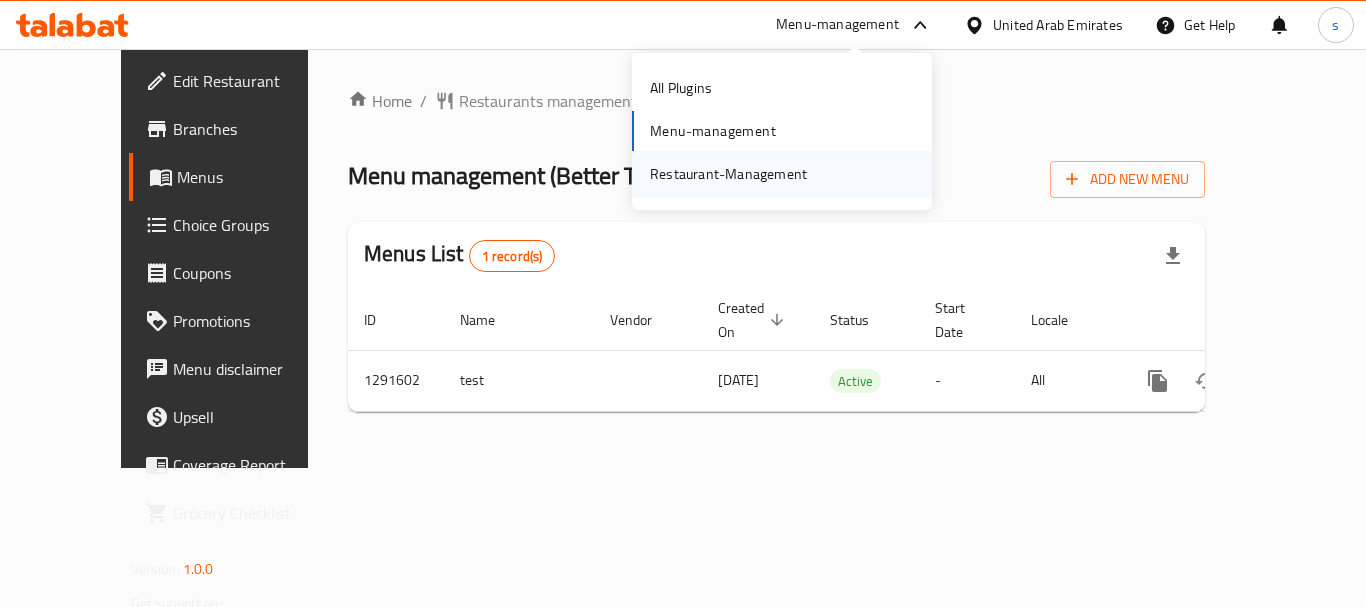 click on "Restaurant-Management" at bounding box center [728, 174] 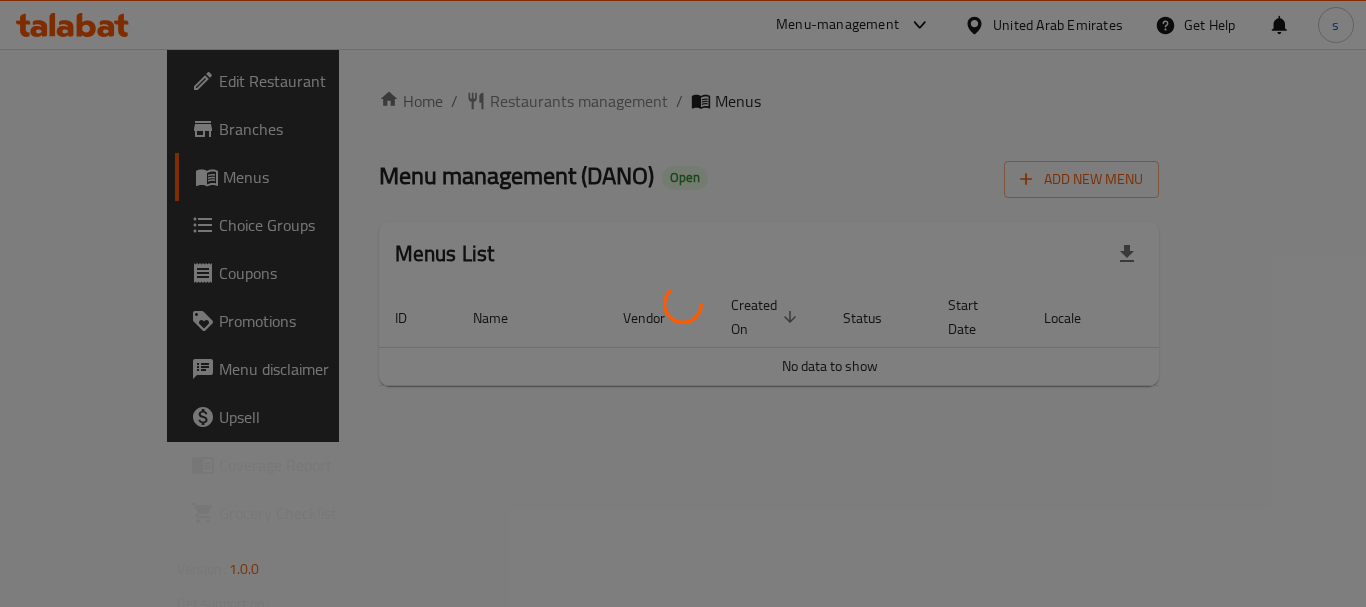 scroll, scrollTop: 0, scrollLeft: 0, axis: both 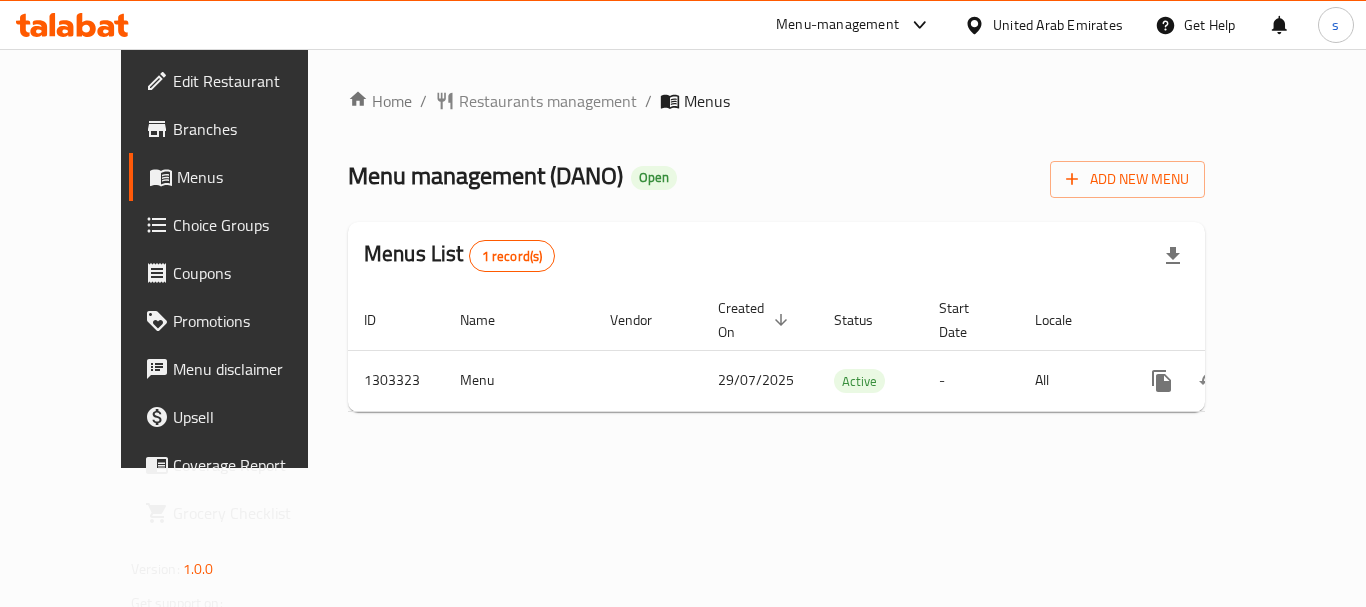 click on "Menu-management" at bounding box center [837, 25] 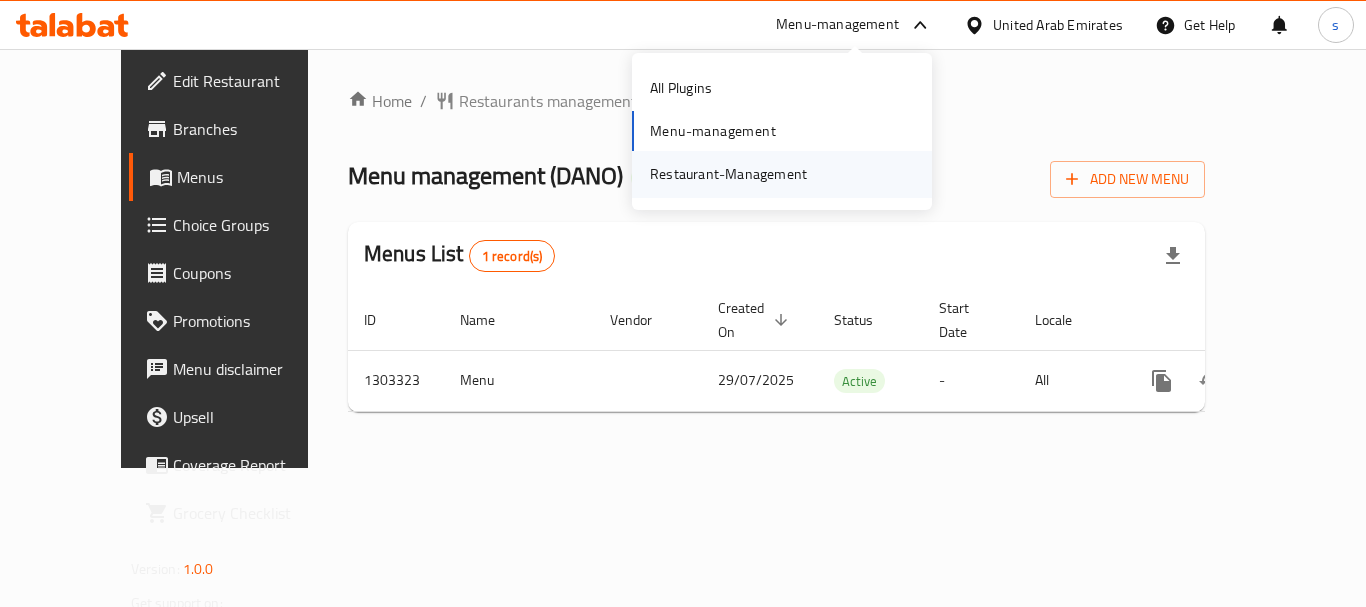 click on "Restaurant-Management" at bounding box center [728, 174] 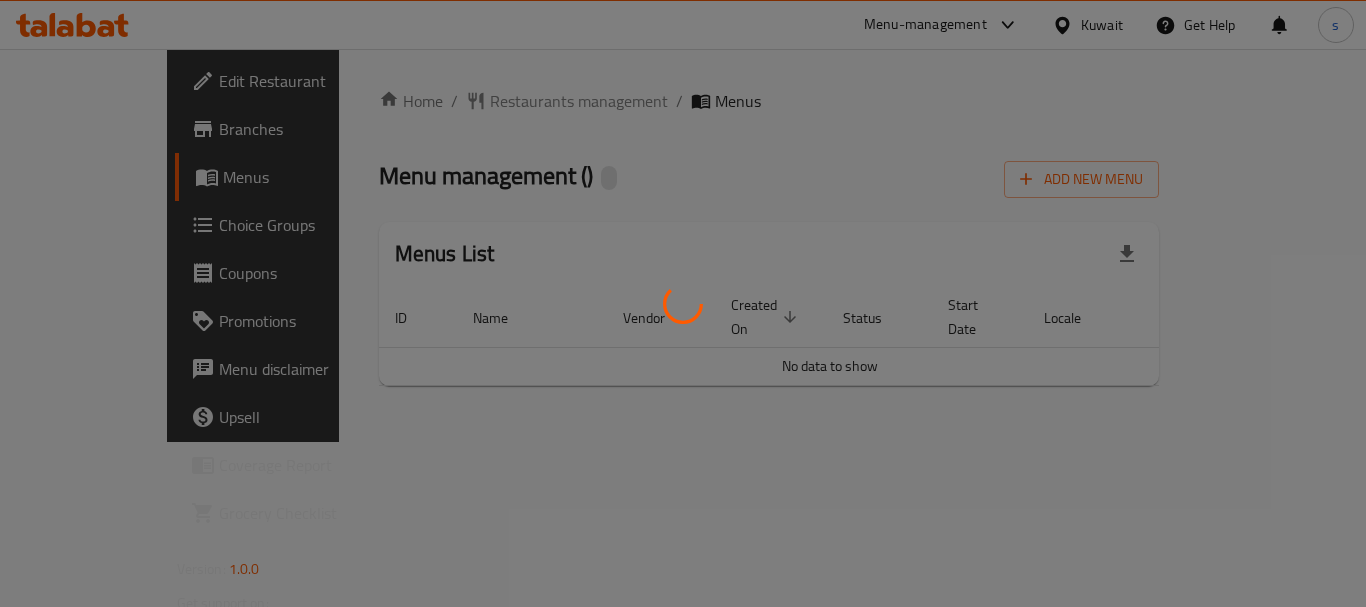 scroll, scrollTop: 0, scrollLeft: 0, axis: both 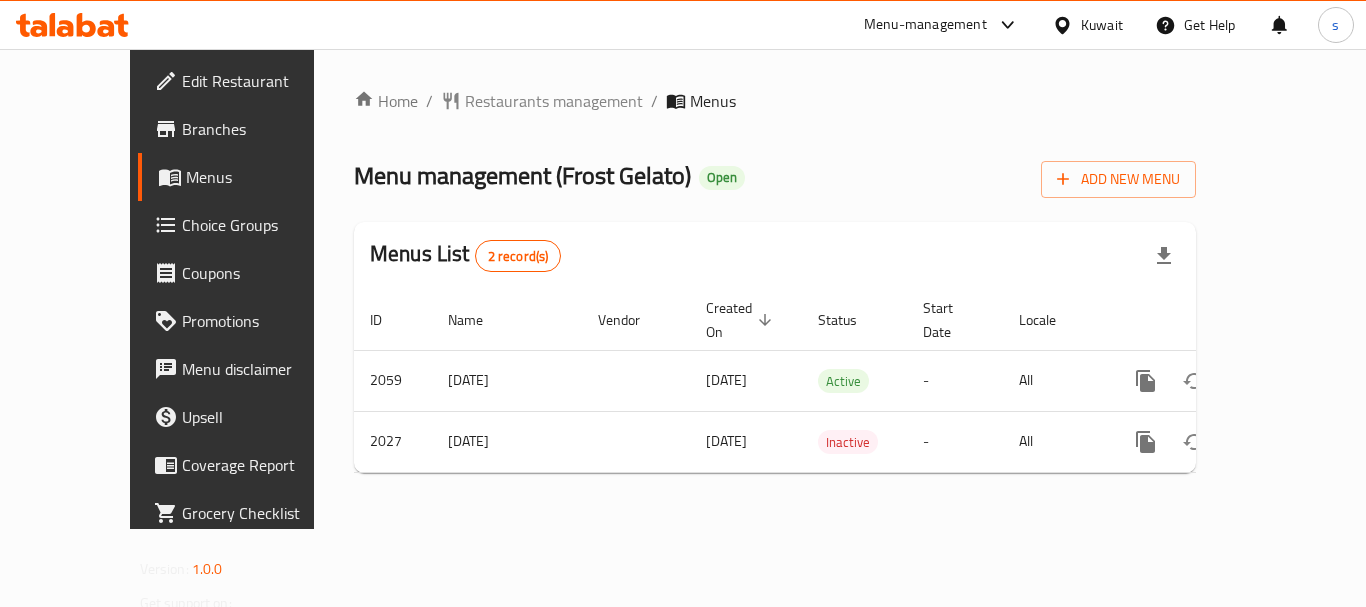 click 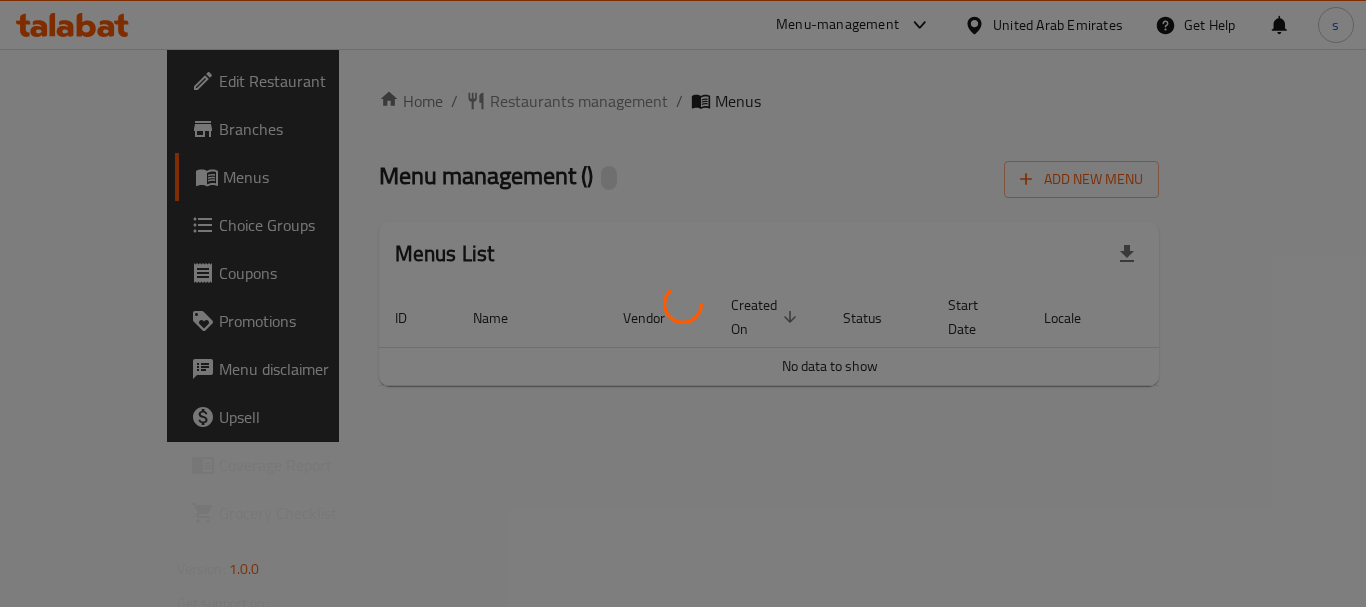 scroll, scrollTop: 0, scrollLeft: 0, axis: both 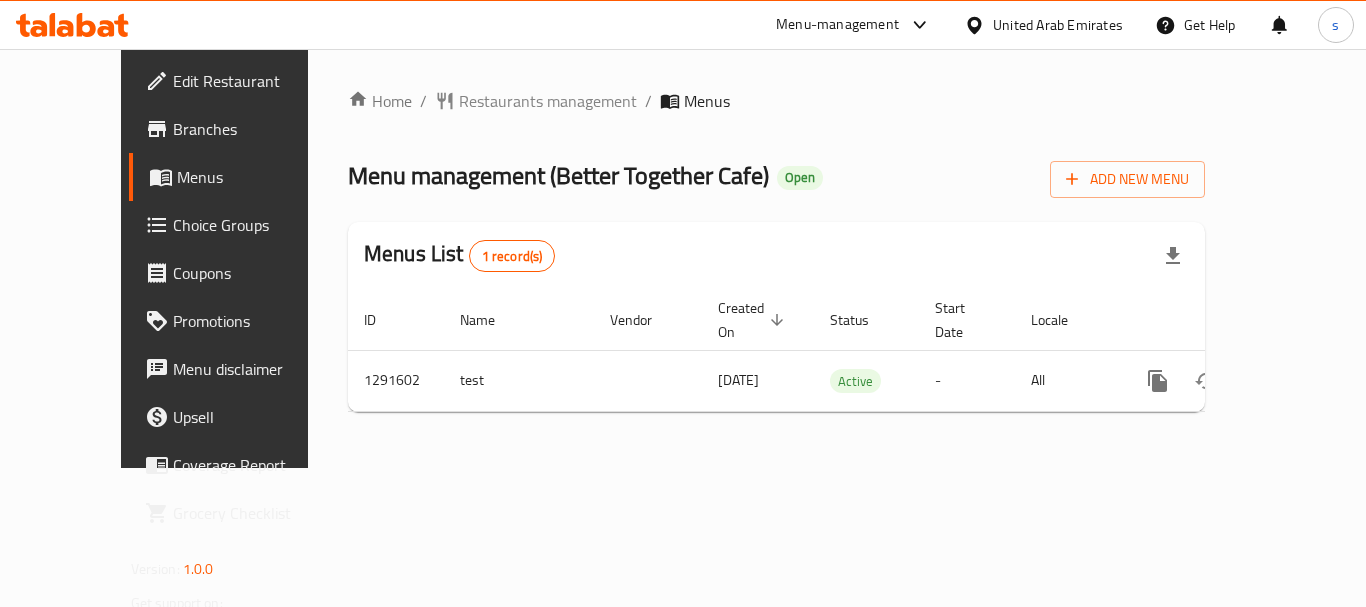 click 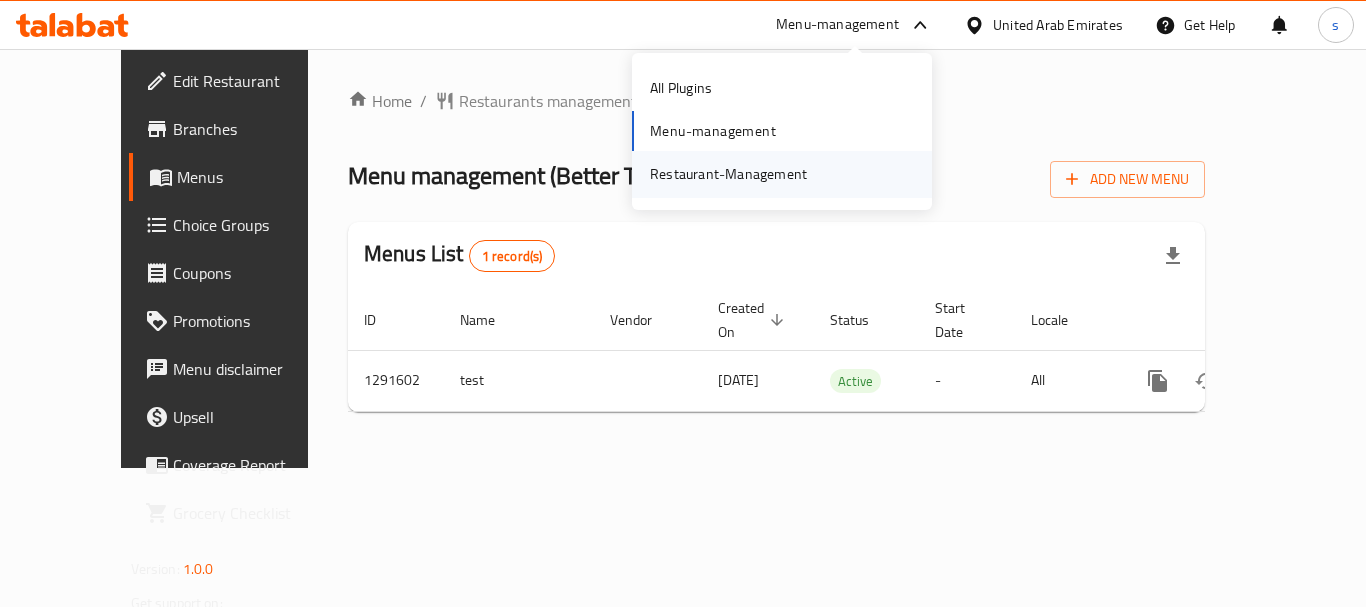 click on "Restaurant-Management" at bounding box center [728, 174] 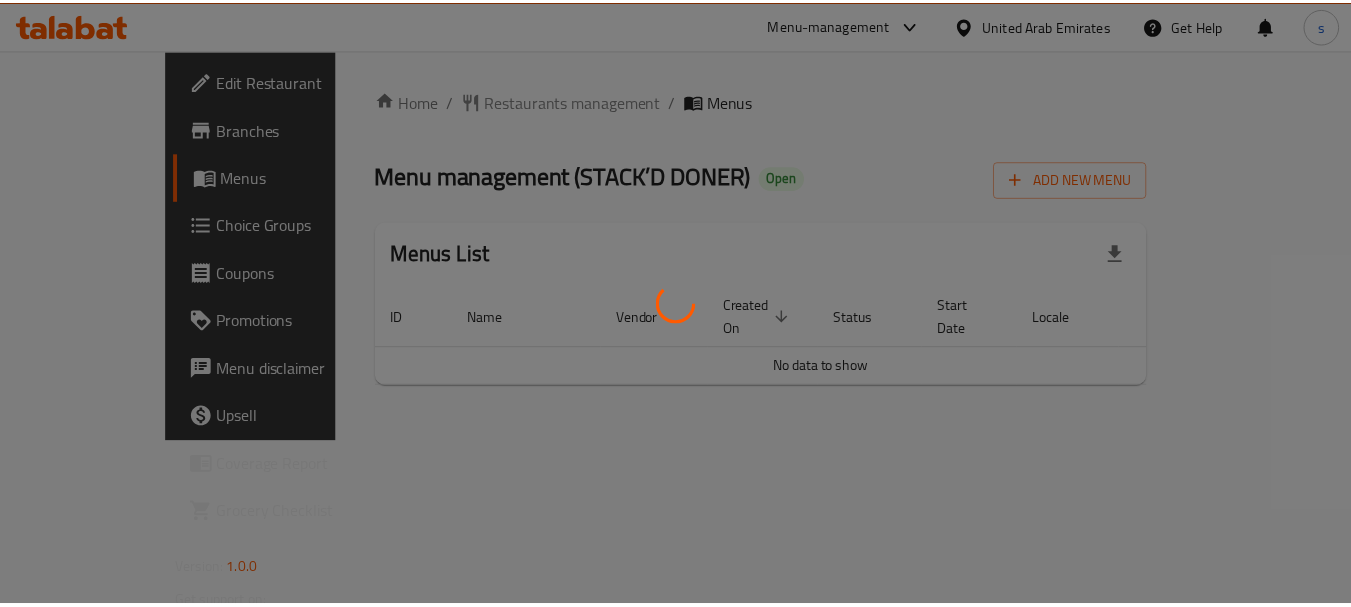 scroll, scrollTop: 0, scrollLeft: 0, axis: both 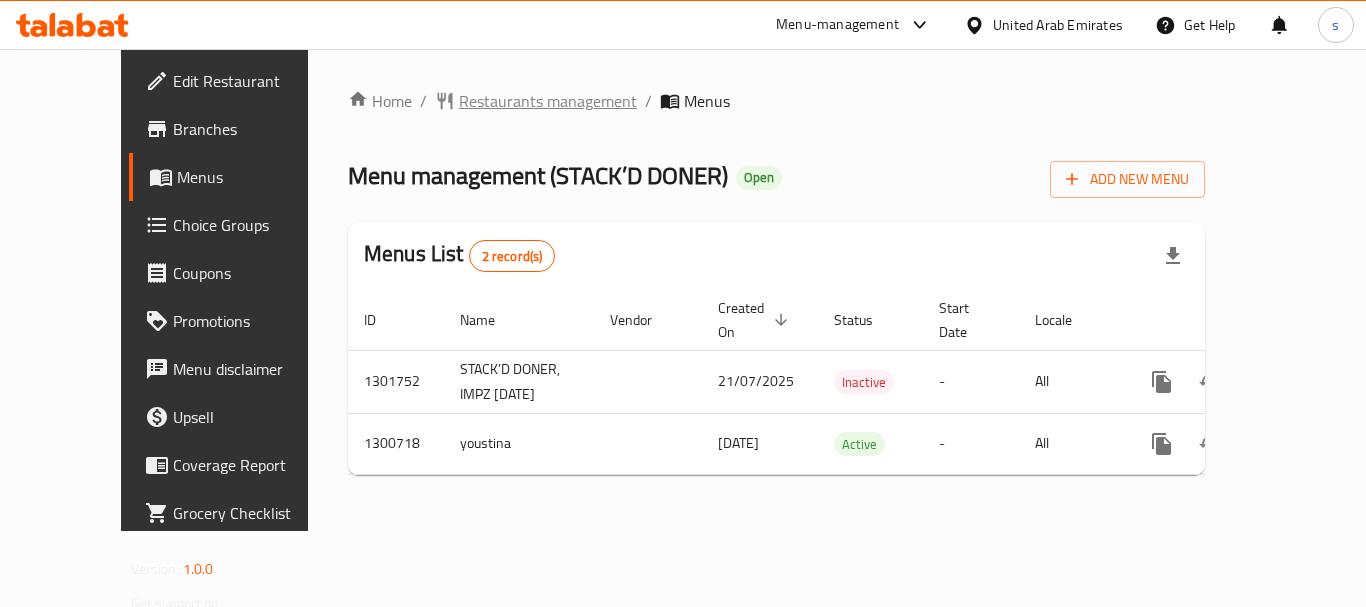 click on "Restaurants management" at bounding box center [548, 101] 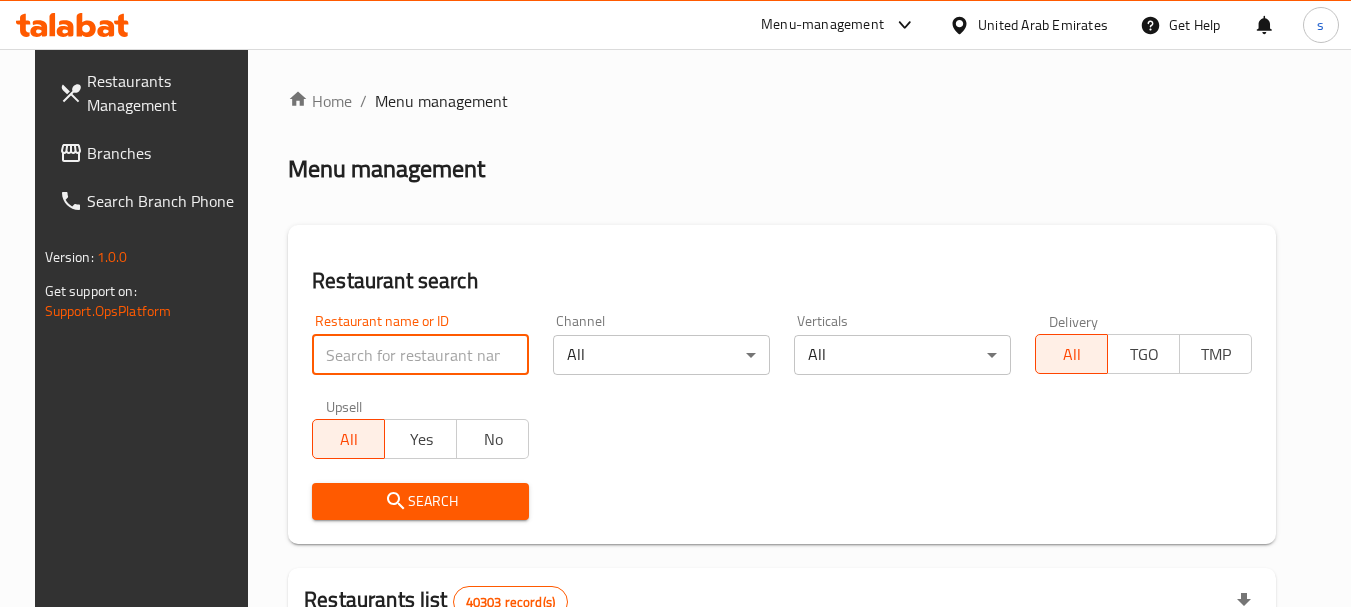 click at bounding box center (420, 355) 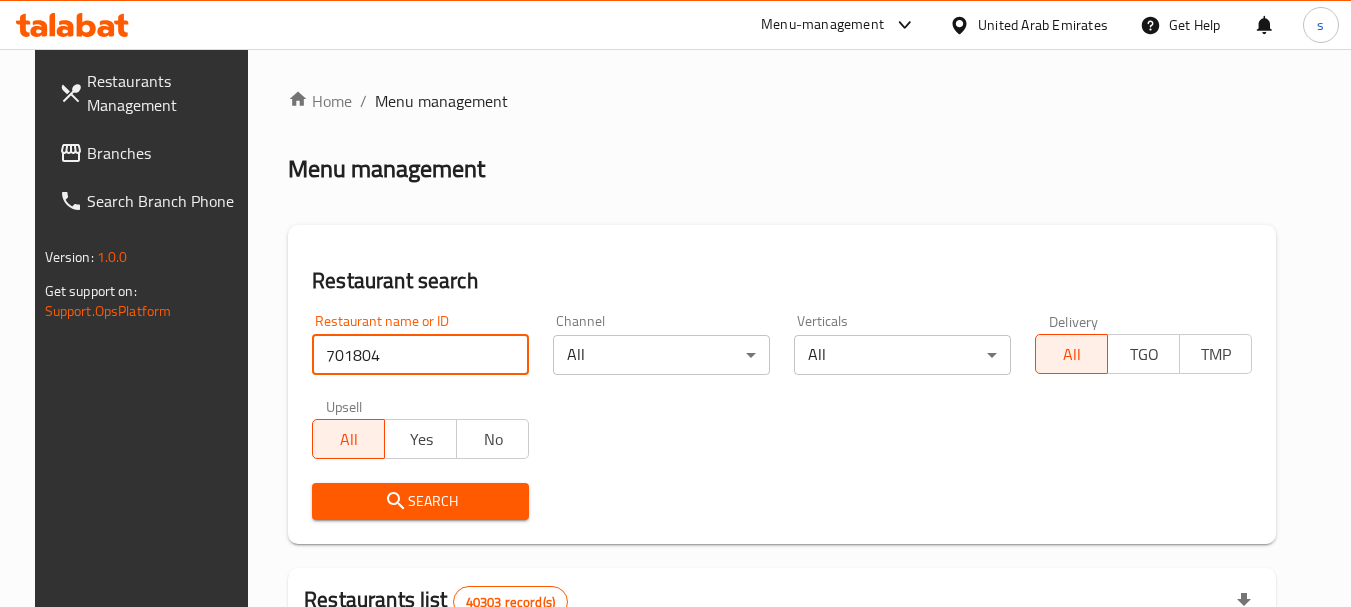 type on "701804" 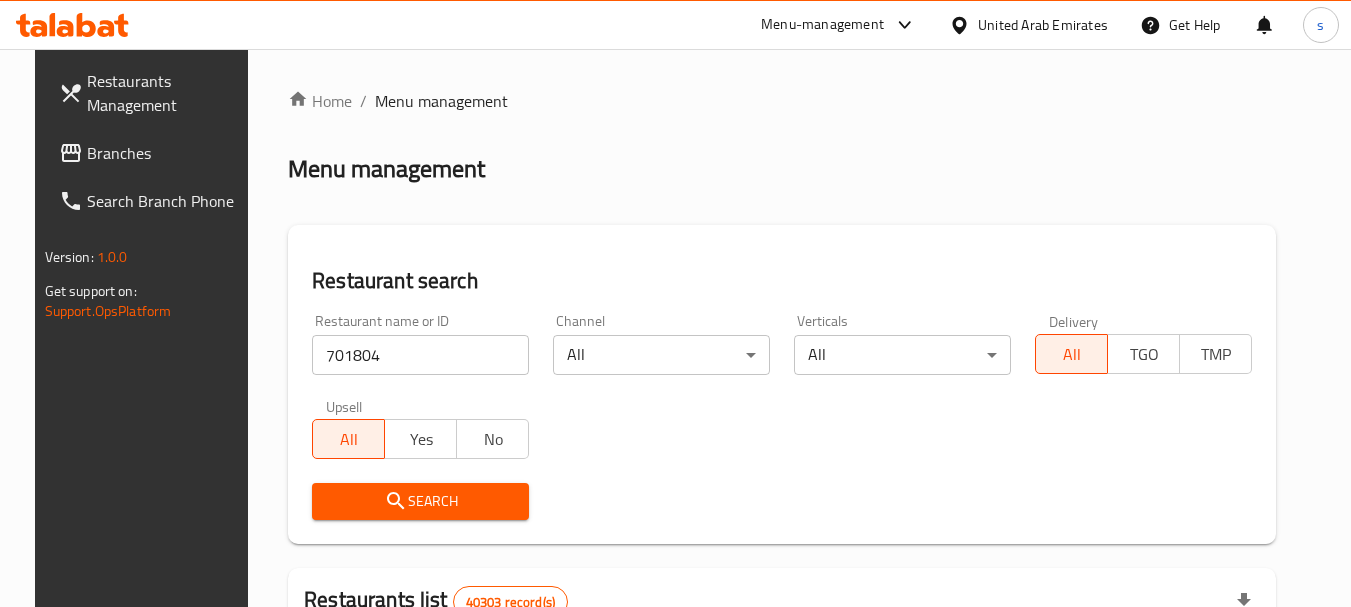 click 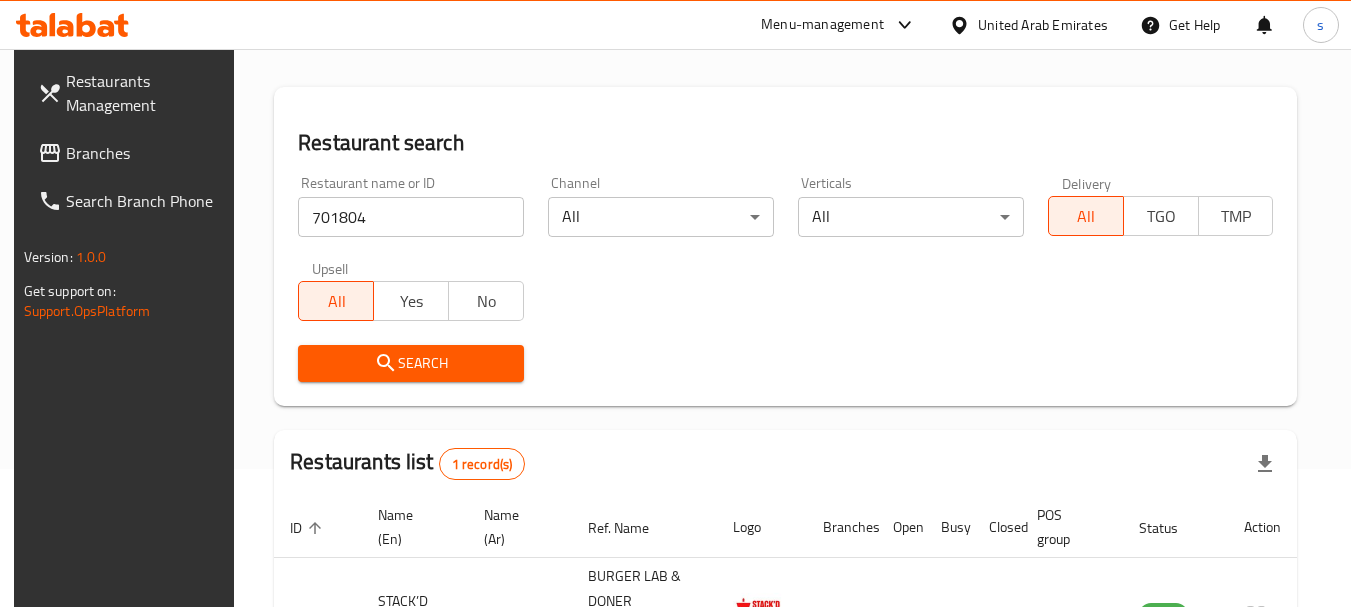 scroll, scrollTop: 285, scrollLeft: 0, axis: vertical 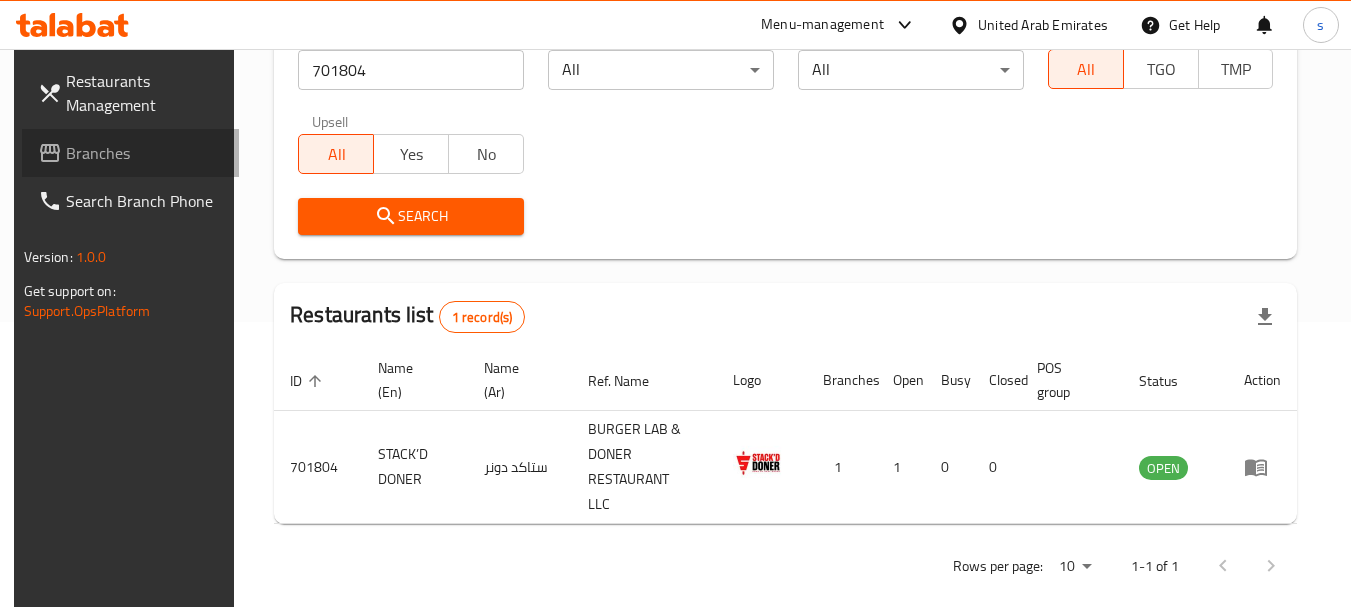 click on "Branches" at bounding box center [145, 153] 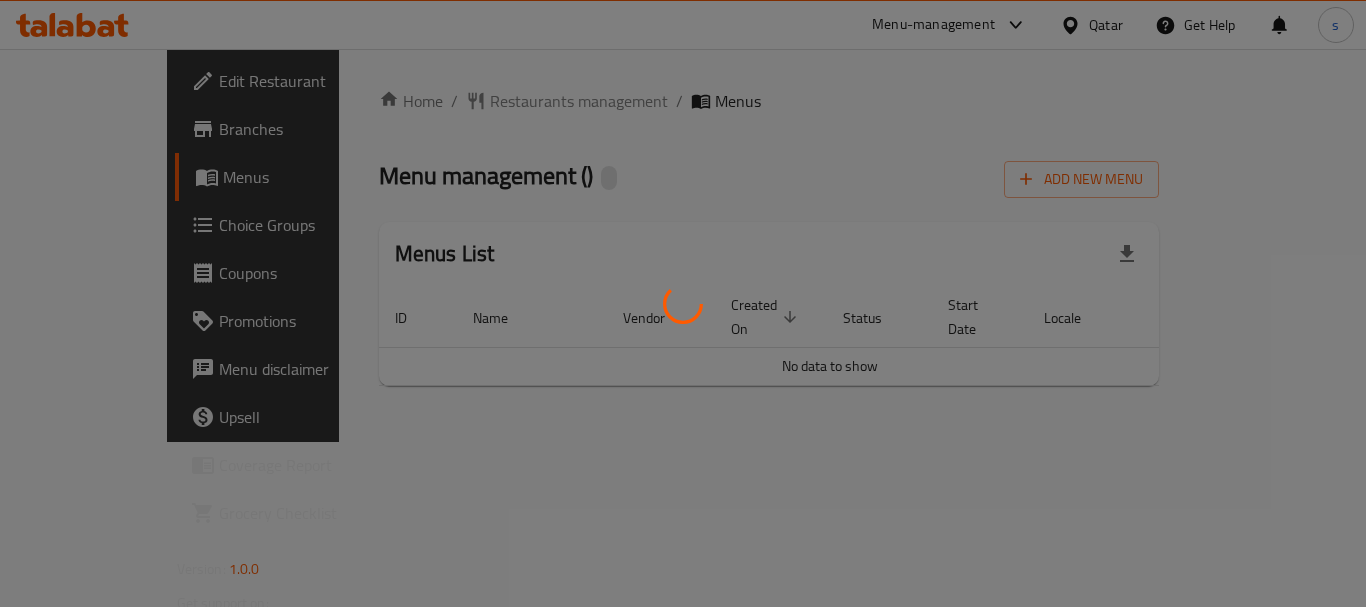 scroll, scrollTop: 0, scrollLeft: 0, axis: both 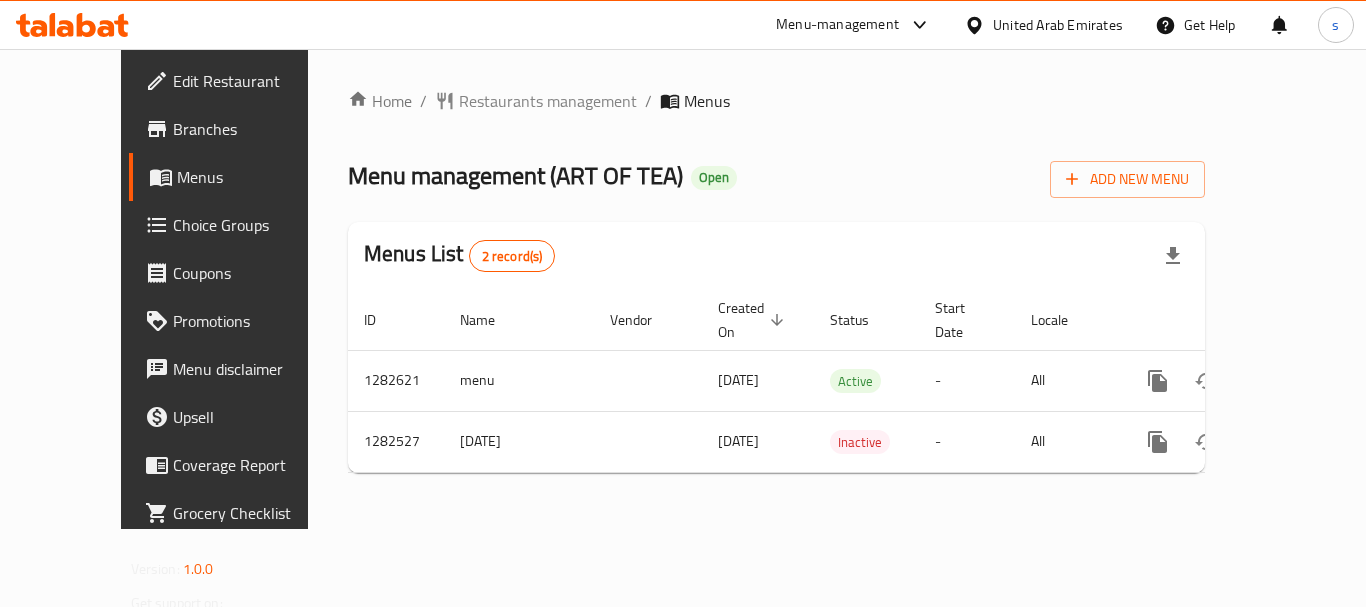 click 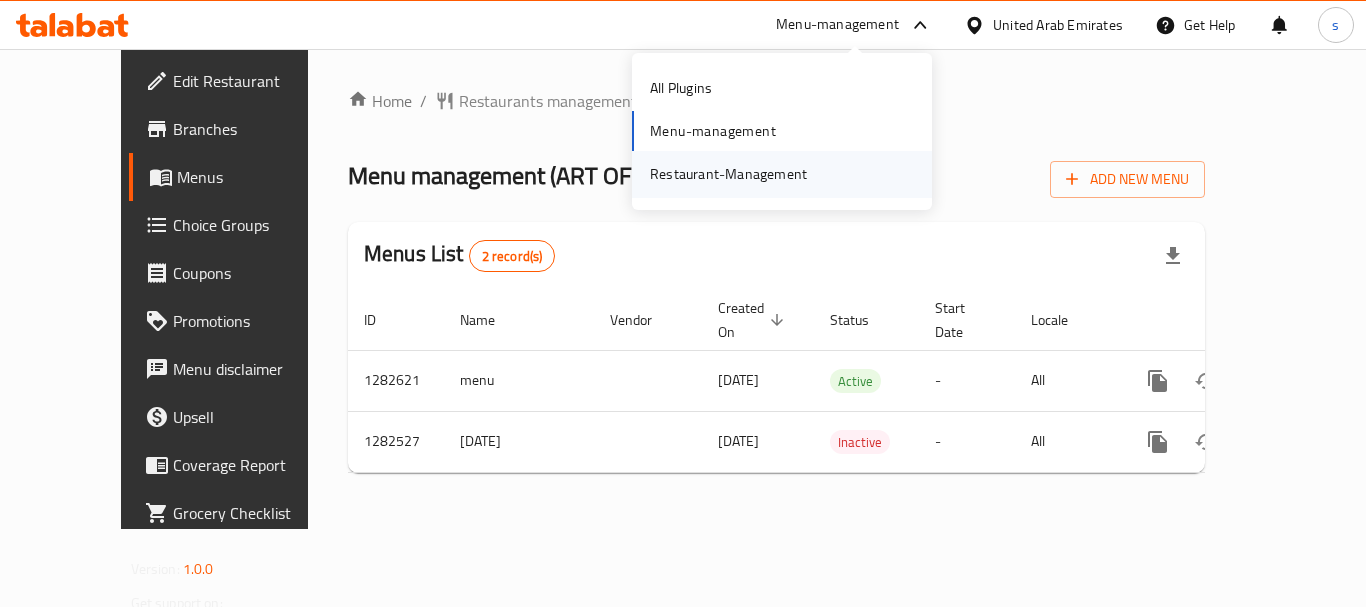 click on "Restaurant-Management" at bounding box center [728, 174] 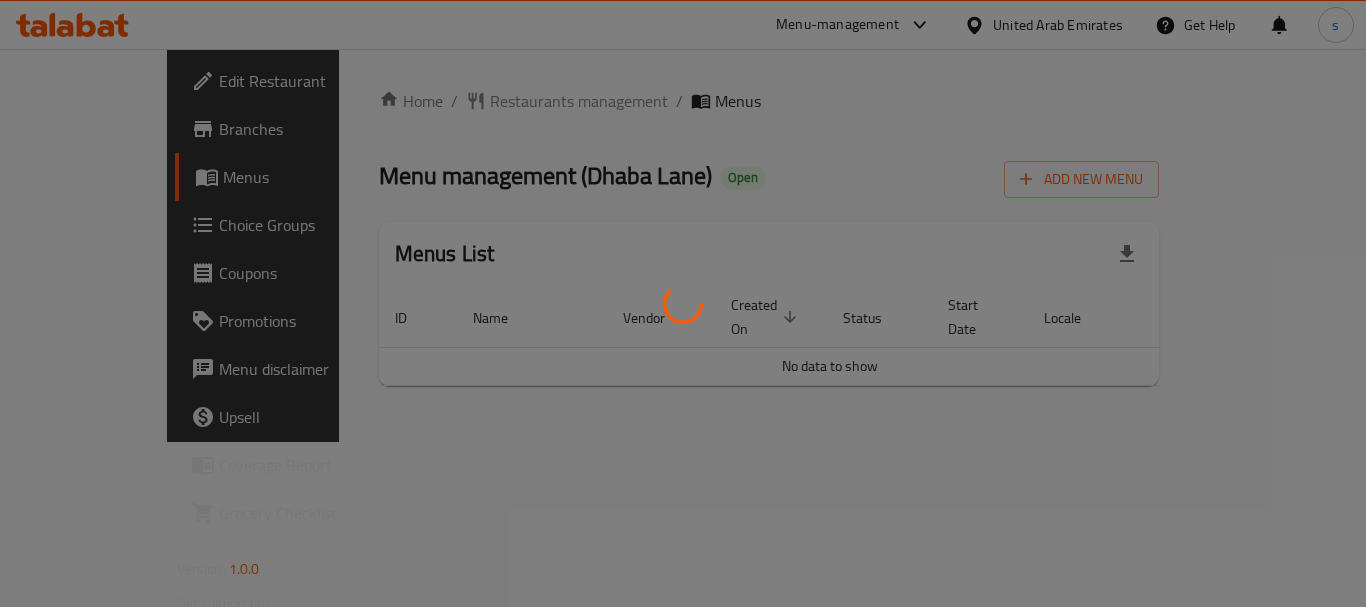 scroll, scrollTop: 0, scrollLeft: 0, axis: both 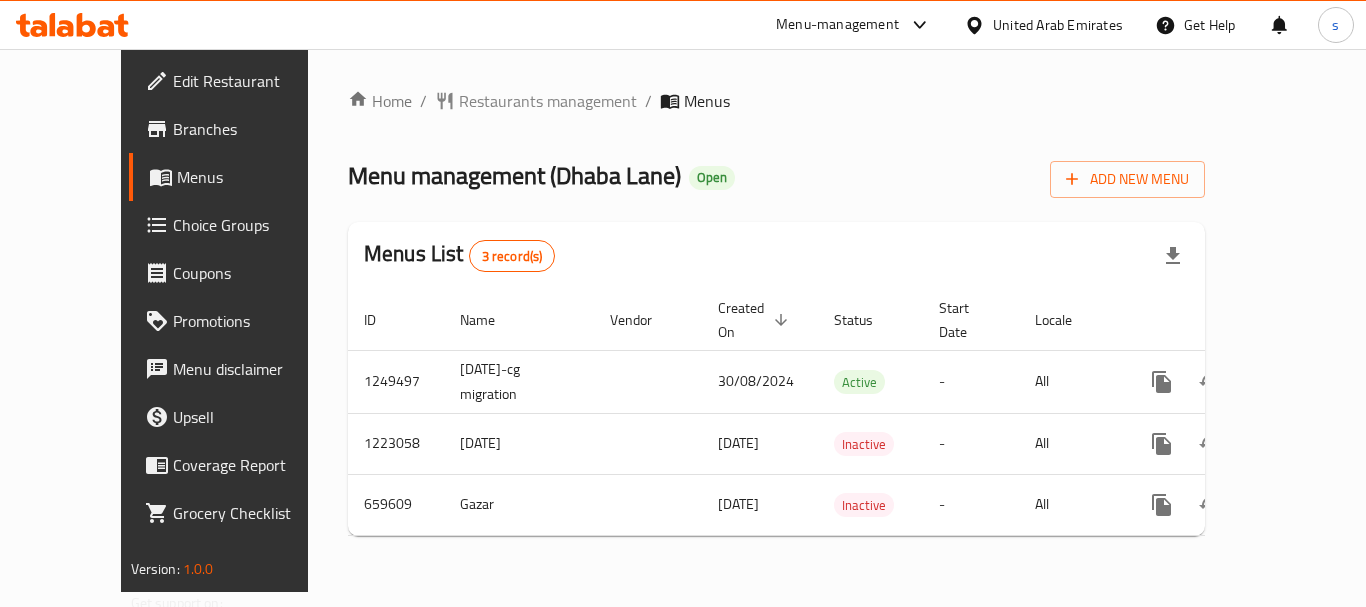 click on "Menu-management" at bounding box center [837, 25] 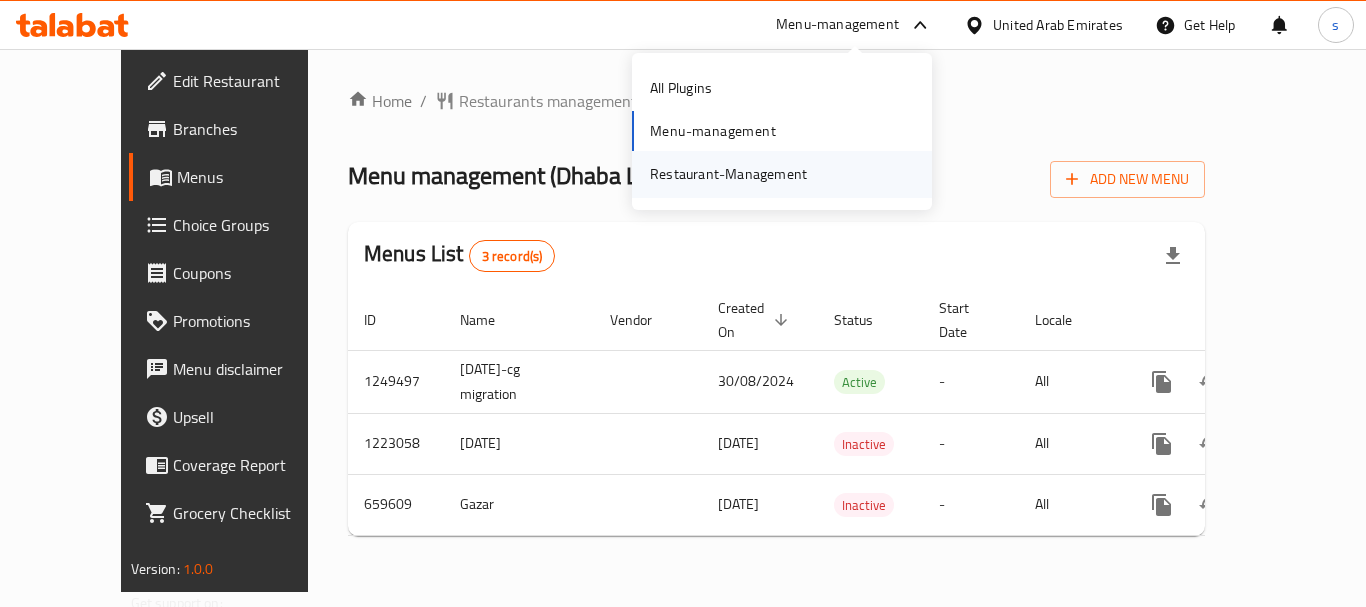click on "Restaurant-Management" at bounding box center (728, 174) 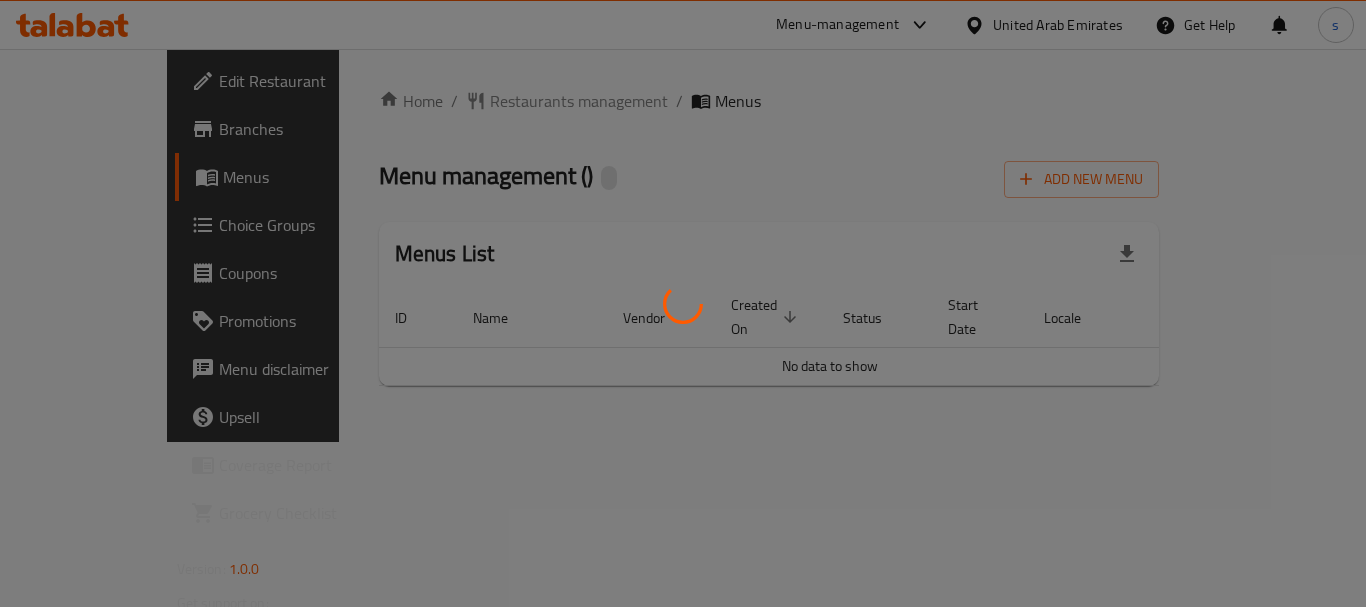 scroll, scrollTop: 0, scrollLeft: 0, axis: both 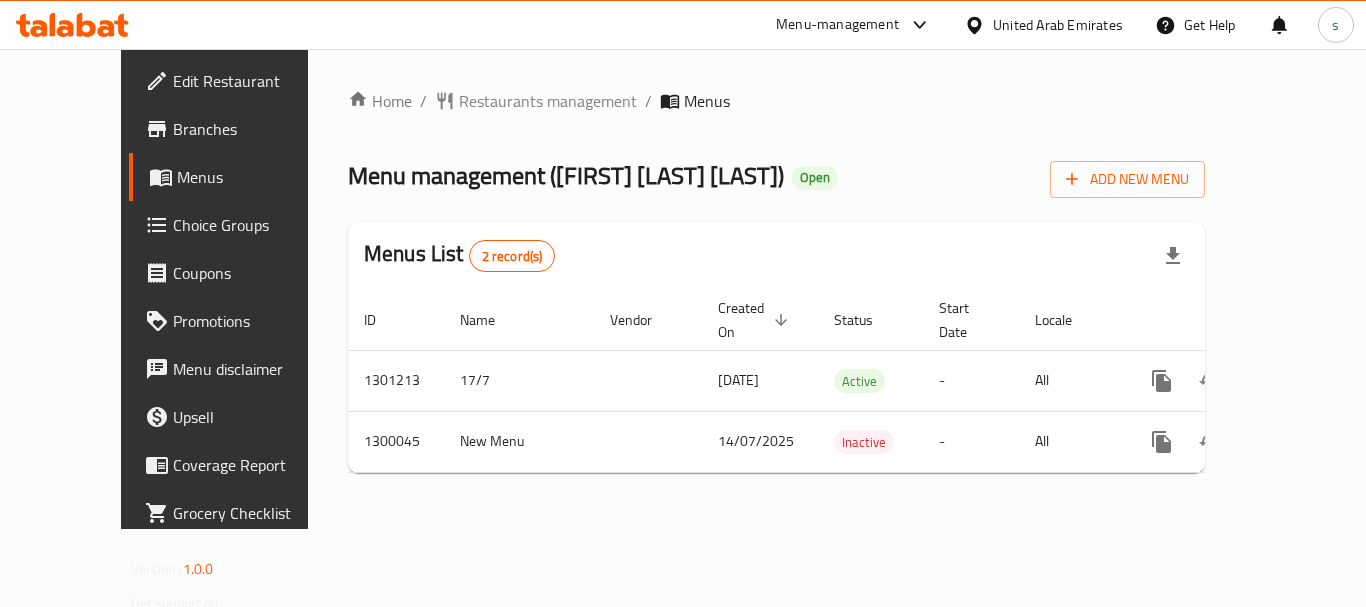 click 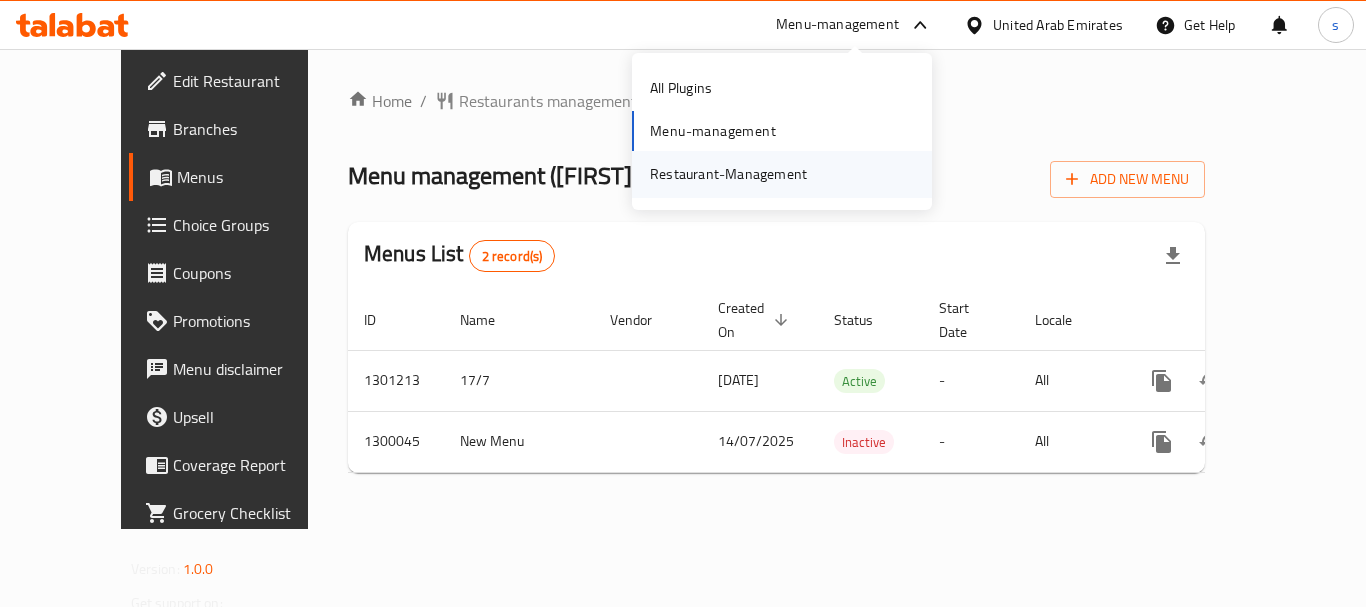 click on "Restaurant-Management" at bounding box center (728, 174) 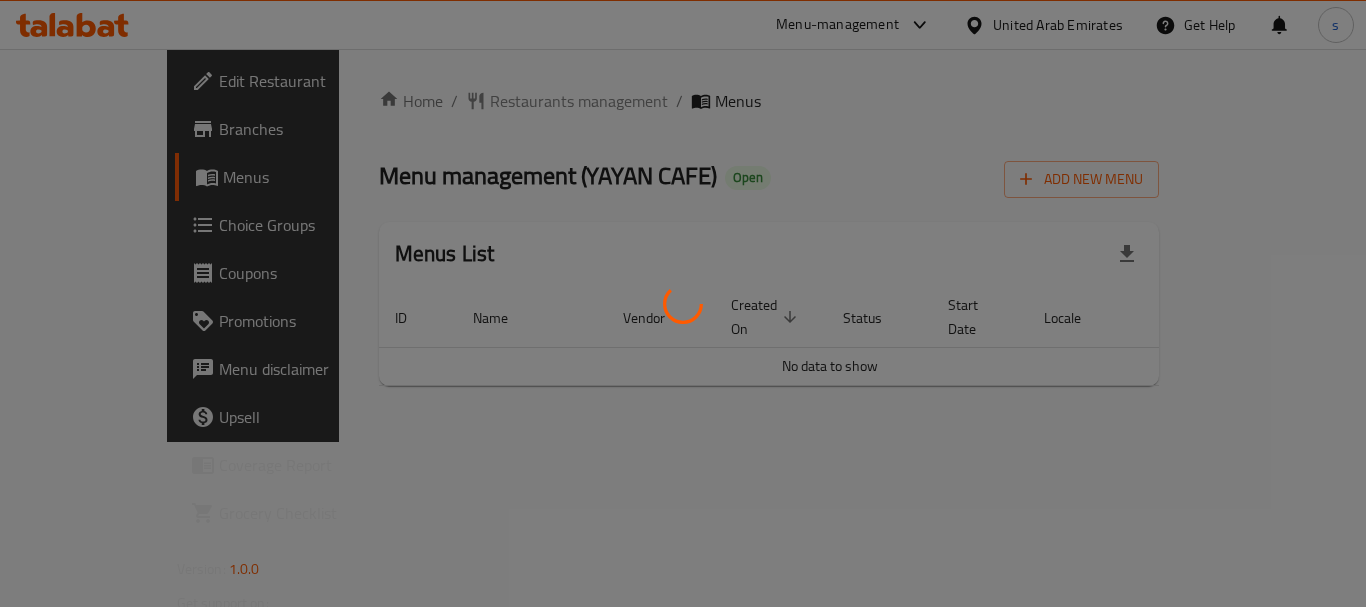 scroll, scrollTop: 0, scrollLeft: 0, axis: both 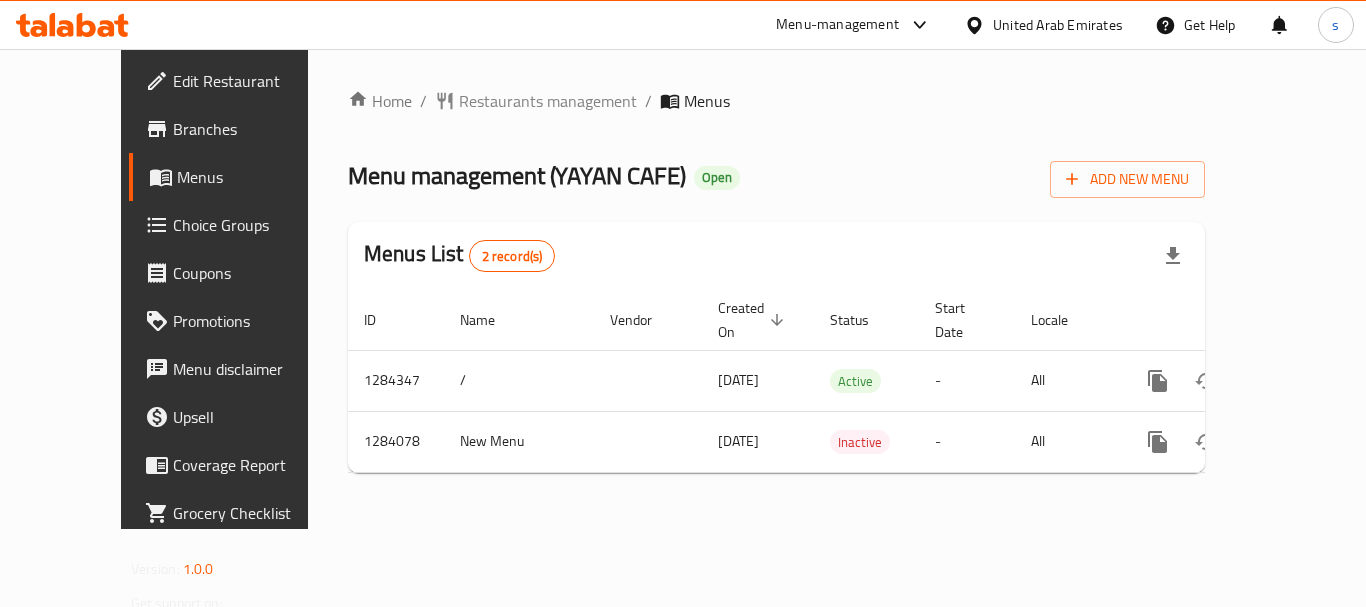 click 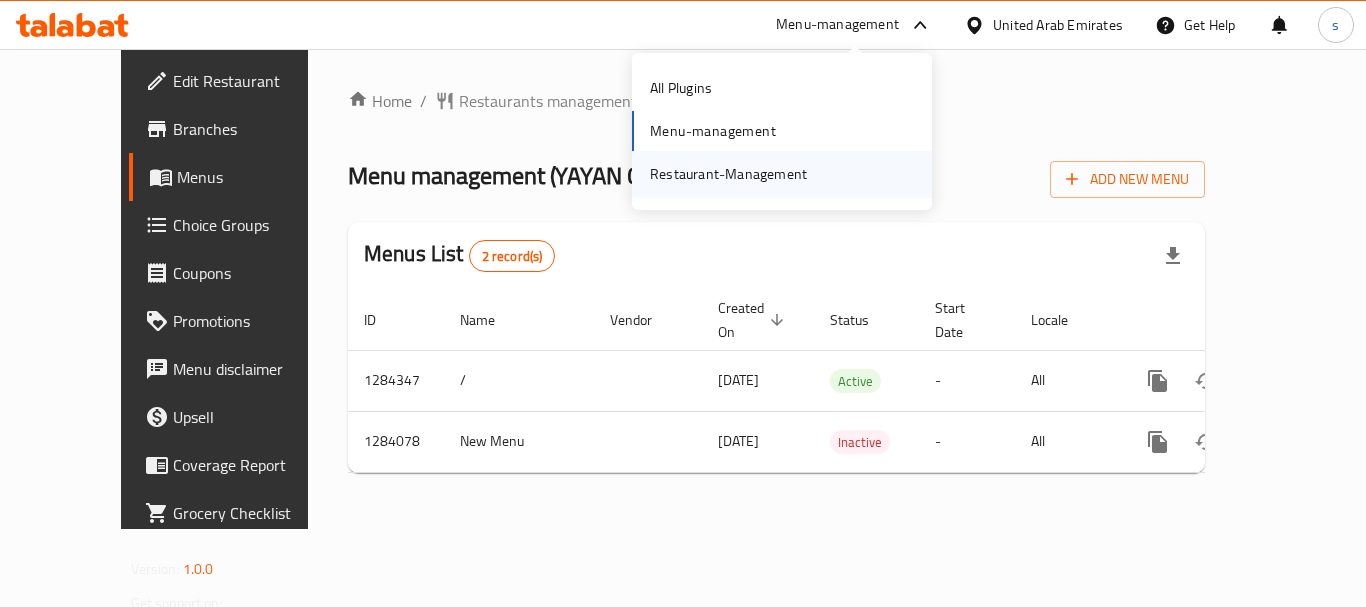 click on "Restaurant-Management" at bounding box center [728, 174] 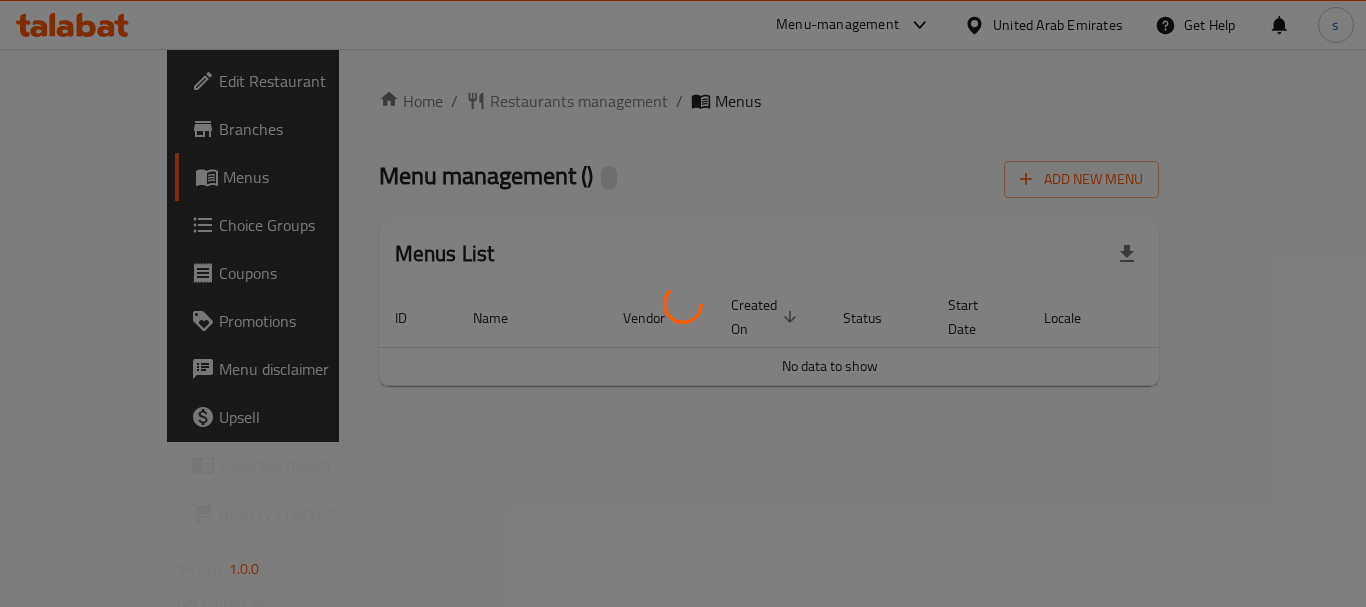 scroll, scrollTop: 0, scrollLeft: 0, axis: both 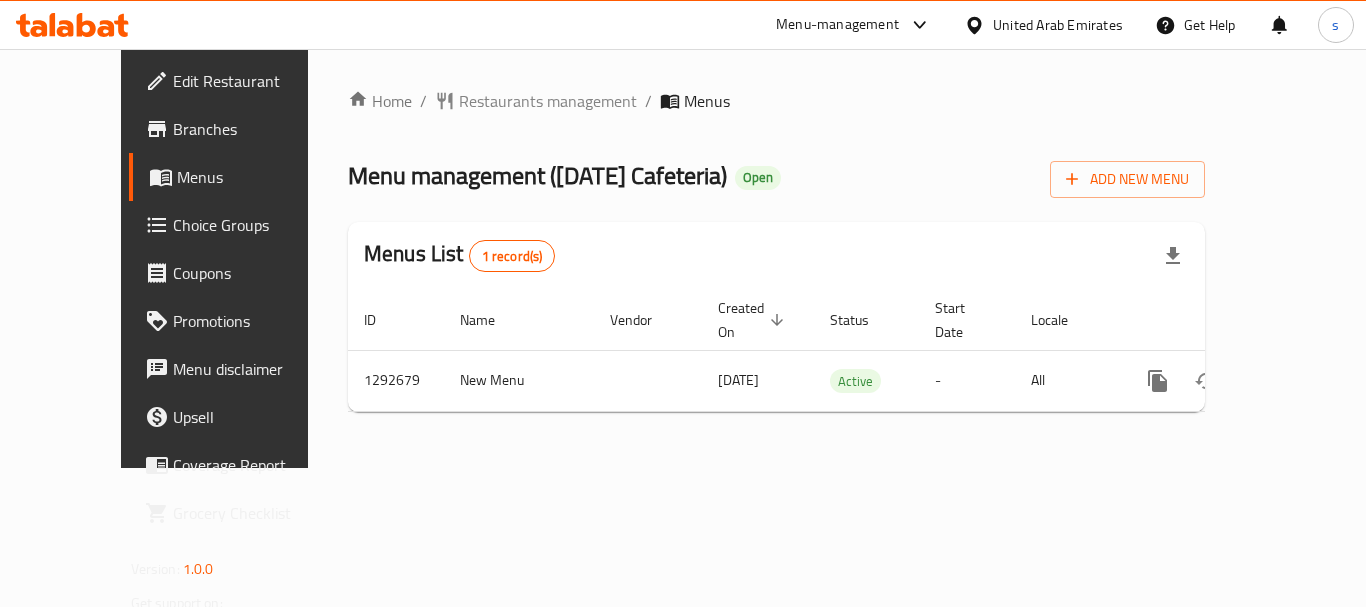 click 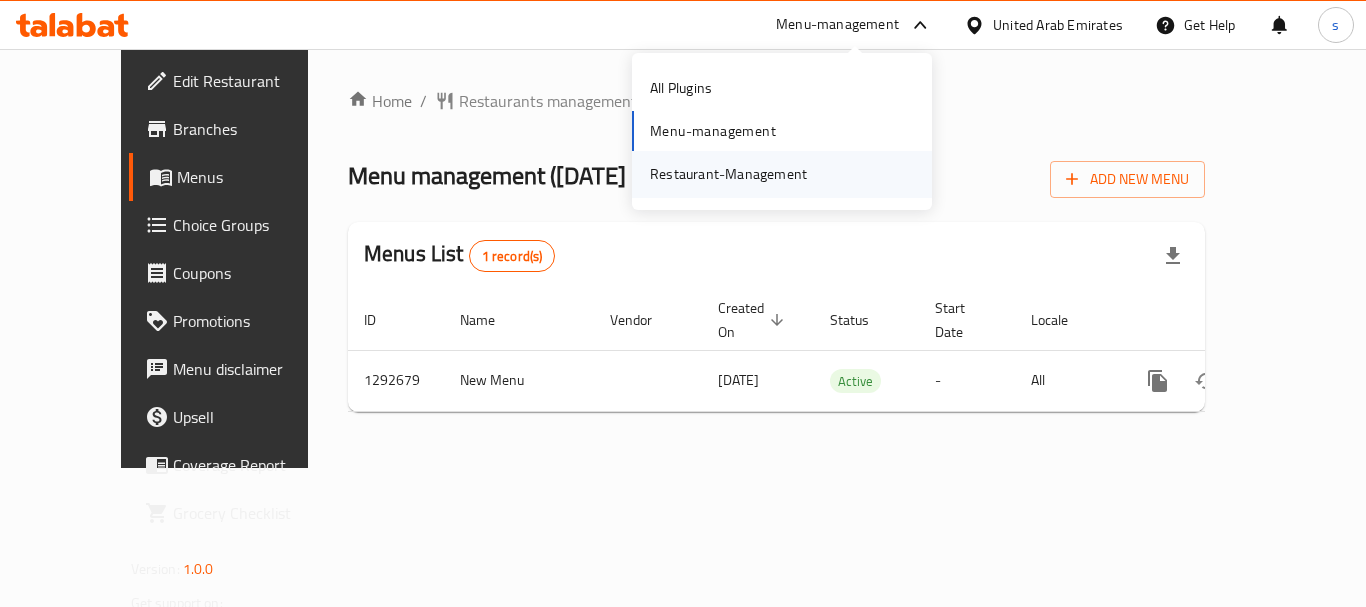 click on "Restaurant-Management" at bounding box center (728, 174) 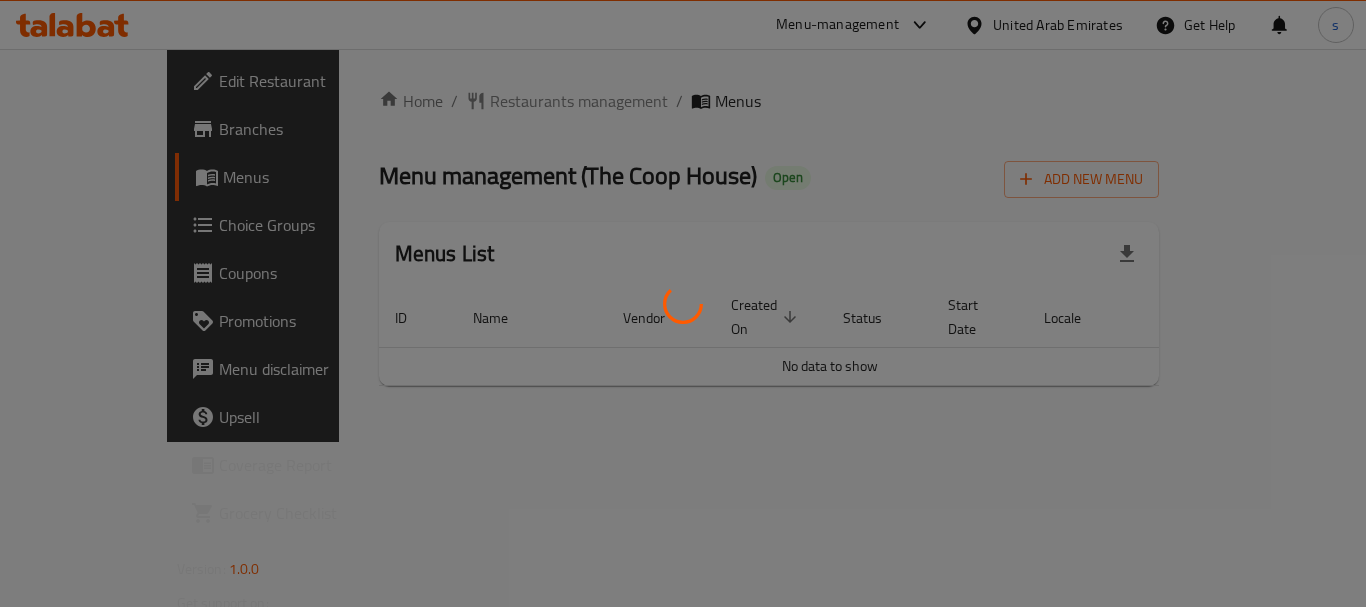 scroll, scrollTop: 0, scrollLeft: 0, axis: both 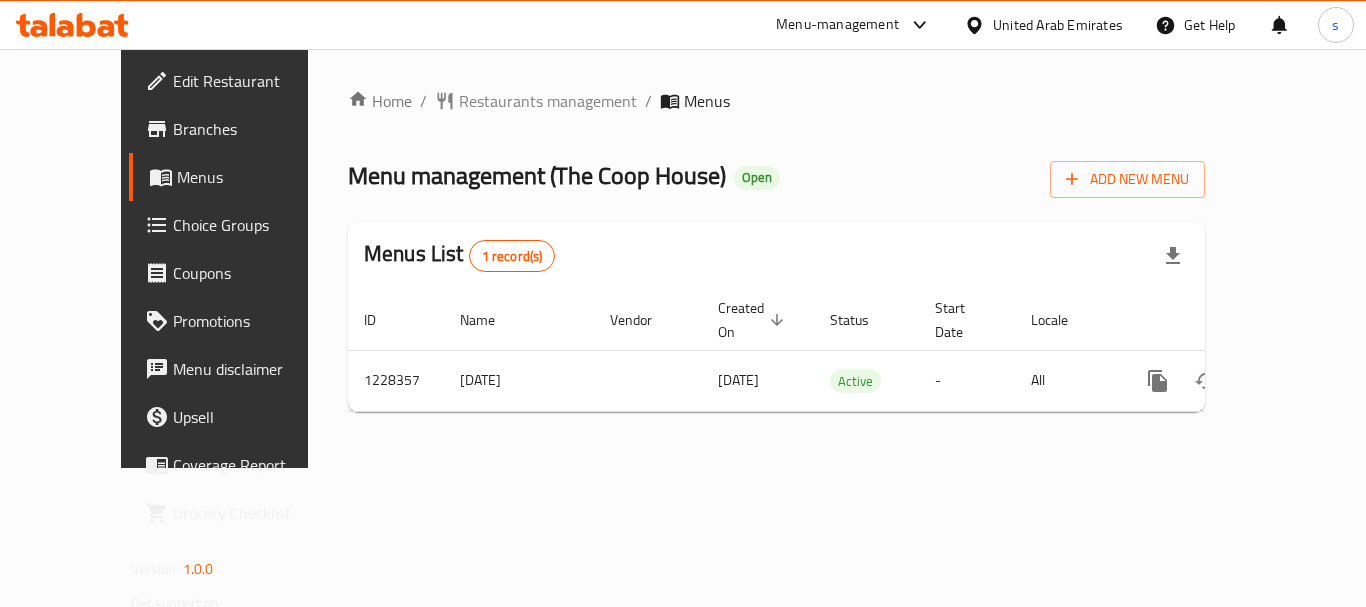click 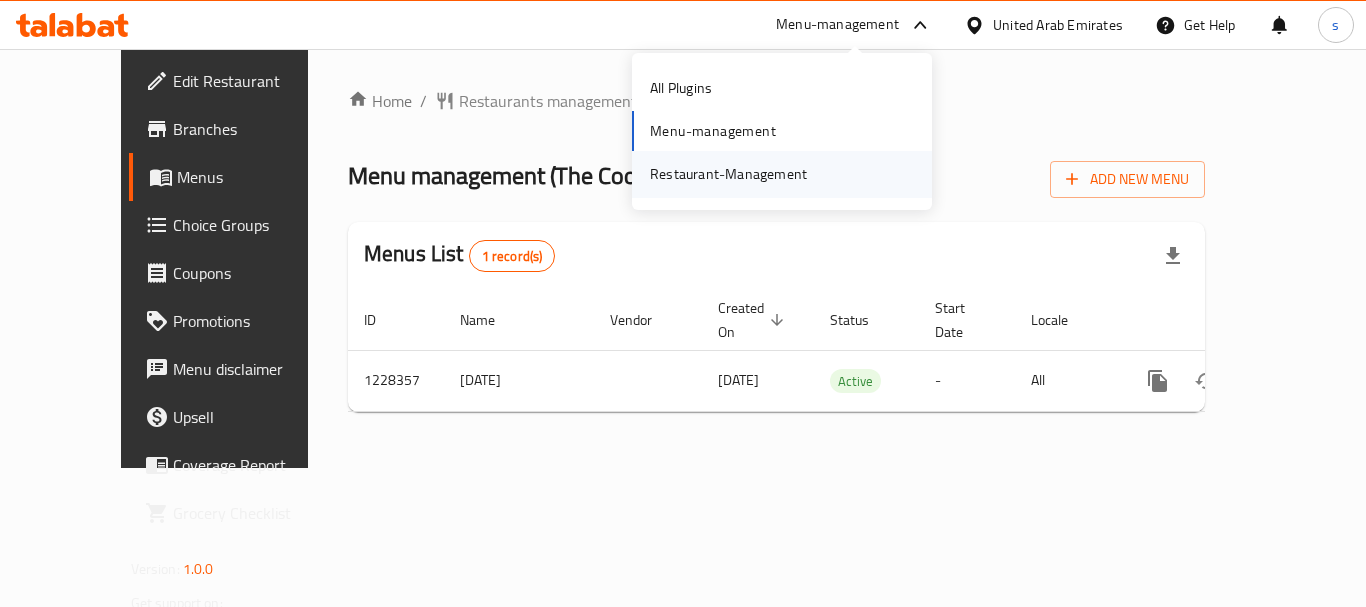 click on "Restaurant-Management" at bounding box center [728, 174] 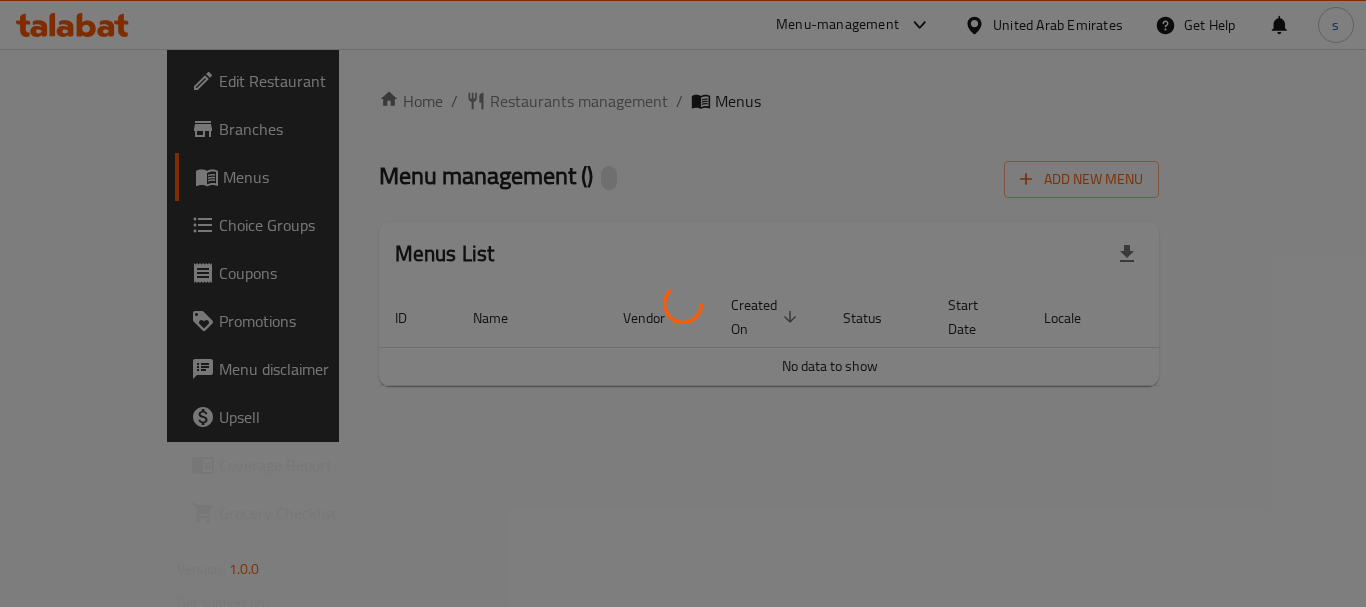 scroll, scrollTop: 0, scrollLeft: 0, axis: both 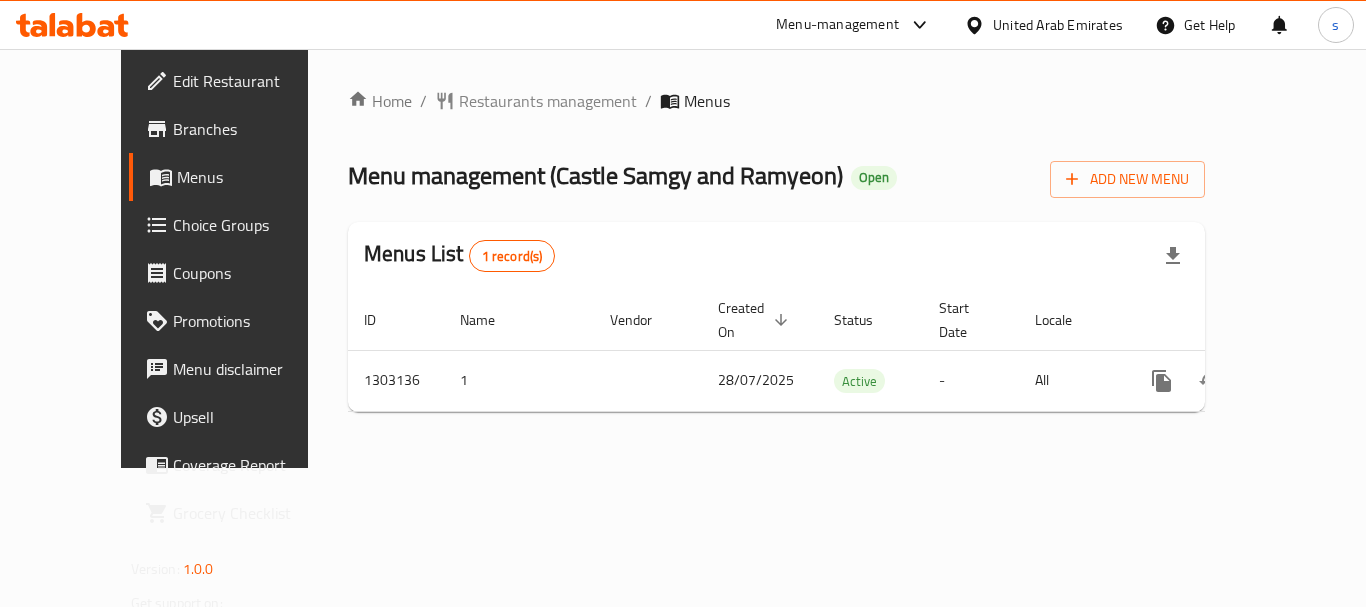 click 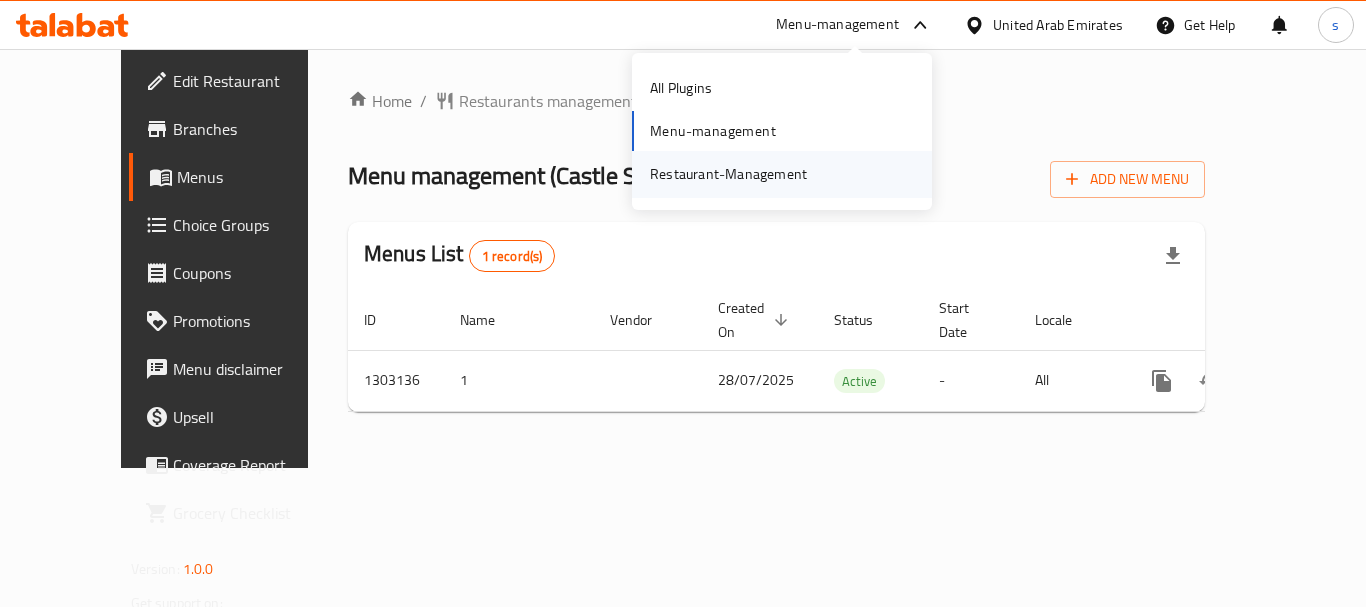 click on "Restaurant-Management" at bounding box center [728, 174] 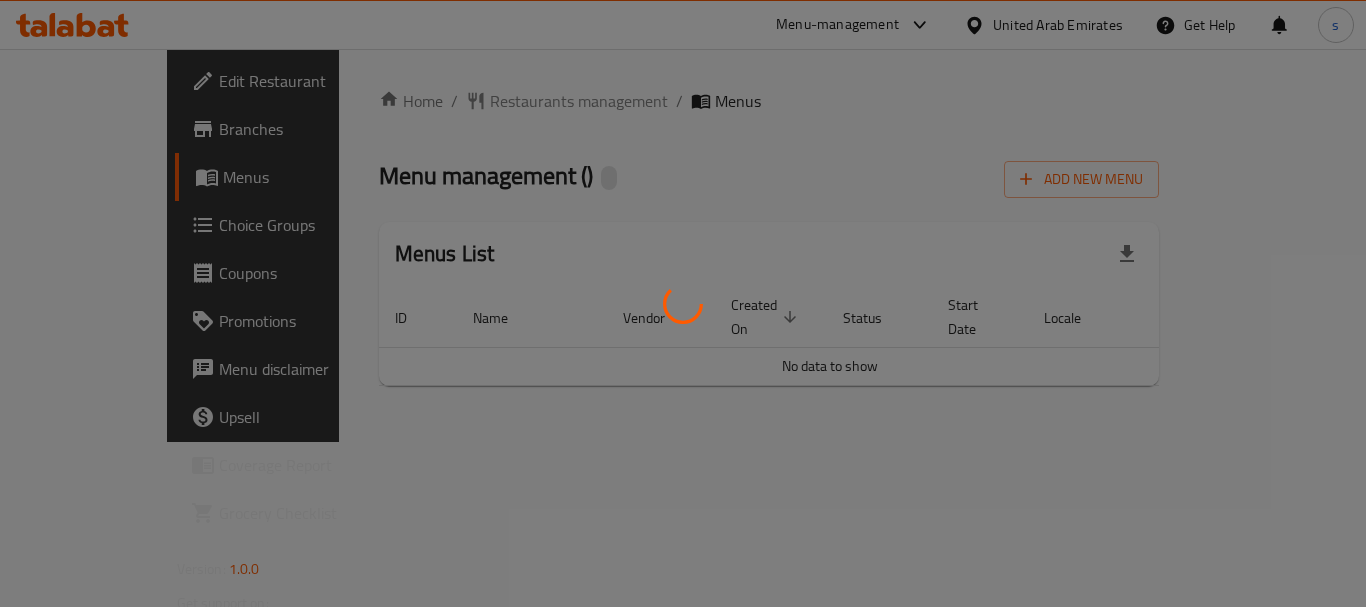 scroll, scrollTop: 0, scrollLeft: 0, axis: both 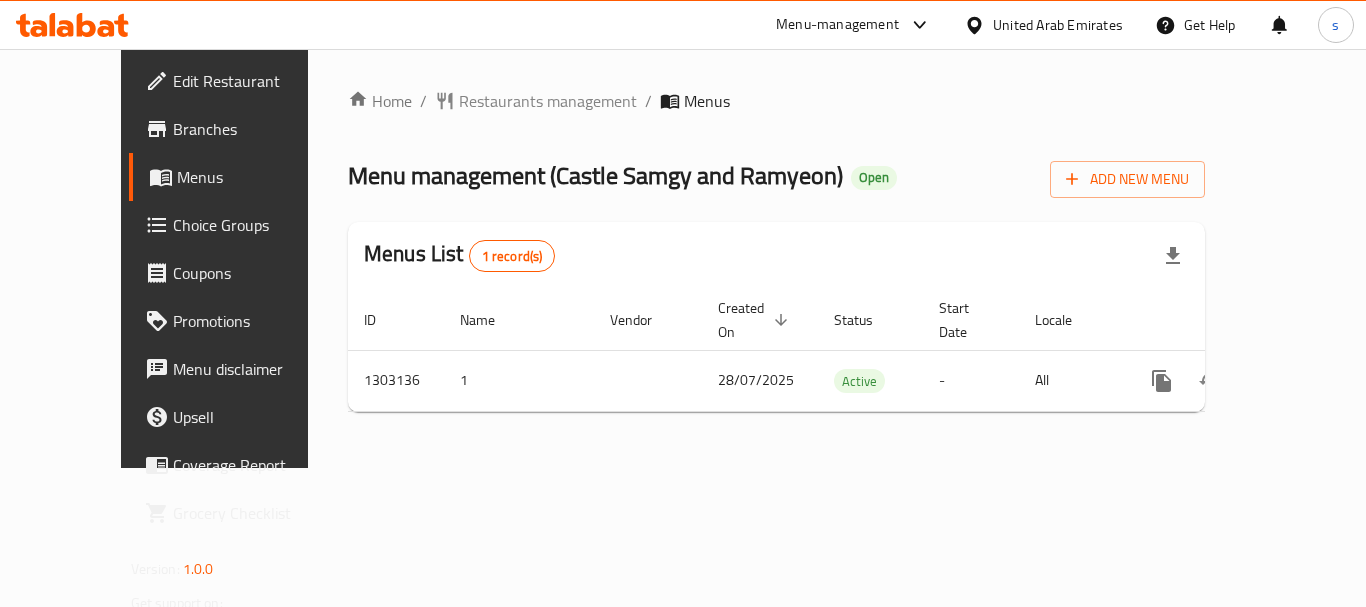 click 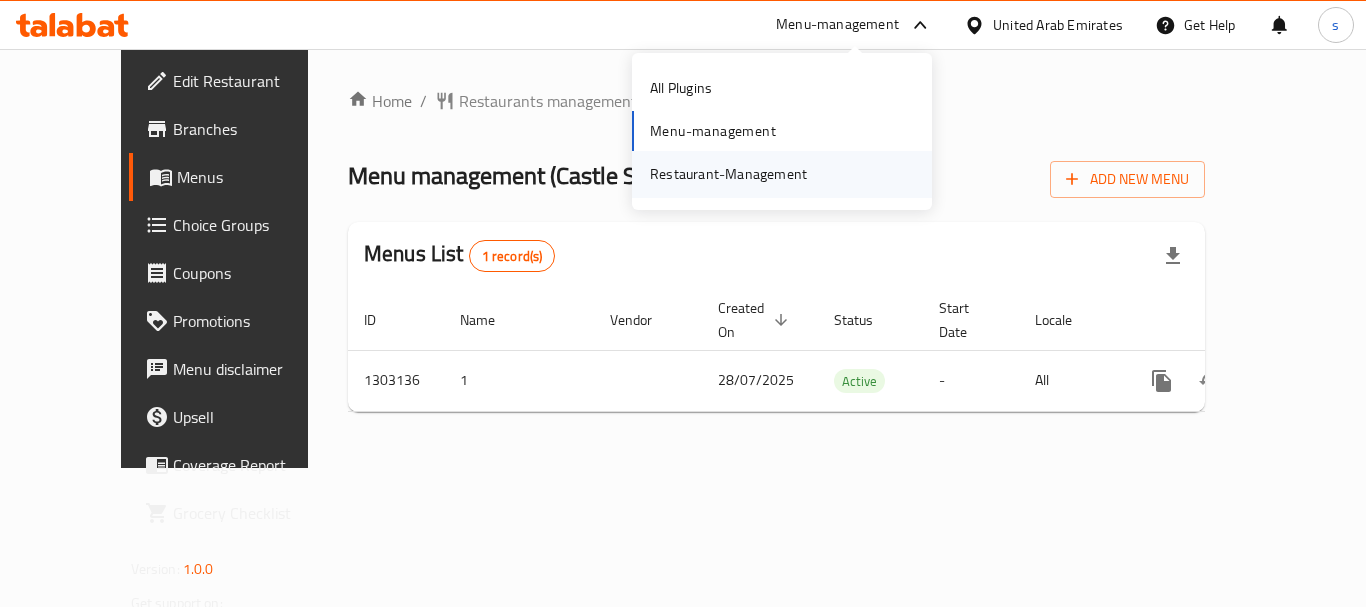 click on "Restaurant-Management" at bounding box center (728, 174) 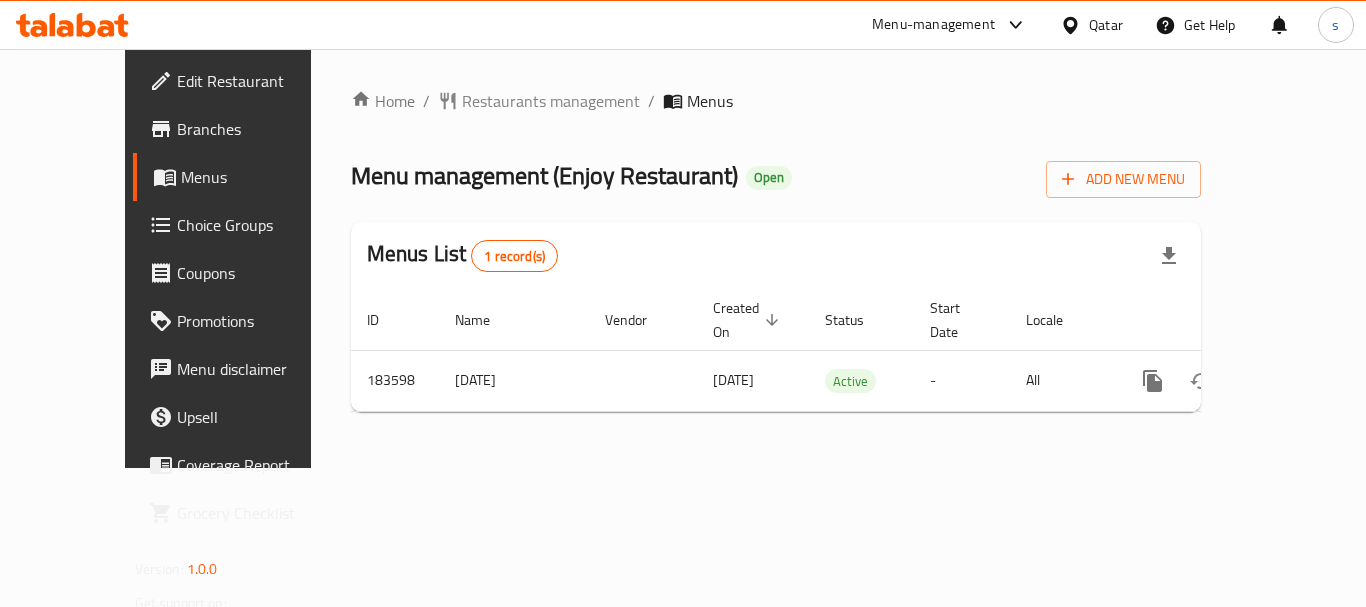 scroll, scrollTop: 0, scrollLeft: 0, axis: both 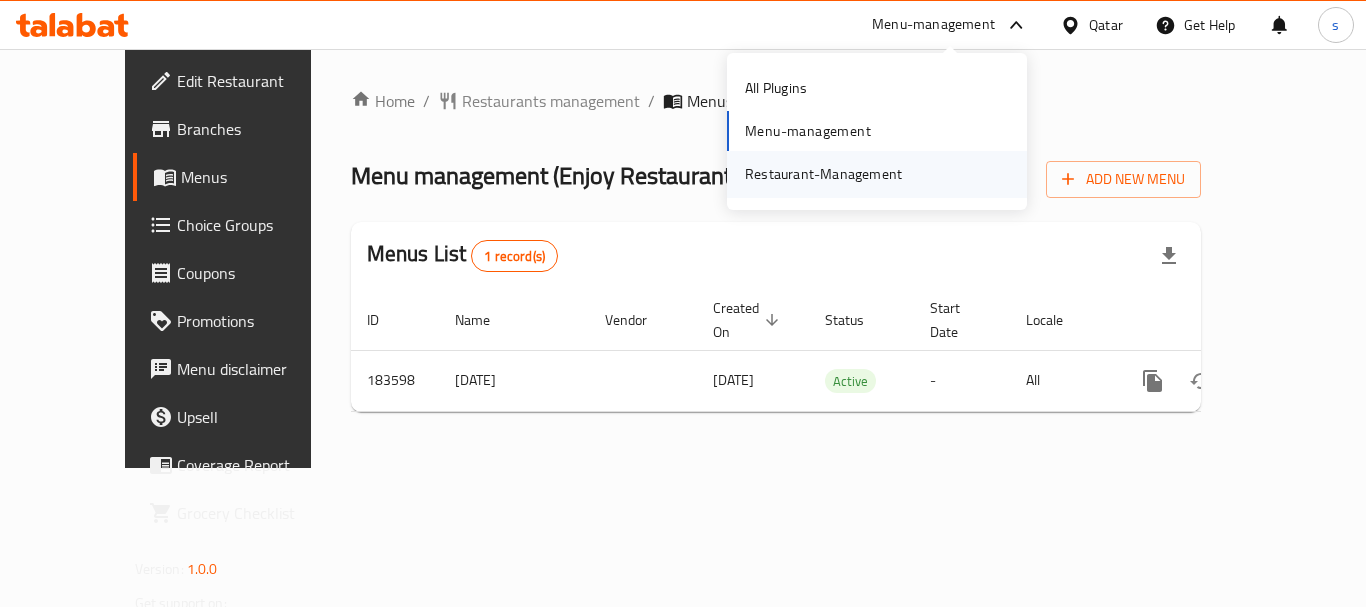 click on "Restaurant-Management" at bounding box center [823, 174] 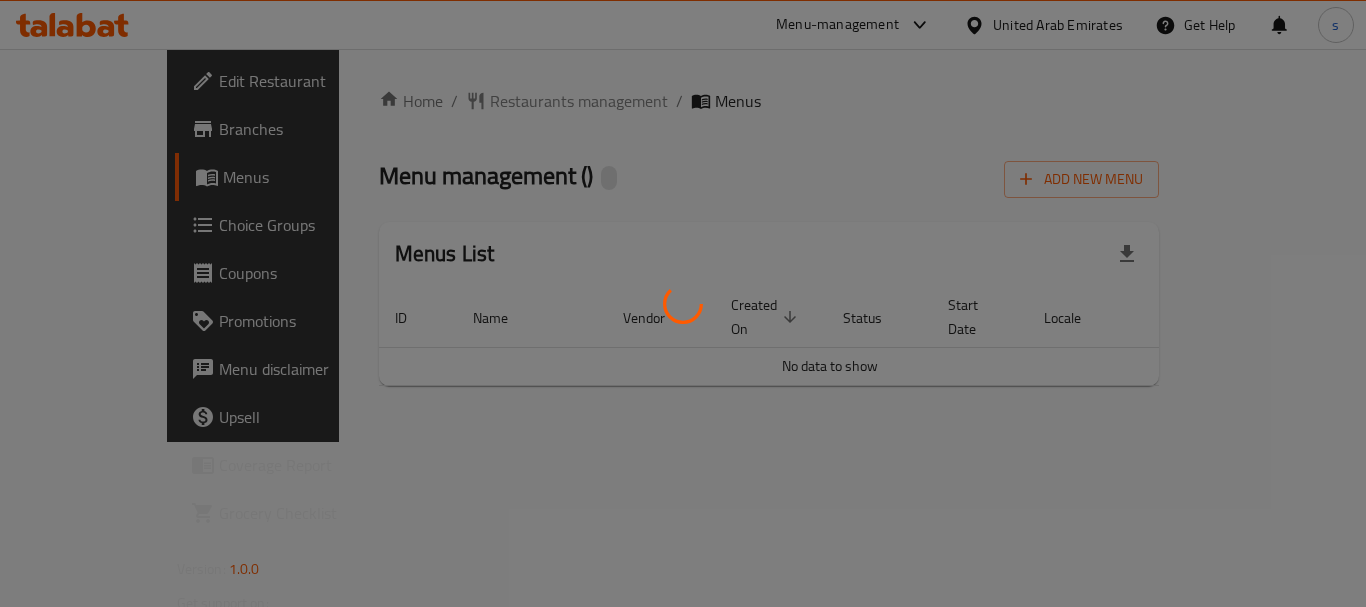 scroll, scrollTop: 0, scrollLeft: 0, axis: both 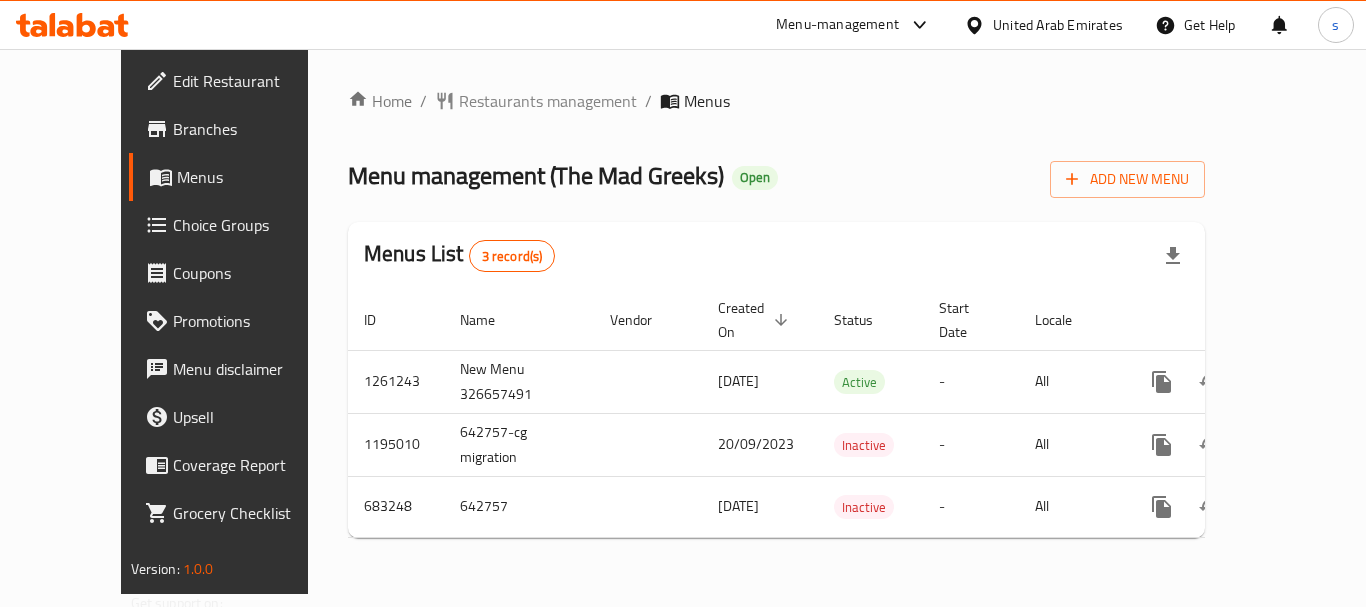 click on "United Arab Emirates" at bounding box center [1043, 25] 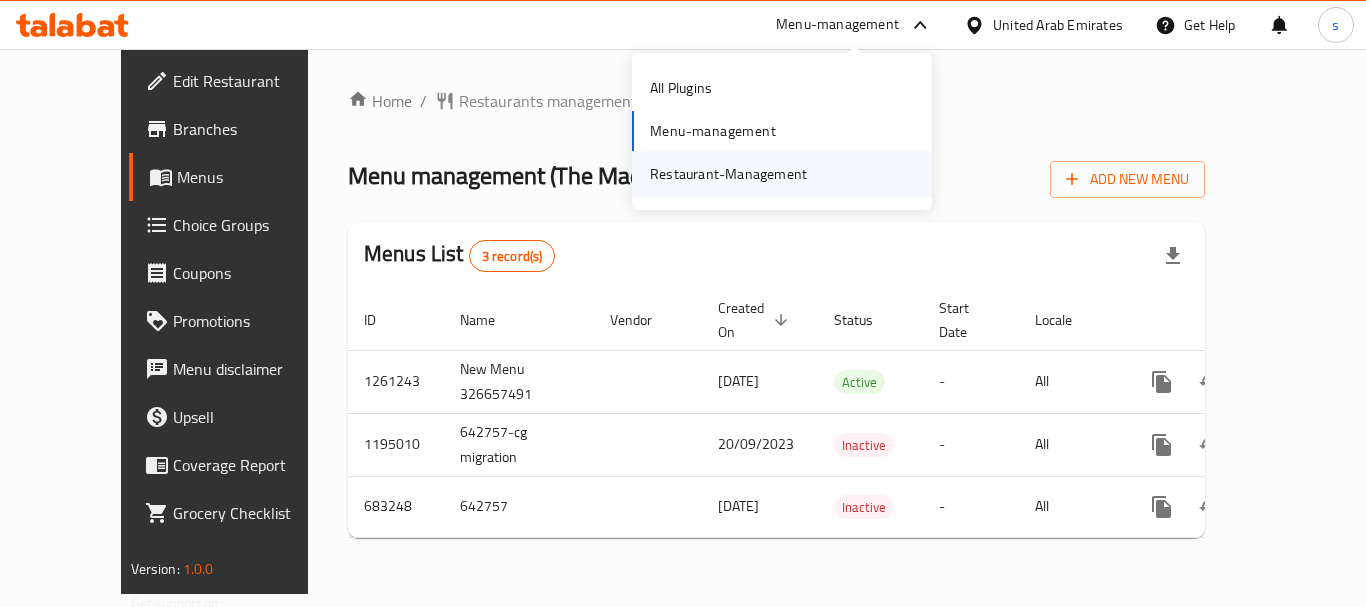 click on "Restaurant-Management" at bounding box center [728, 174] 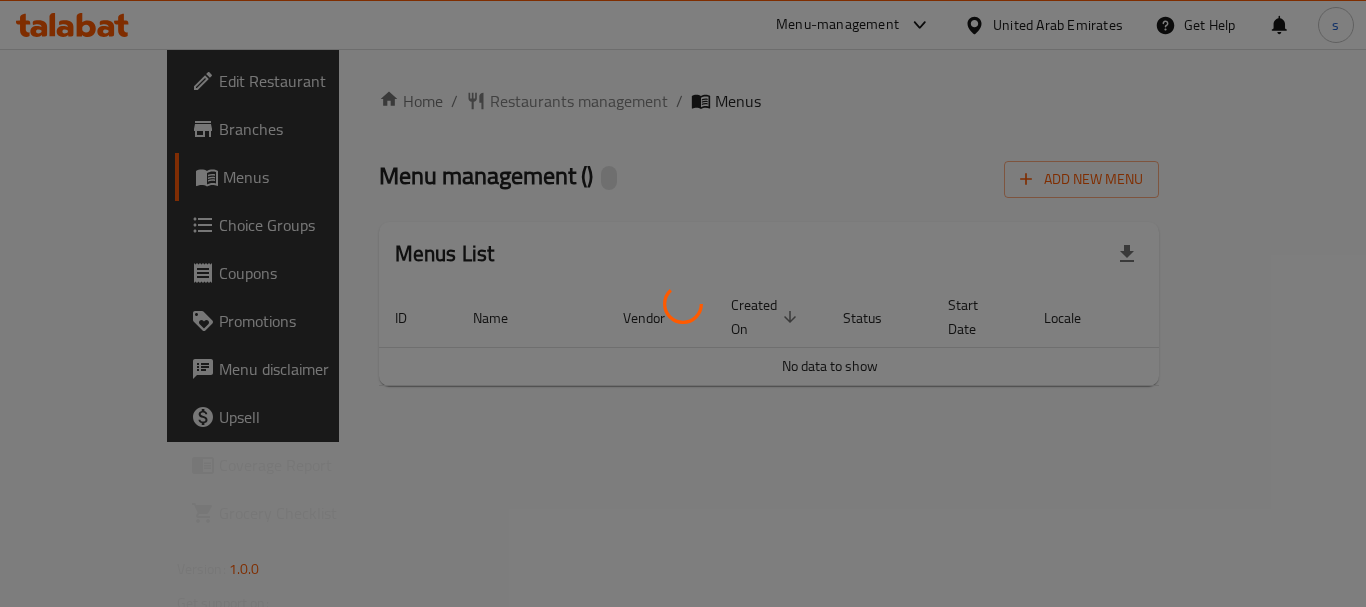scroll, scrollTop: 0, scrollLeft: 0, axis: both 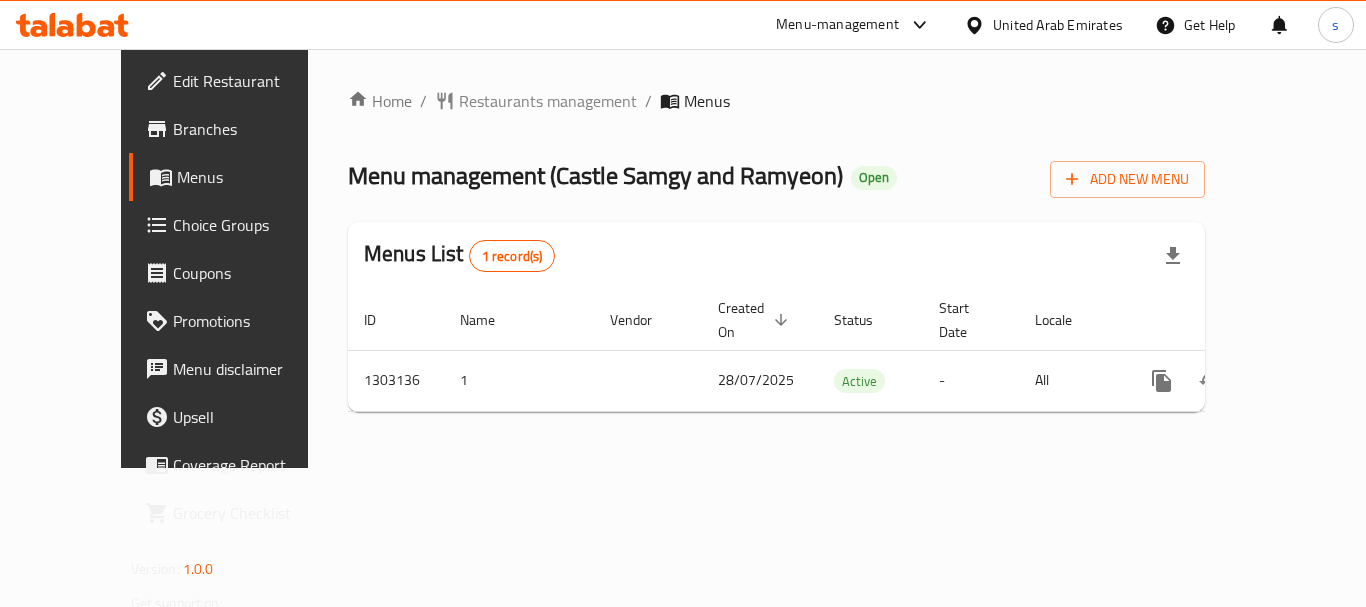 click 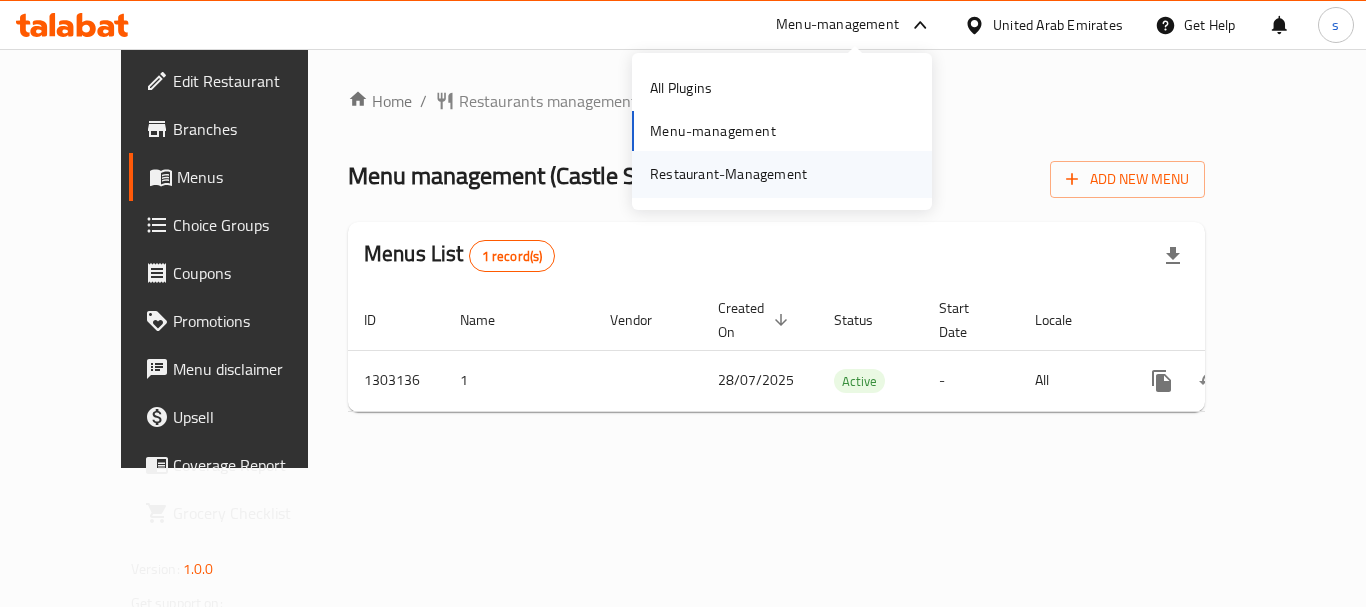 click on "Restaurant-Management" at bounding box center [728, 174] 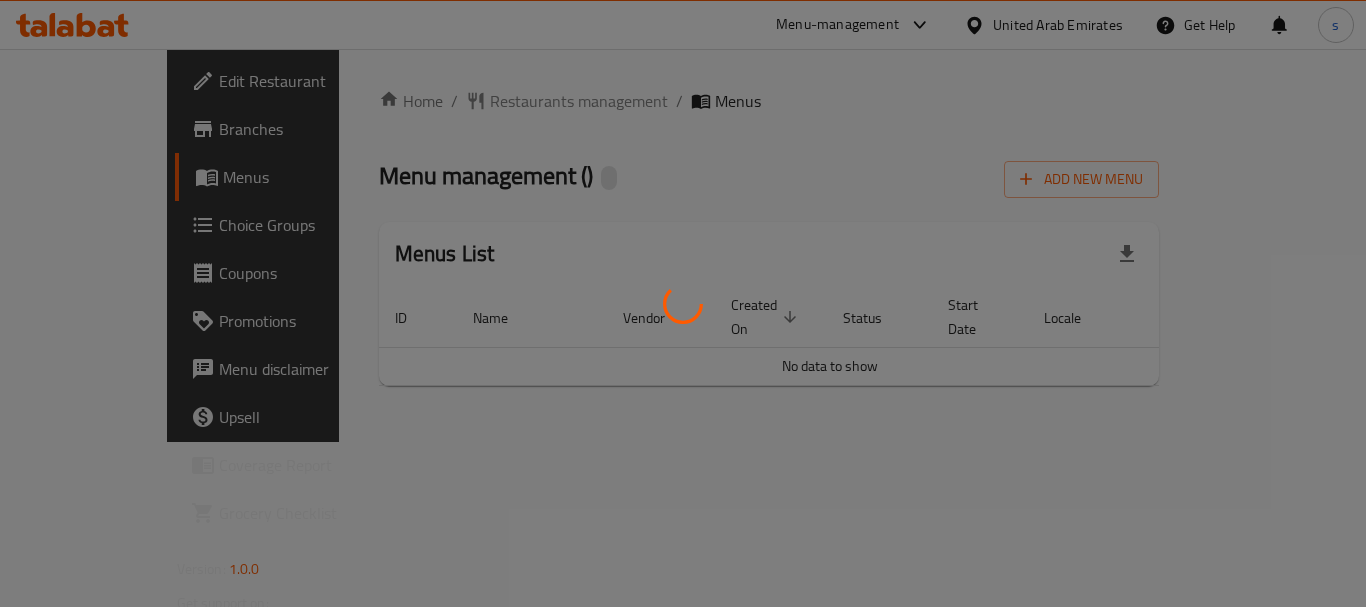 scroll, scrollTop: 0, scrollLeft: 0, axis: both 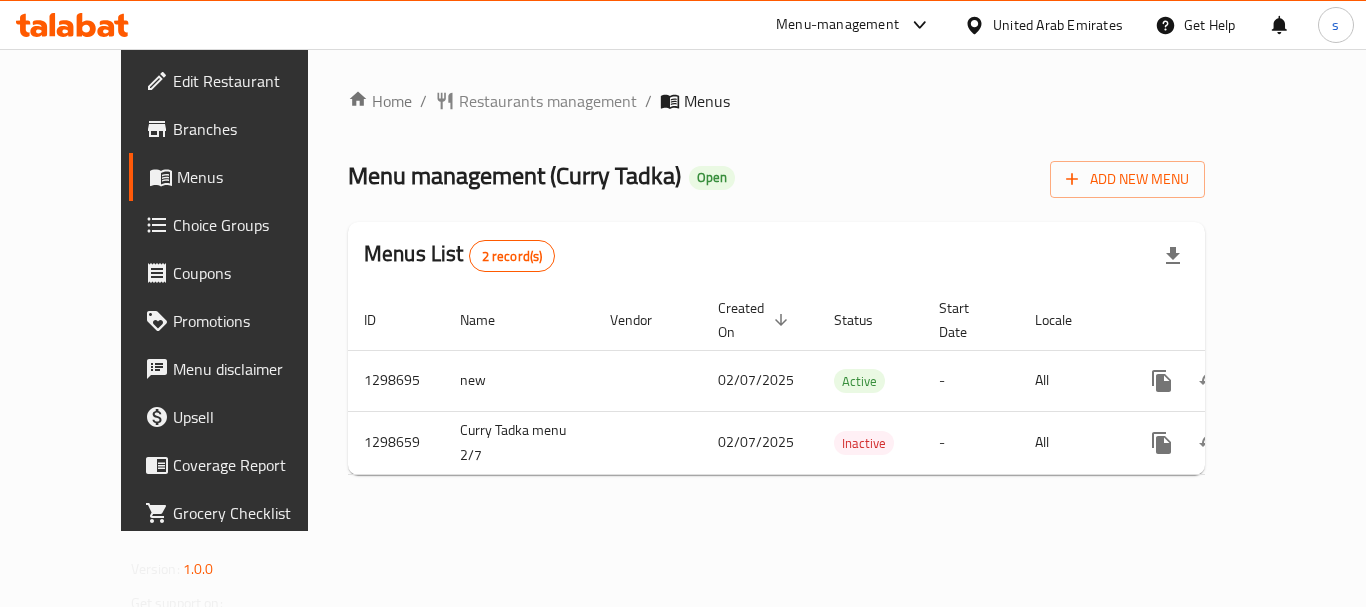 click 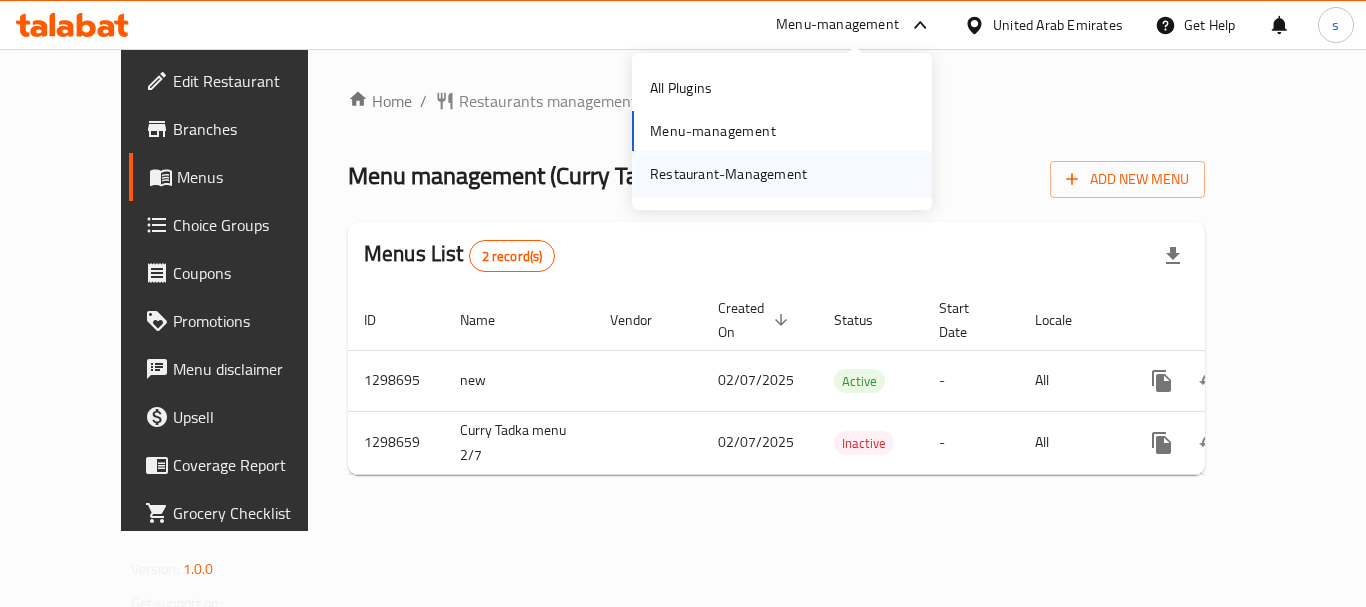 click on "Restaurant-Management" at bounding box center (728, 174) 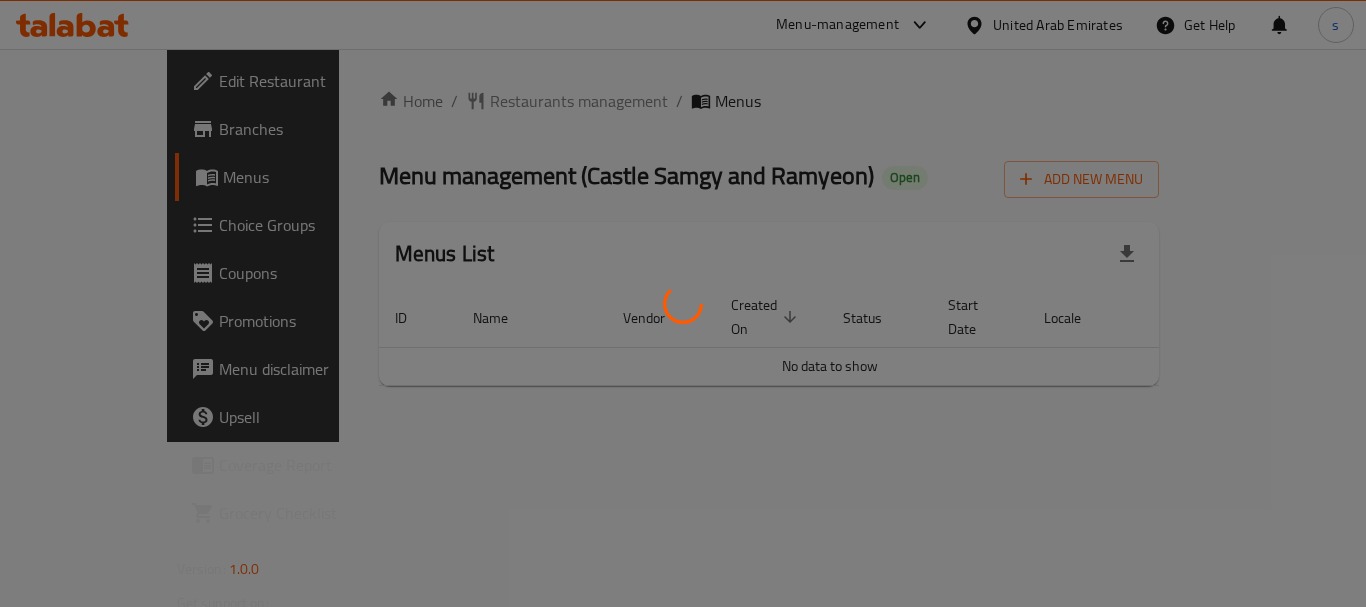scroll, scrollTop: 0, scrollLeft: 0, axis: both 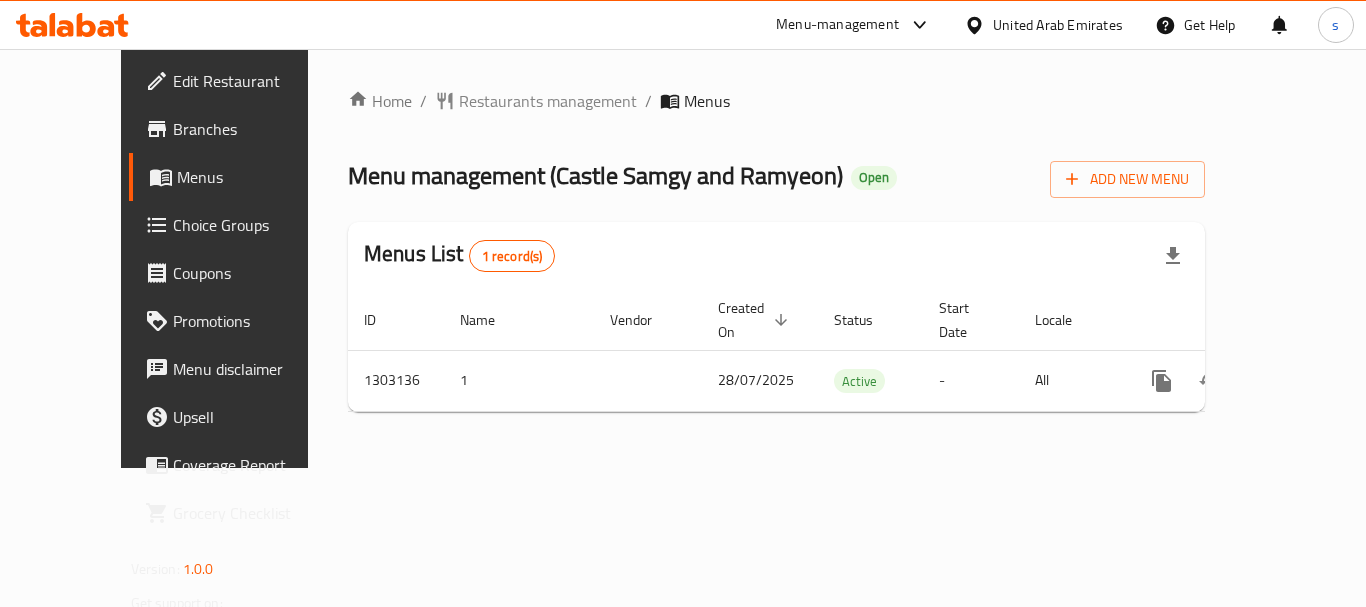 click 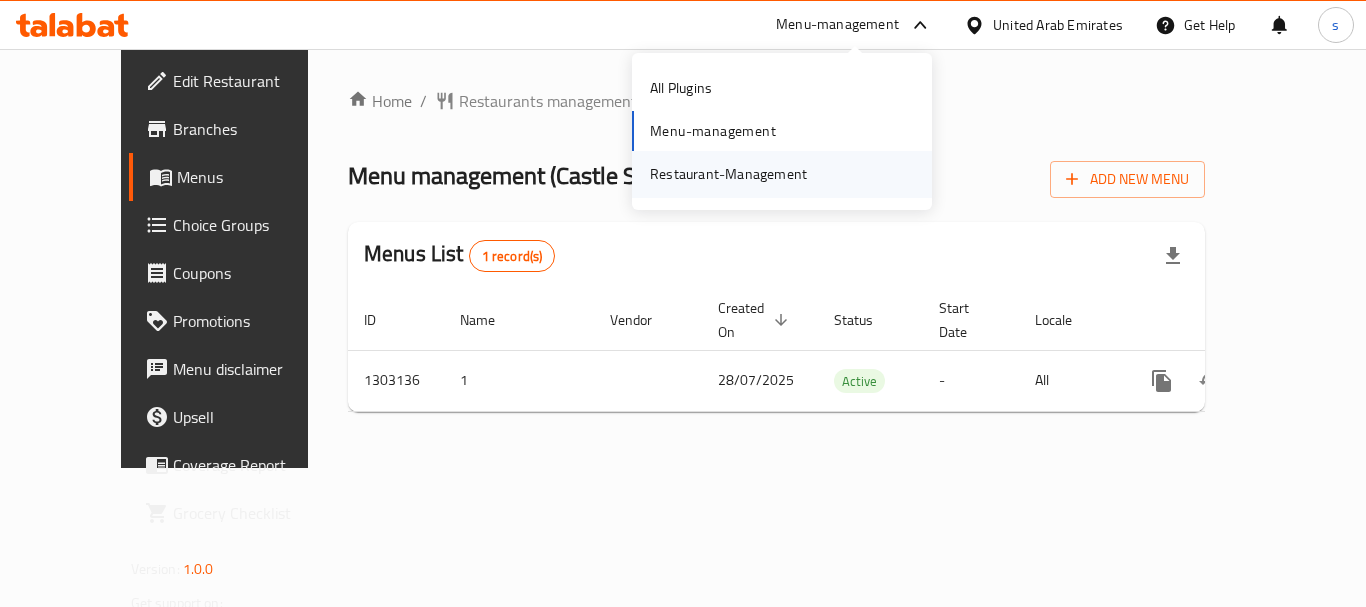 click on "Restaurant-Management" at bounding box center (728, 174) 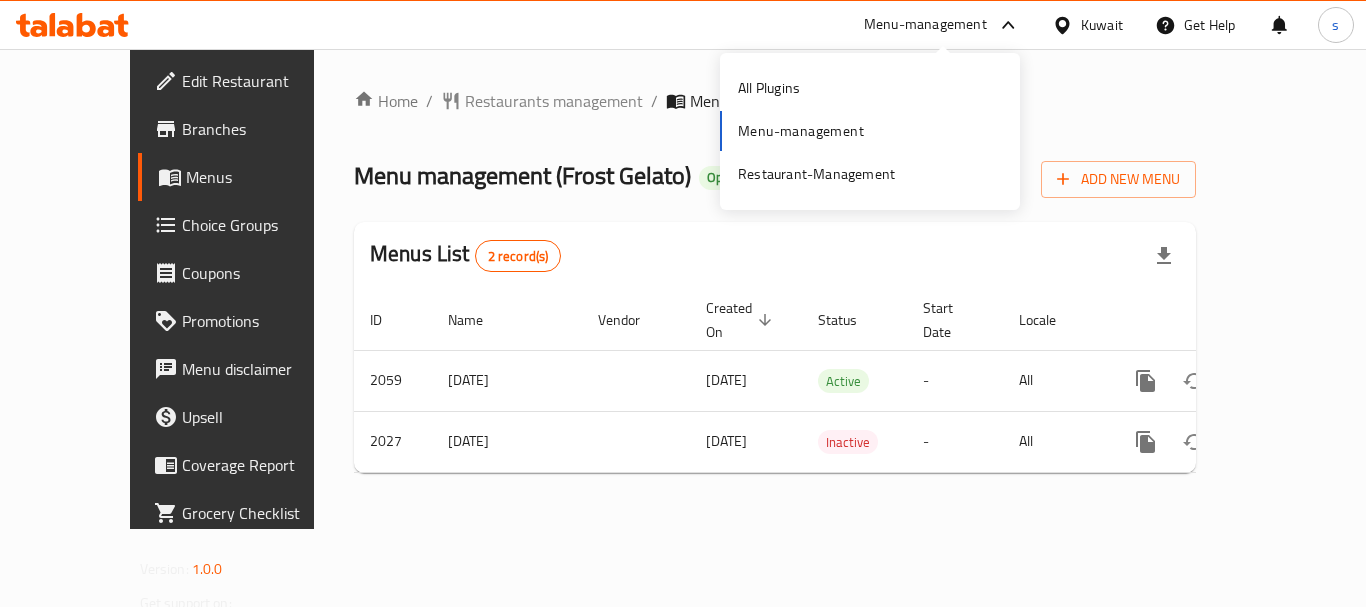 scroll, scrollTop: 0, scrollLeft: 0, axis: both 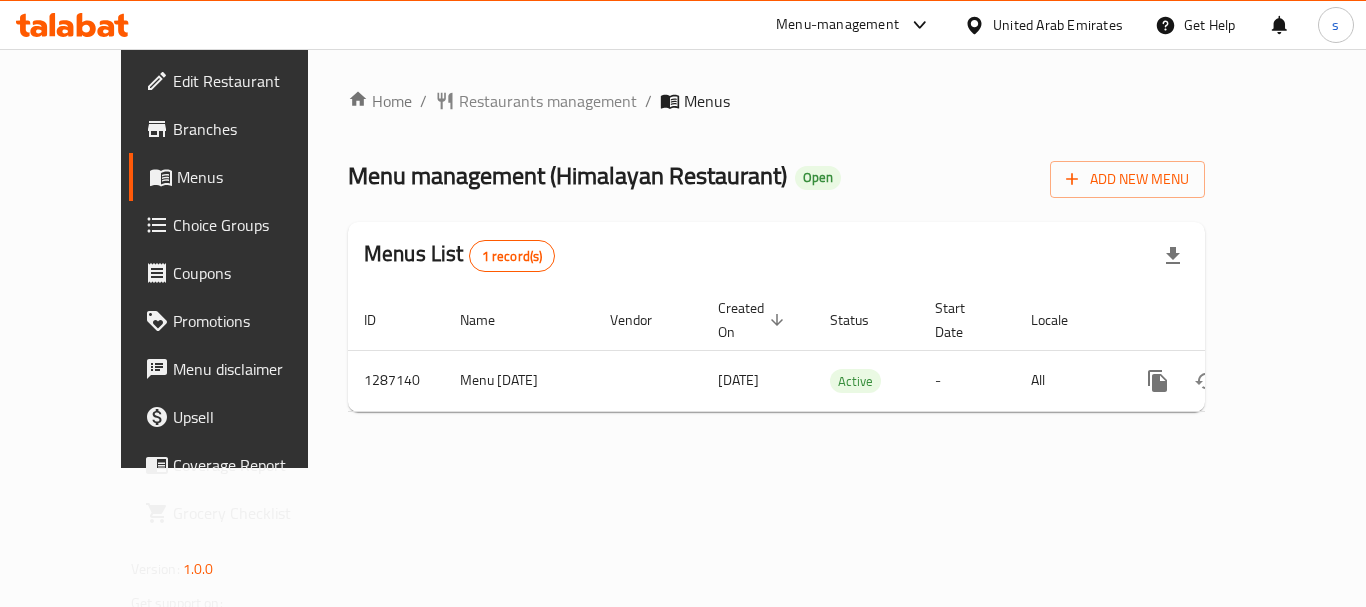 click 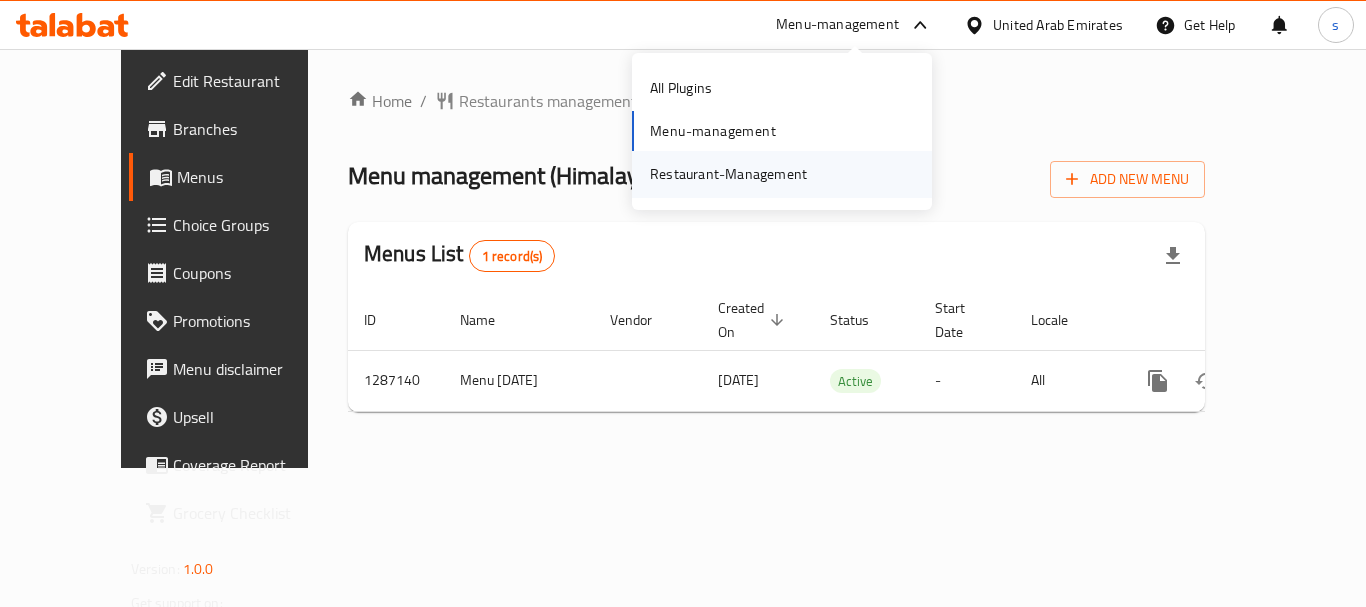 click on "Restaurant-Management" at bounding box center [728, 174] 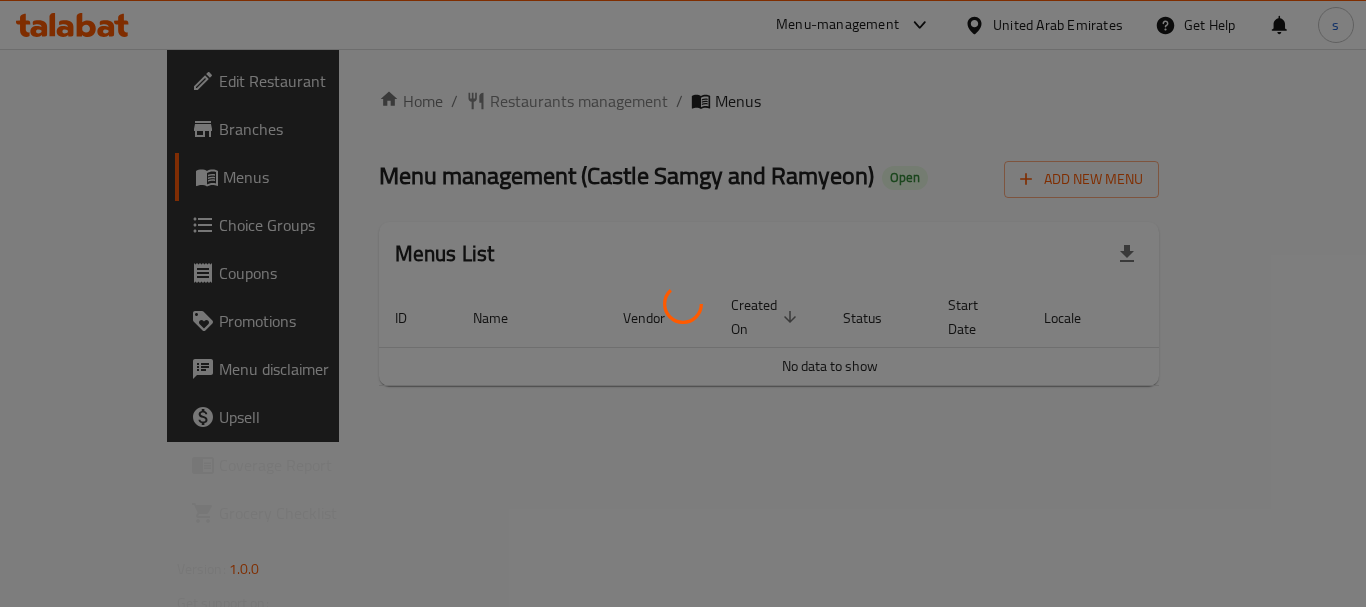 scroll, scrollTop: 0, scrollLeft: 0, axis: both 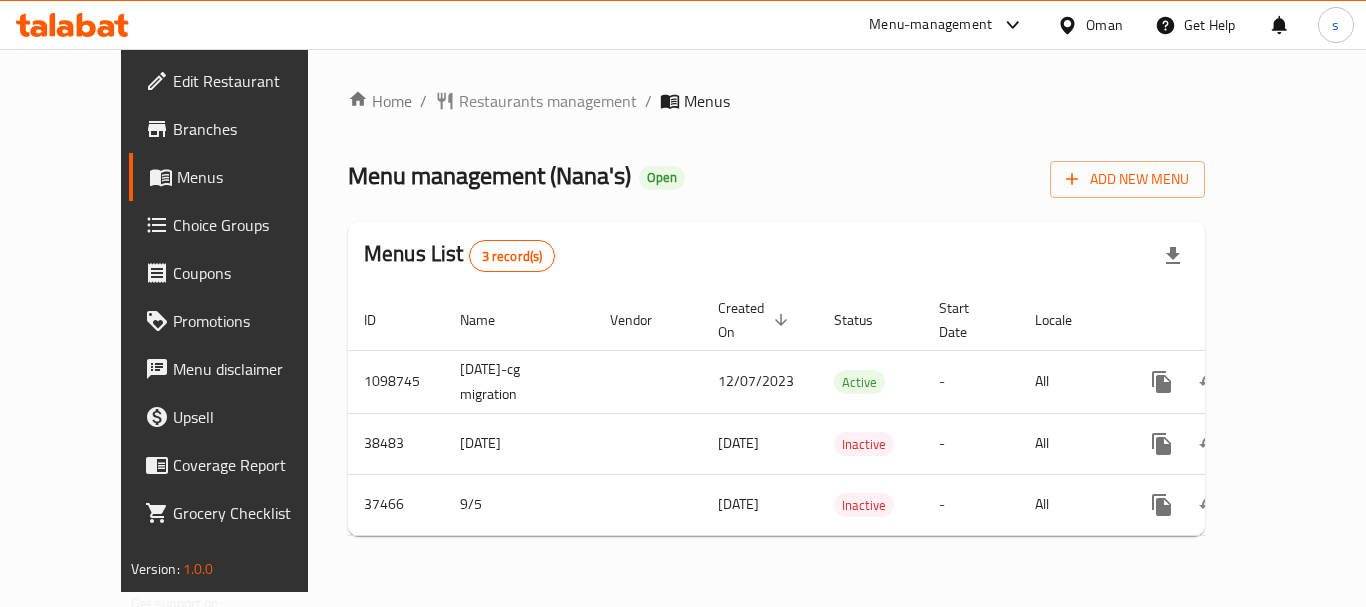 click on "Menu-management" at bounding box center (930, 25) 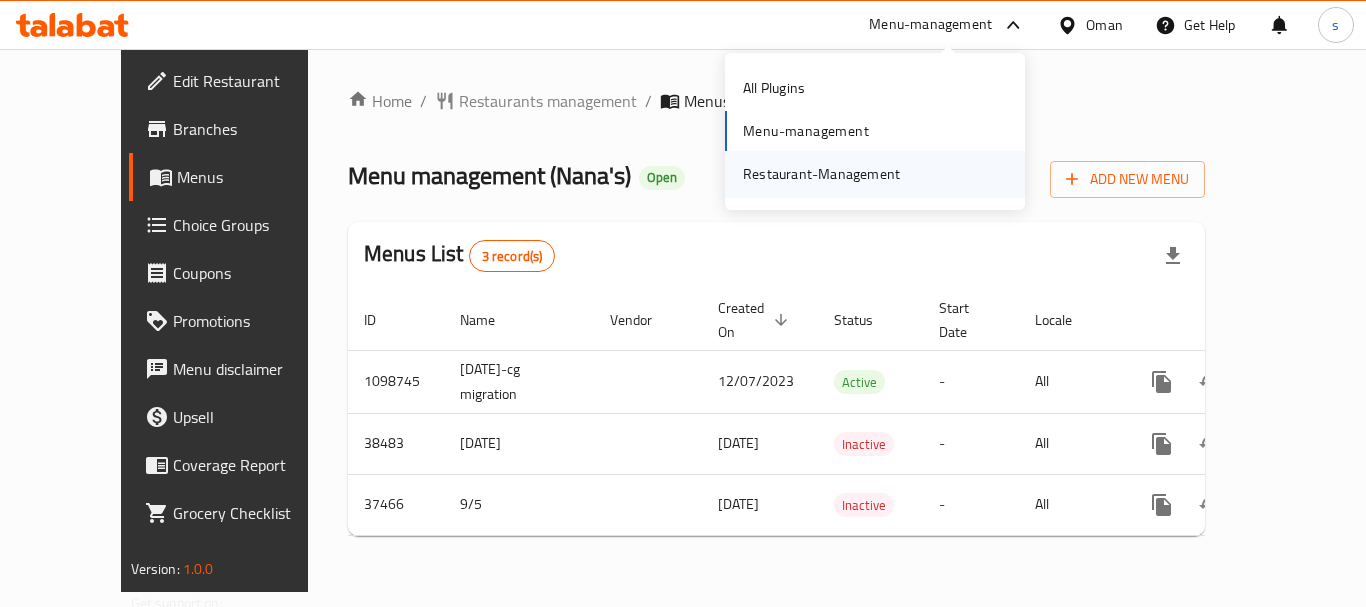 click on "Restaurant-Management" at bounding box center (821, 174) 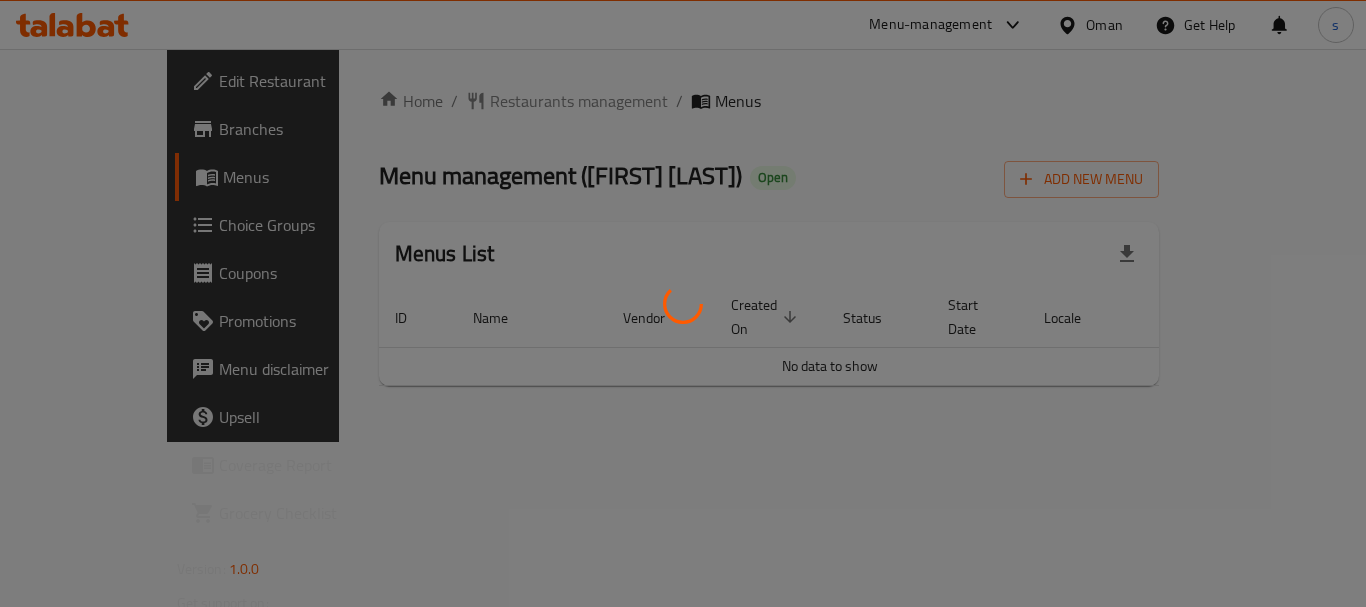 scroll, scrollTop: 0, scrollLeft: 0, axis: both 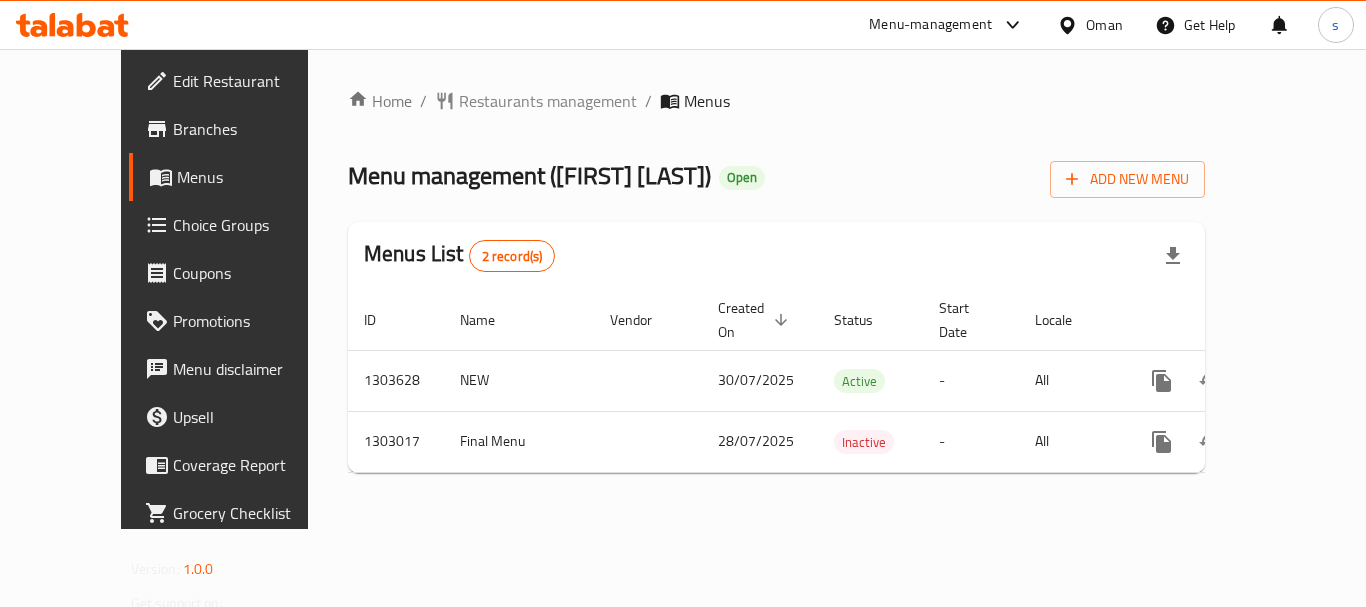 click on "Menu-management" at bounding box center (930, 25) 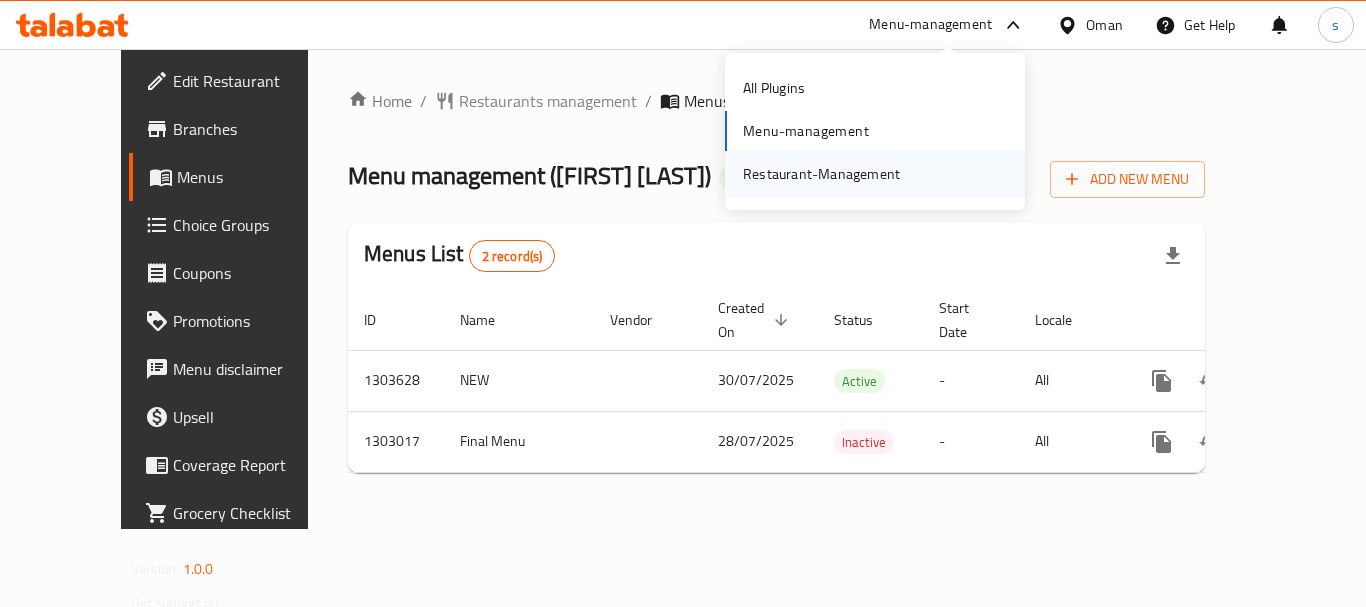 click on "Restaurant-Management" at bounding box center [821, 174] 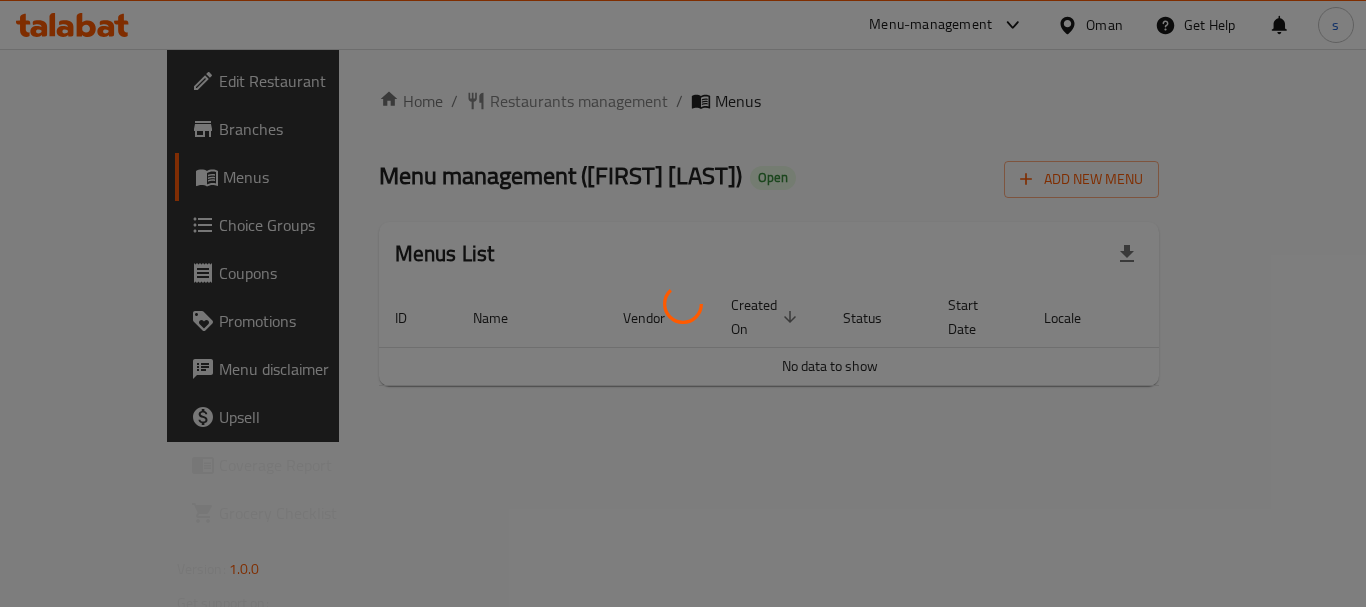 scroll, scrollTop: 0, scrollLeft: 0, axis: both 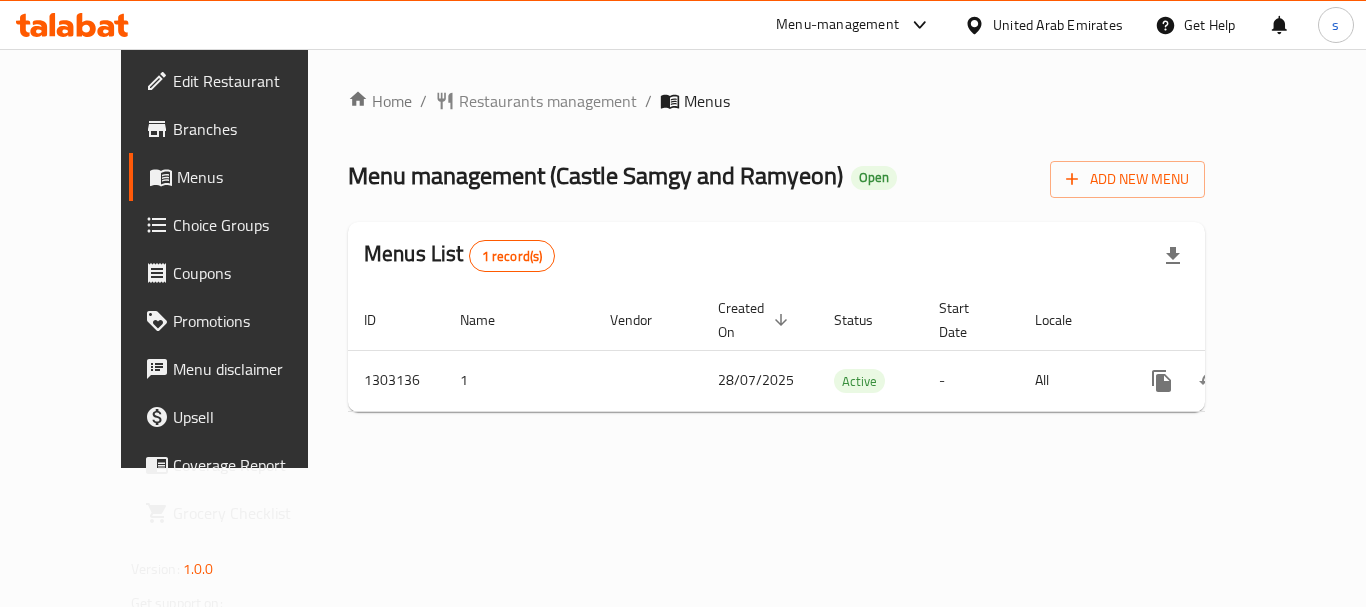 click on "Menu-management" at bounding box center (854, 25) 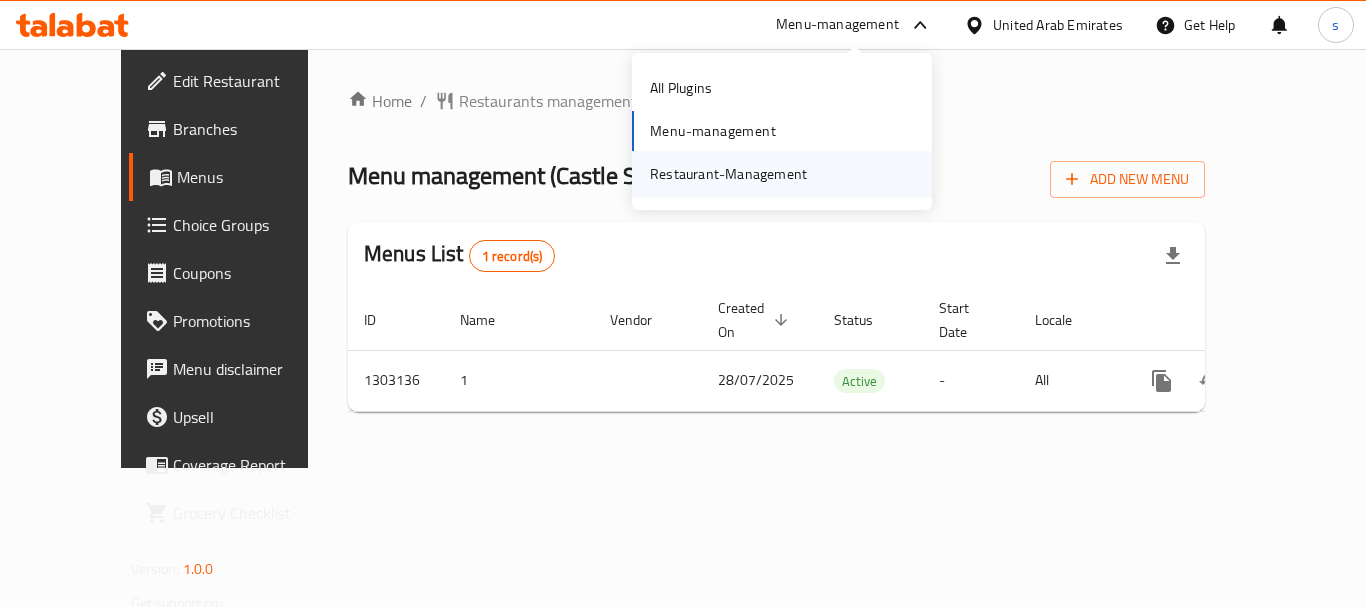 click on "Restaurant-Management" at bounding box center [728, 174] 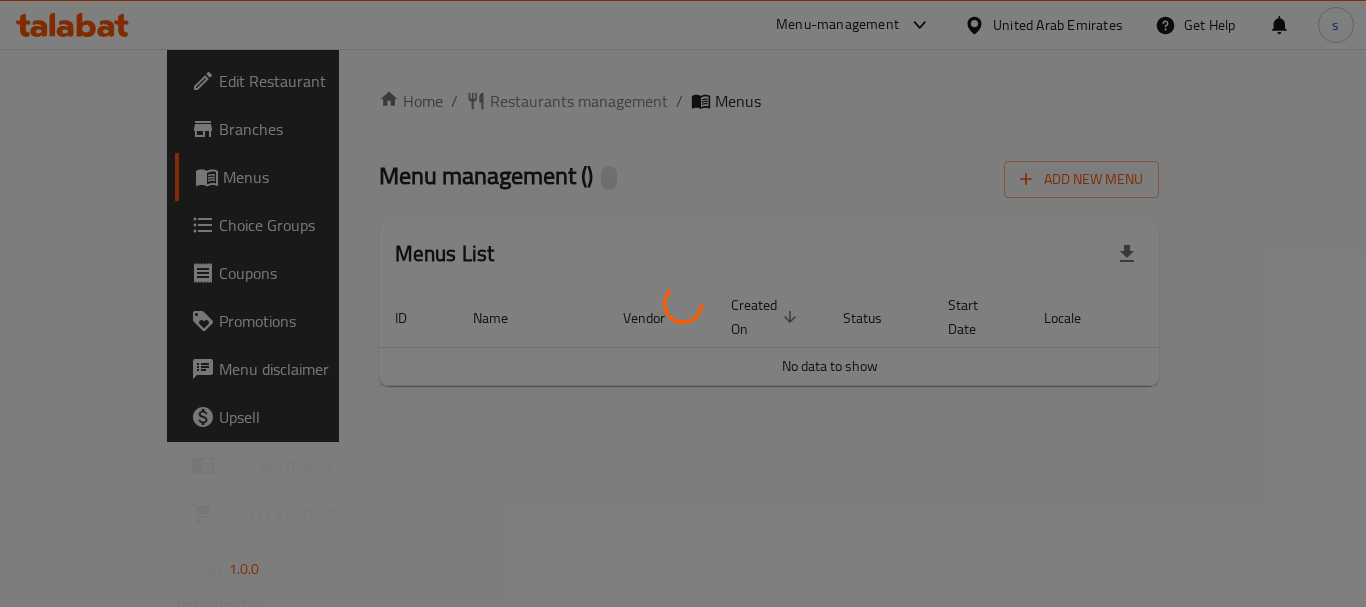 scroll, scrollTop: 0, scrollLeft: 0, axis: both 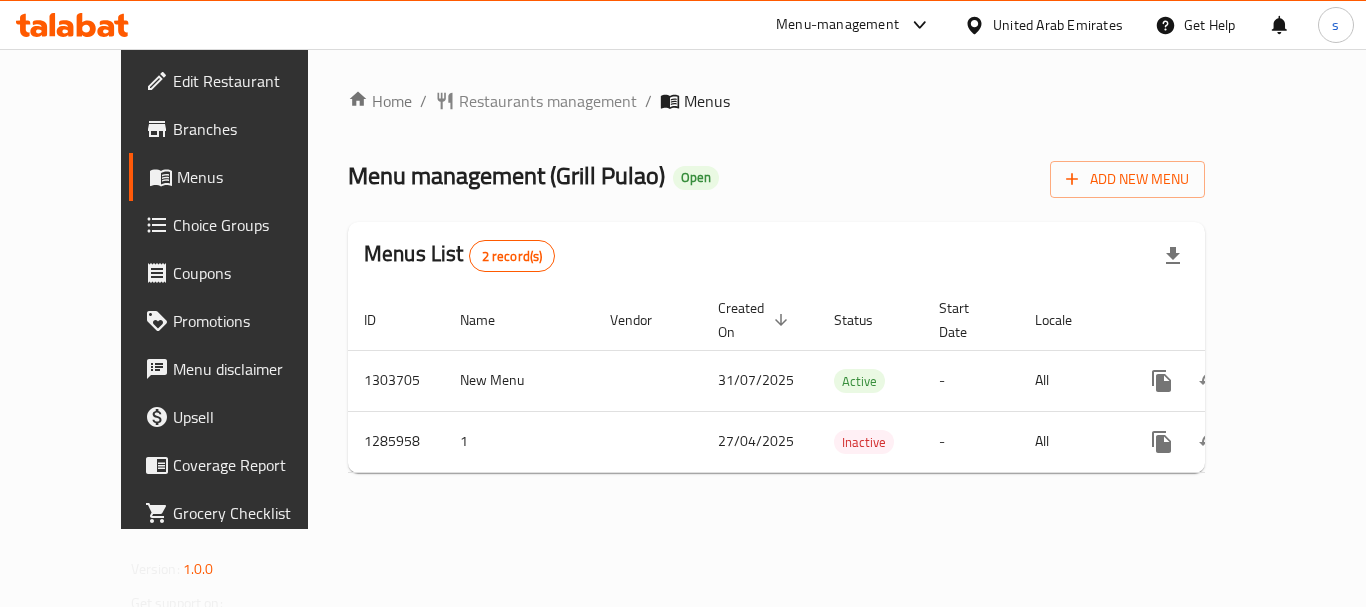 click 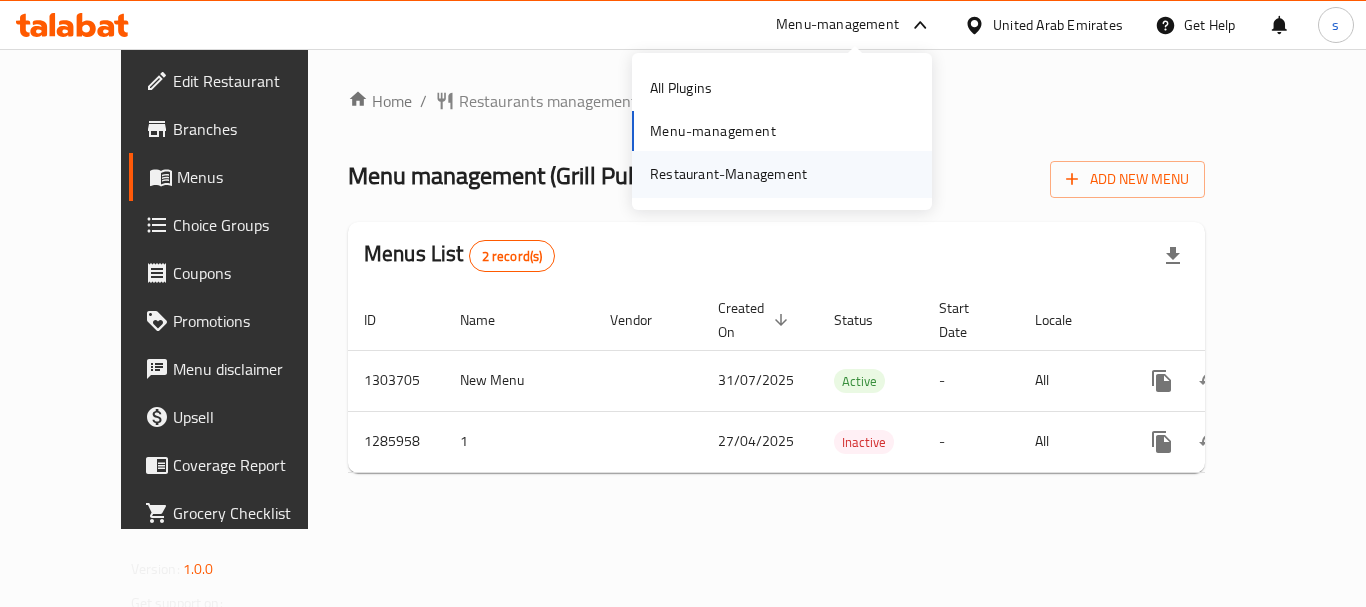 click on "Restaurant-Management" at bounding box center [728, 174] 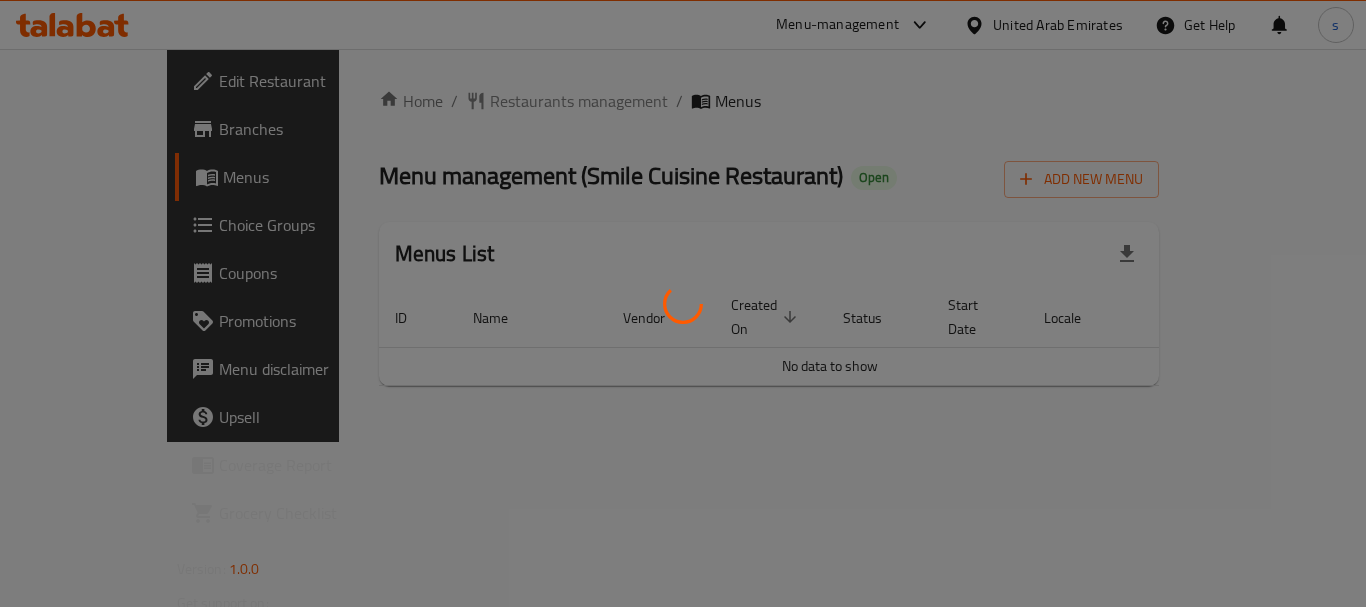 scroll, scrollTop: 0, scrollLeft: 0, axis: both 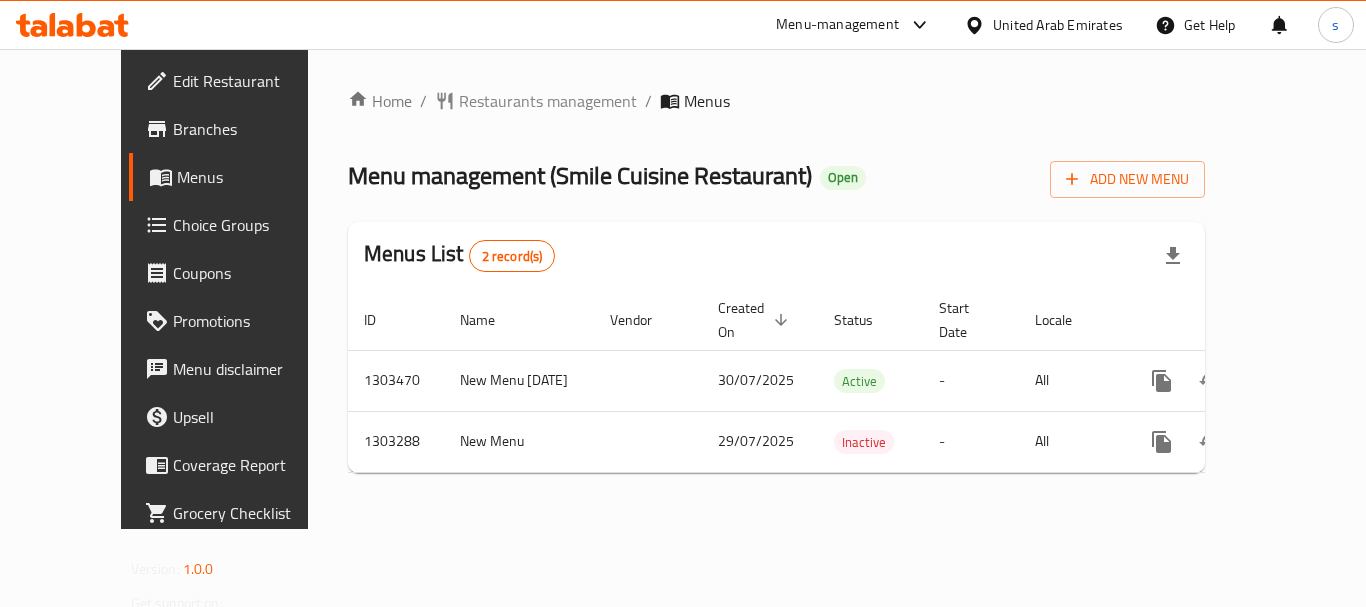 click 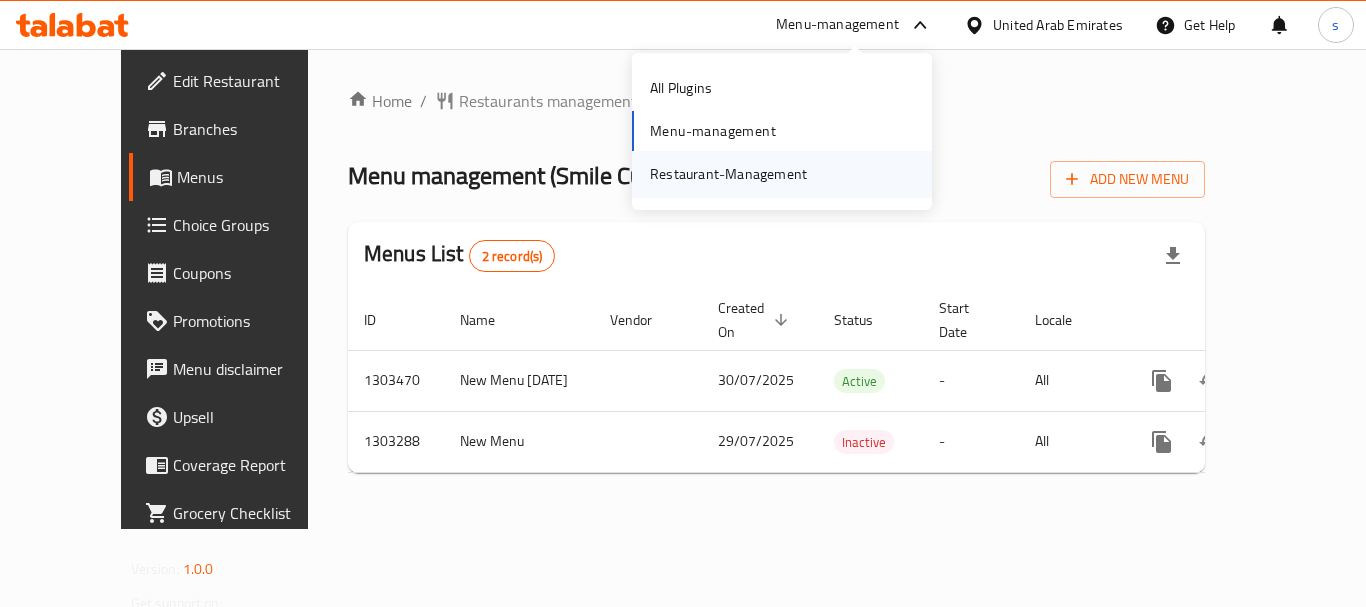 click on "Restaurant-Management" at bounding box center [728, 174] 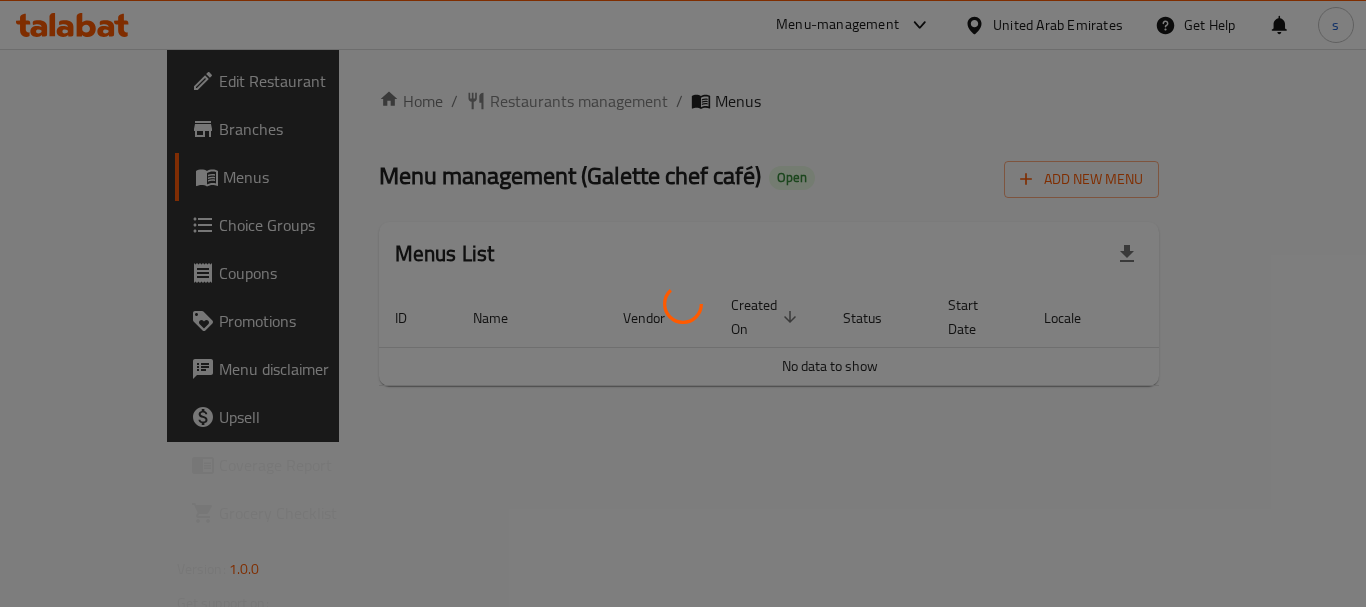 scroll, scrollTop: 0, scrollLeft: 0, axis: both 